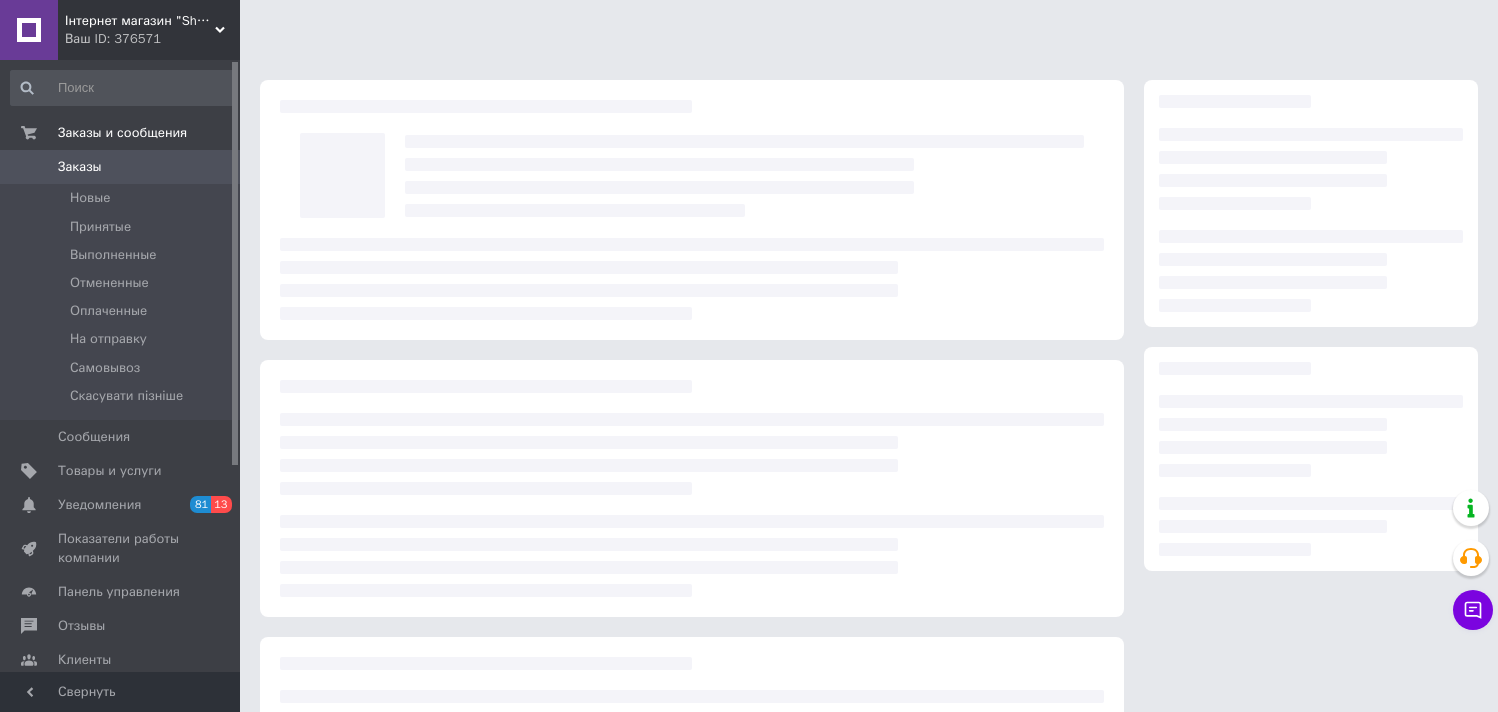 scroll, scrollTop: 0, scrollLeft: 0, axis: both 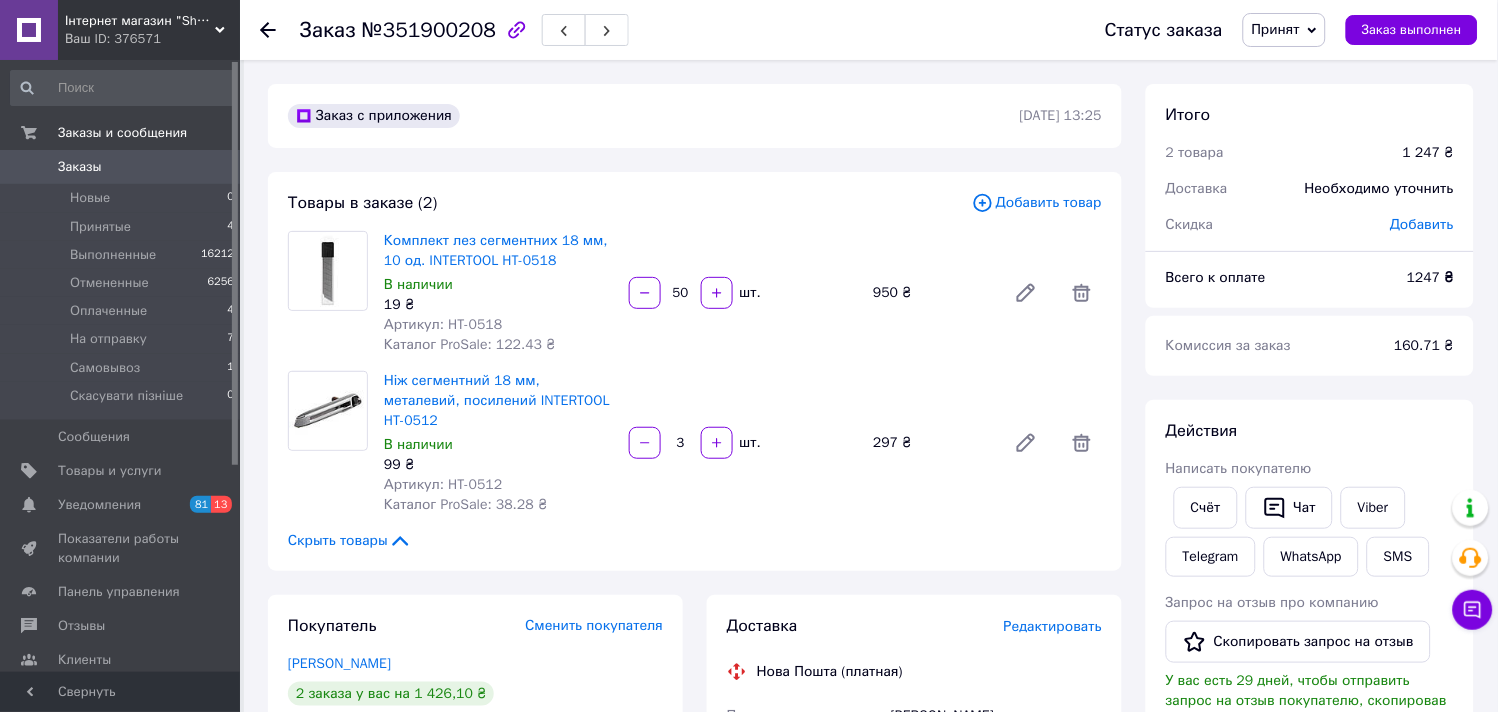 click 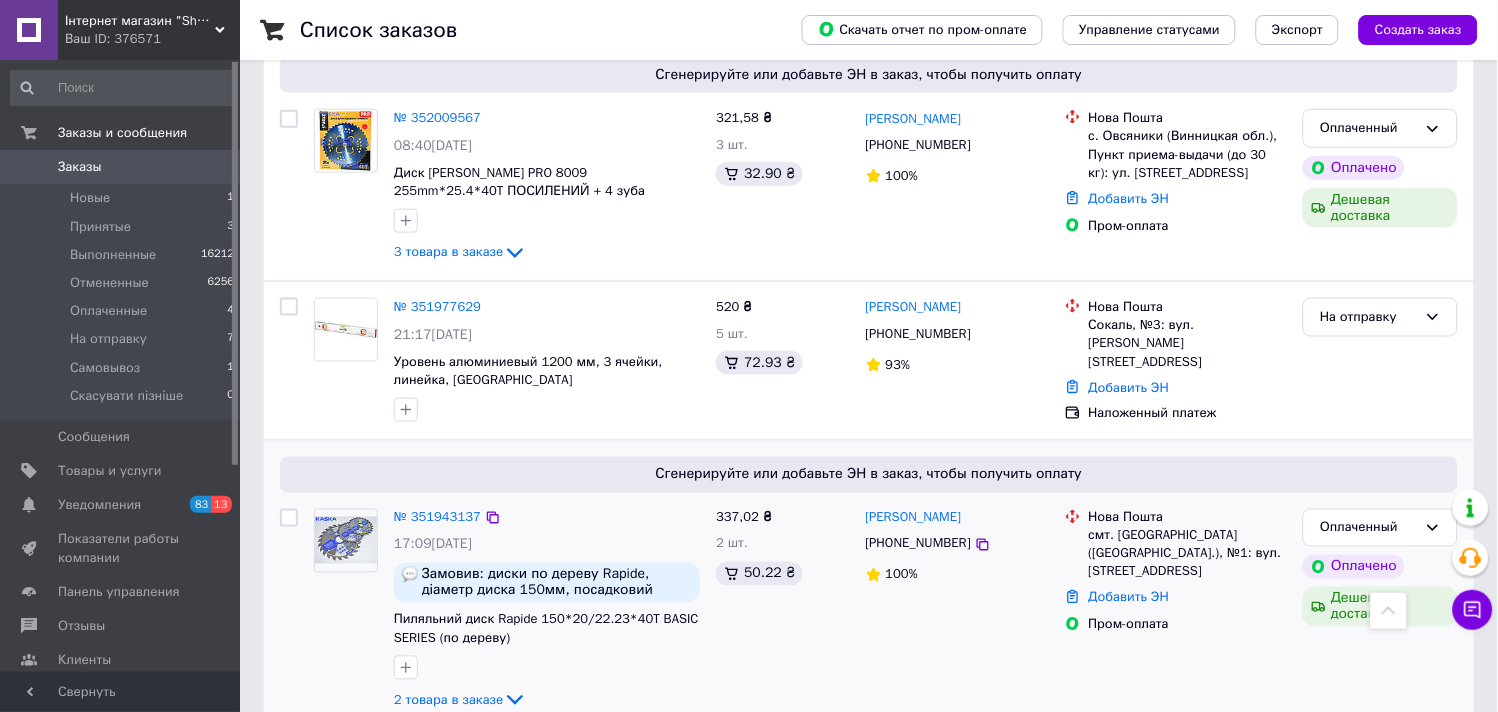 scroll, scrollTop: 324, scrollLeft: 0, axis: vertical 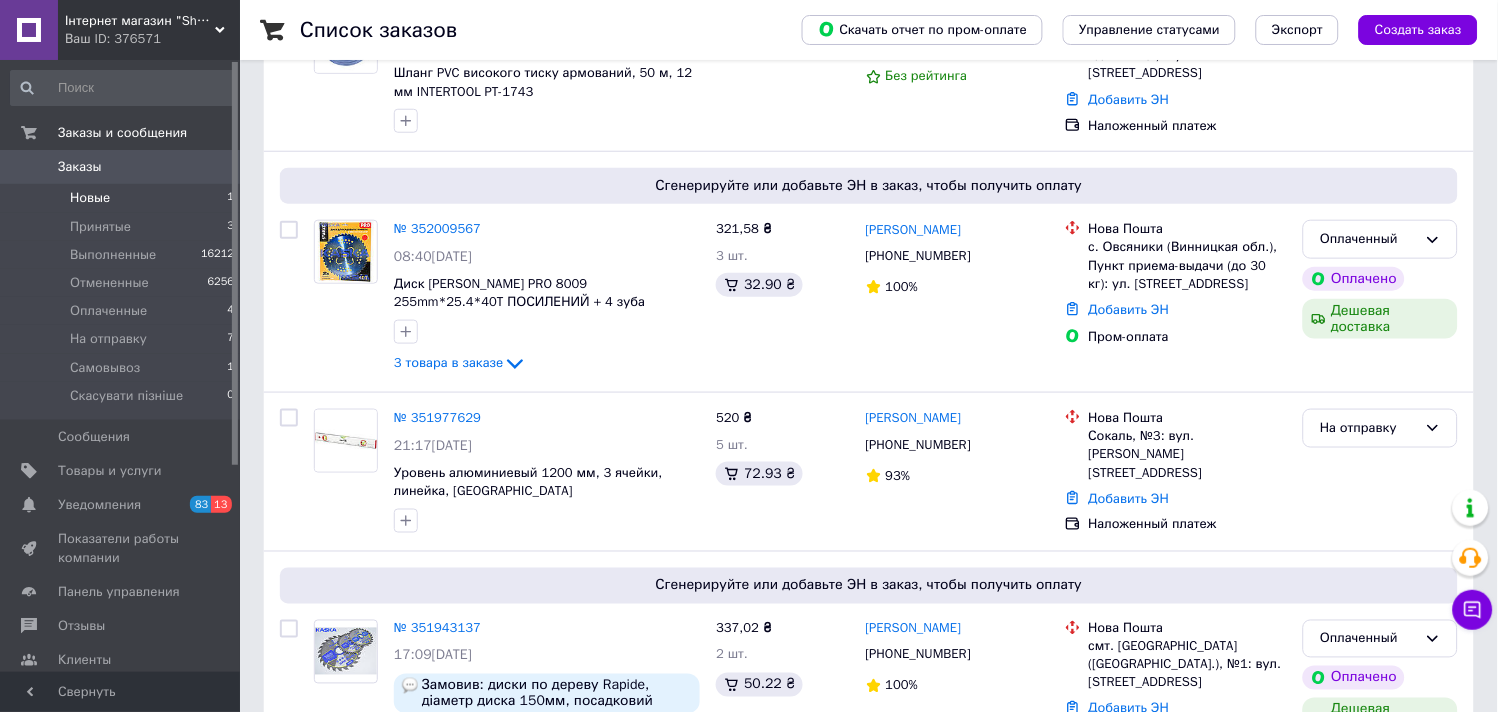 click on "Новые 1" at bounding box center [123, 198] 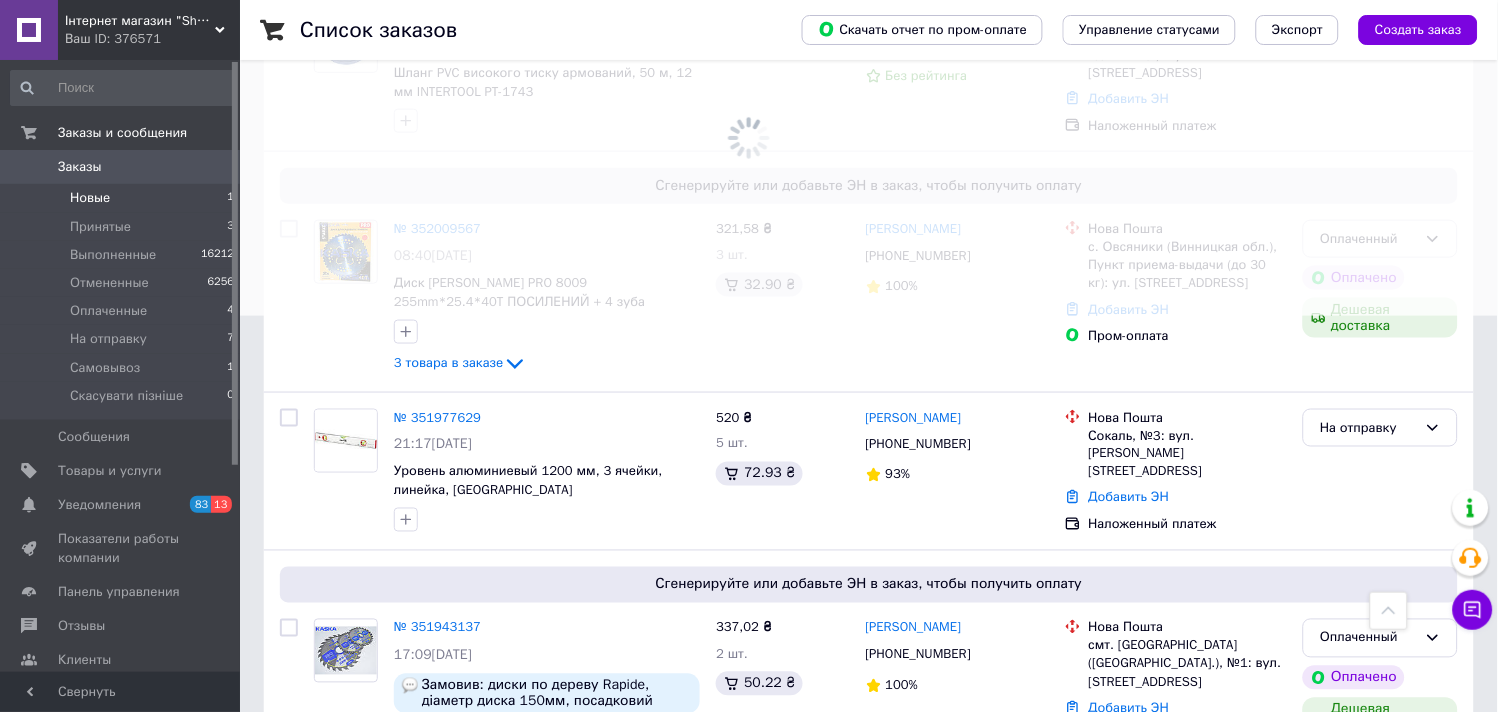 scroll, scrollTop: 0, scrollLeft: 0, axis: both 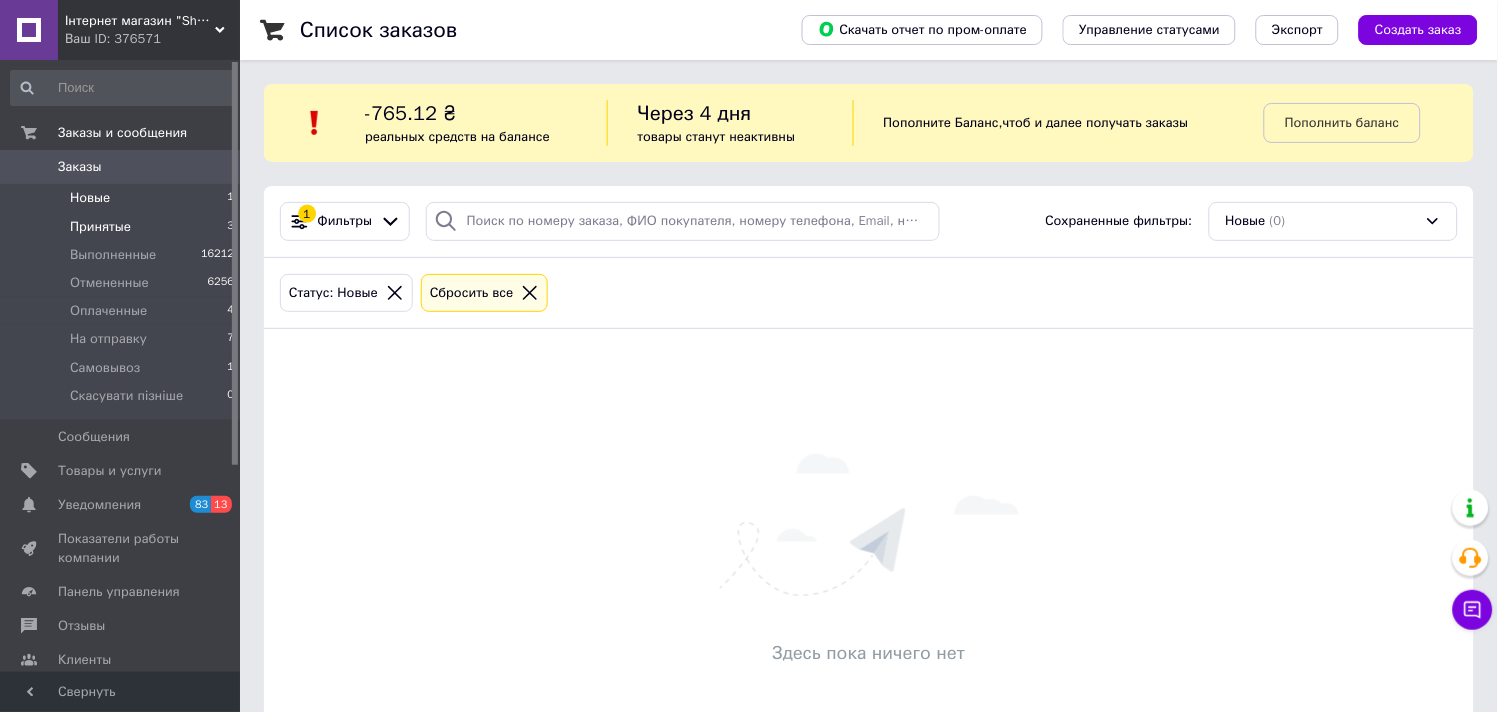click on "Принятые 3" at bounding box center [123, 227] 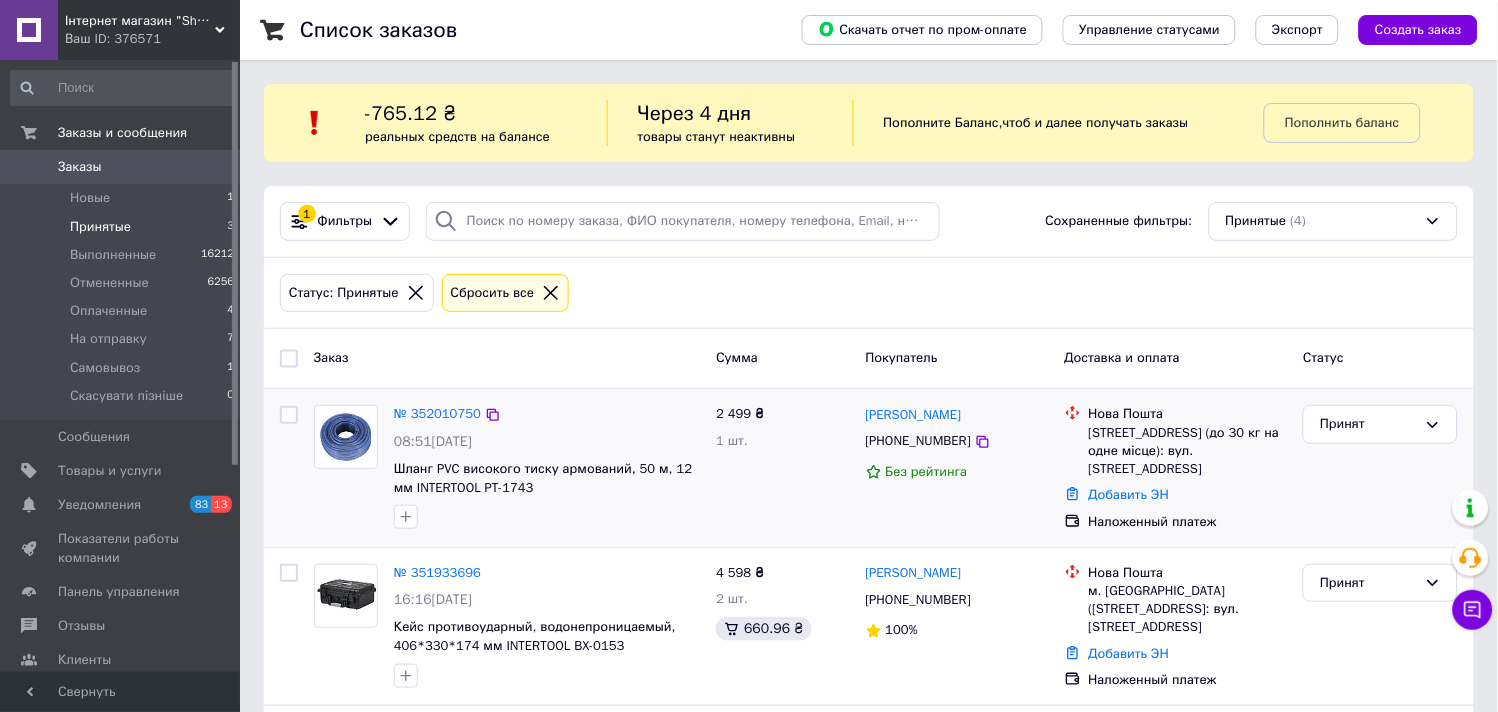 scroll, scrollTop: 222, scrollLeft: 0, axis: vertical 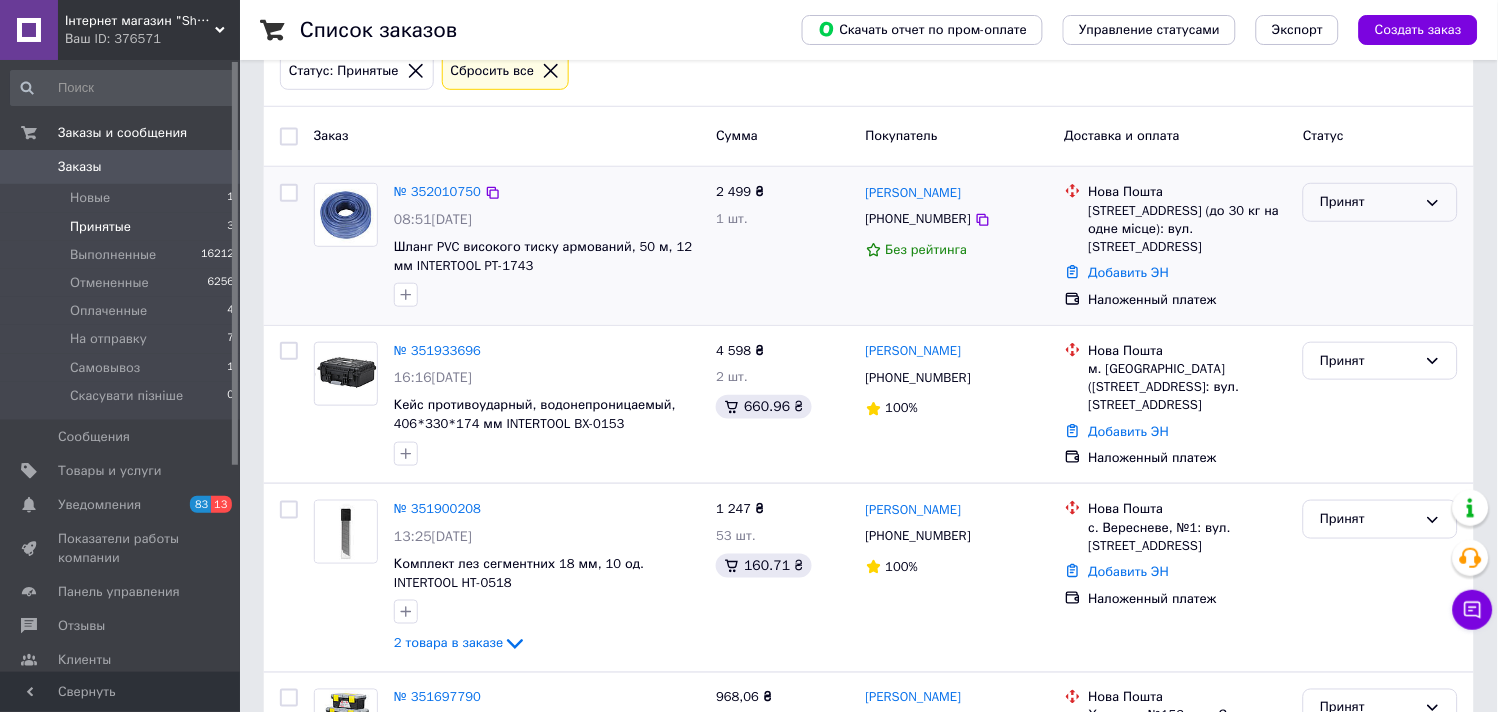 click on "Принят" at bounding box center [1380, 202] 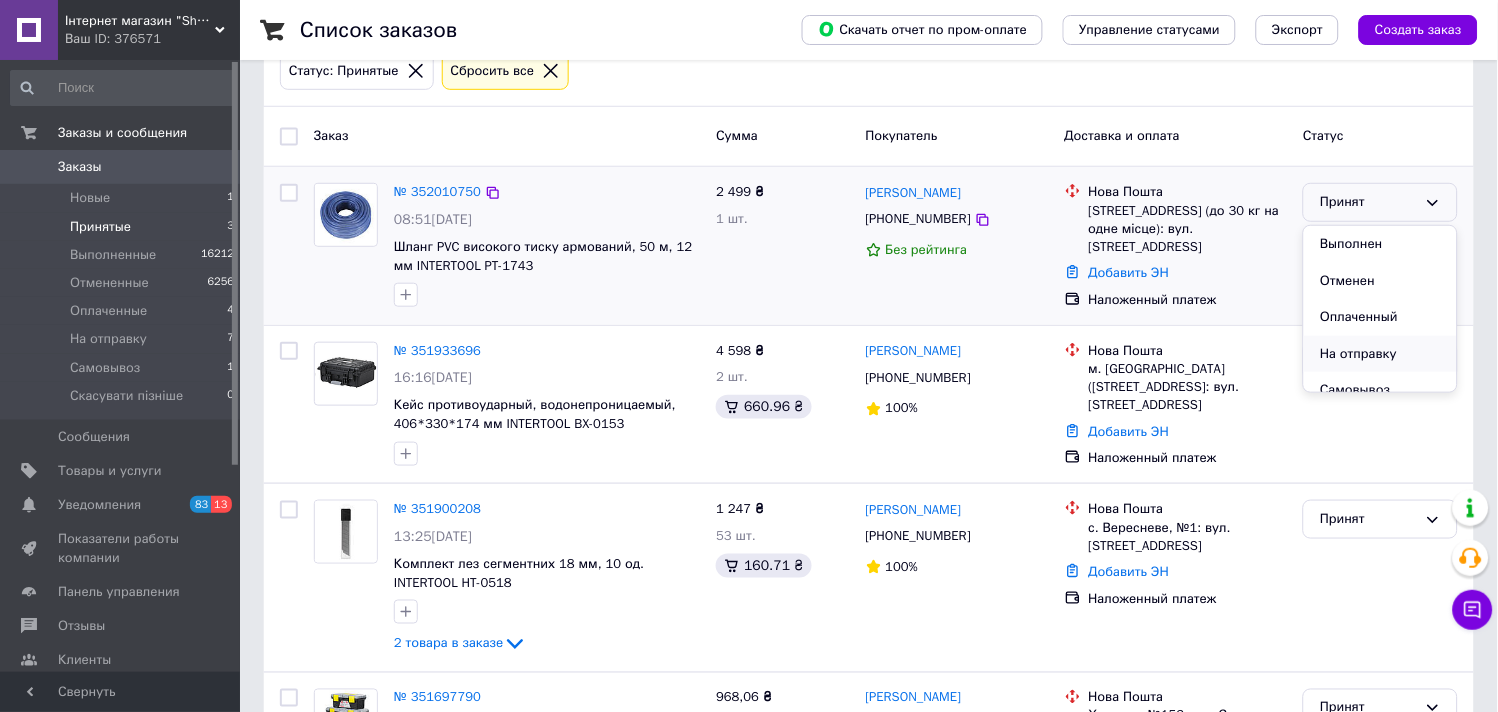 click on "На отправку" at bounding box center (1380, 354) 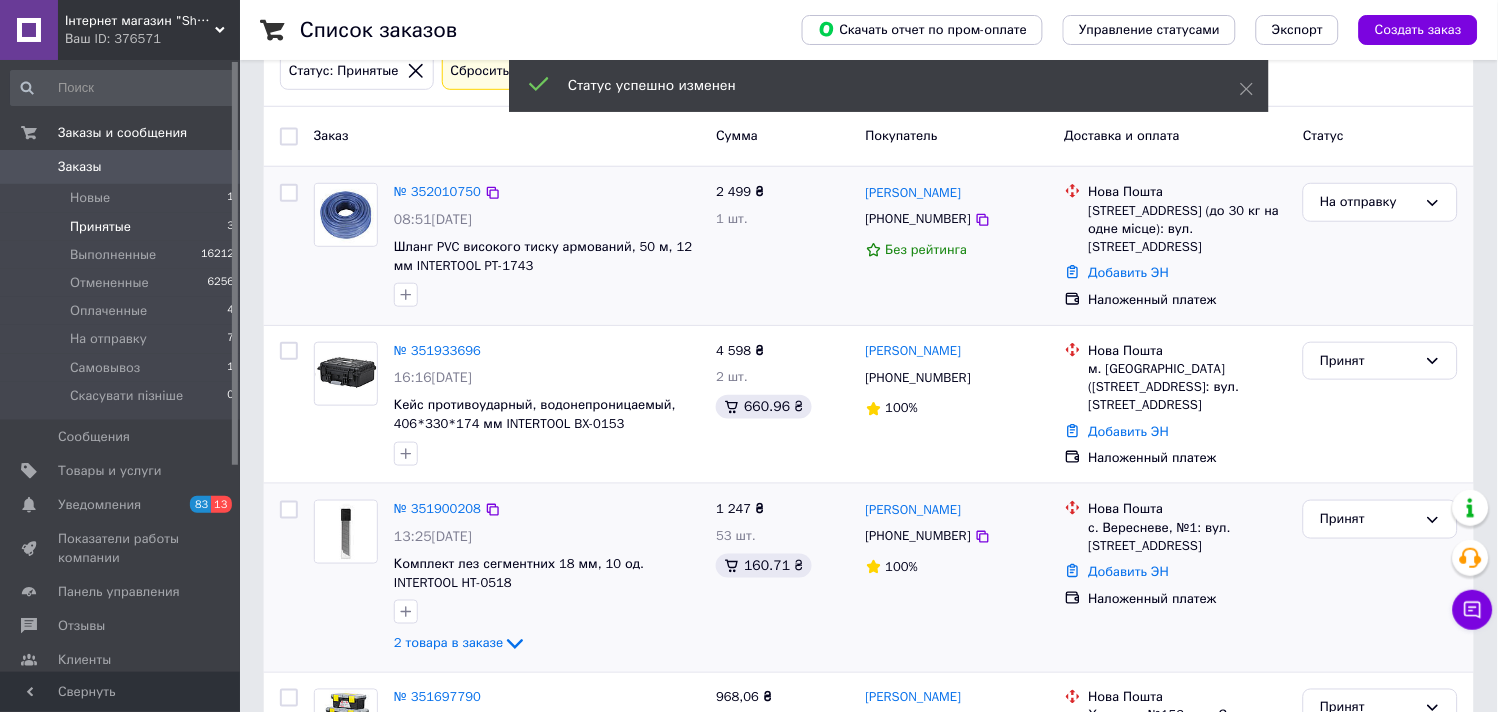 scroll, scrollTop: 360, scrollLeft: 0, axis: vertical 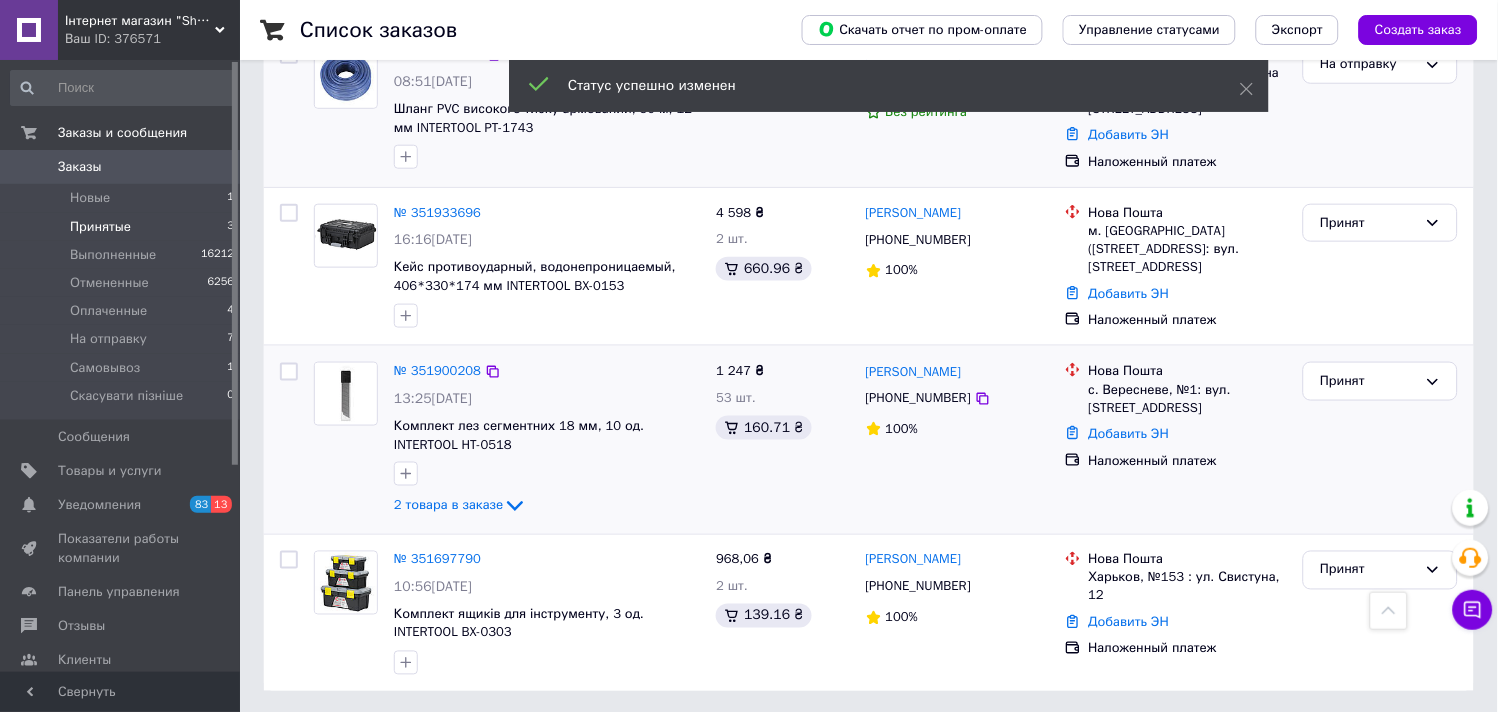 click on "№ 351900208" at bounding box center (547, 371) 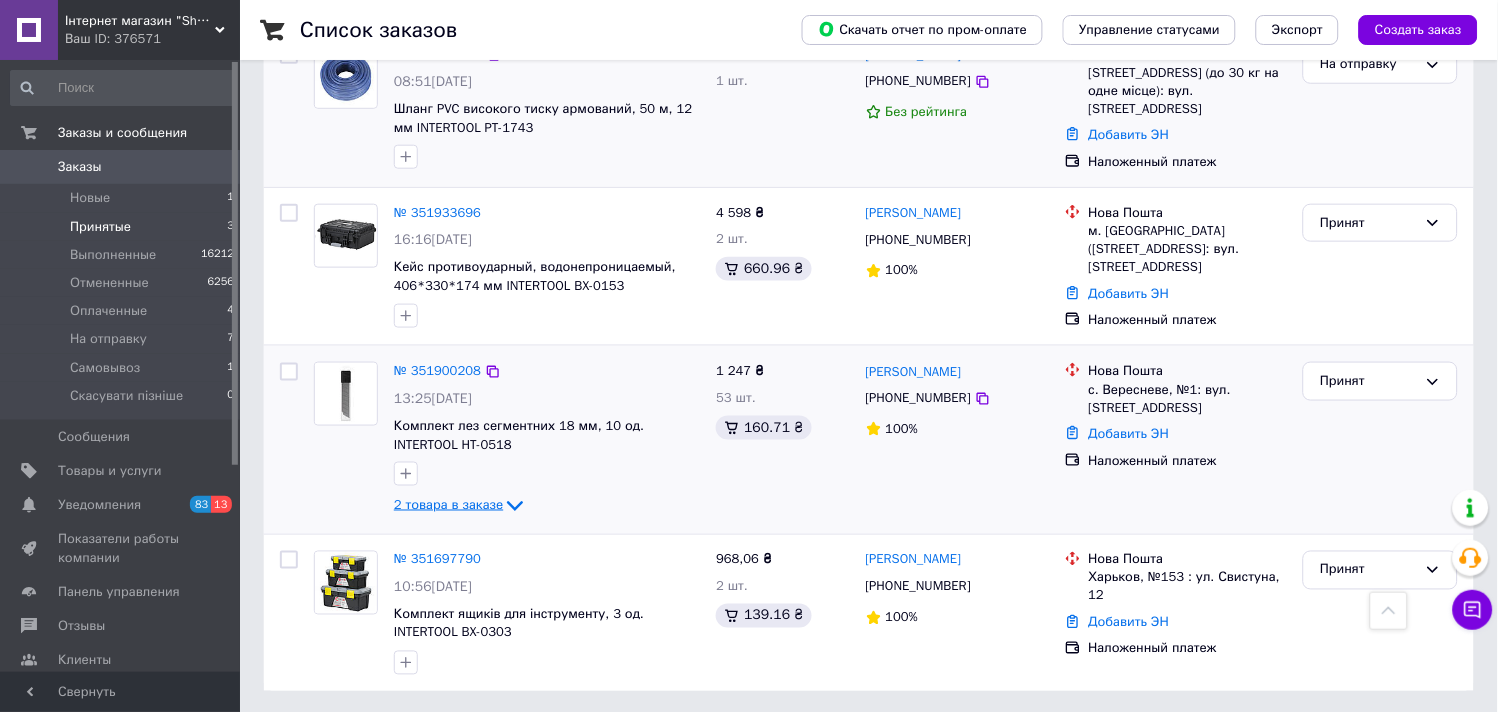 click on "2 товара в заказе" at bounding box center [448, 505] 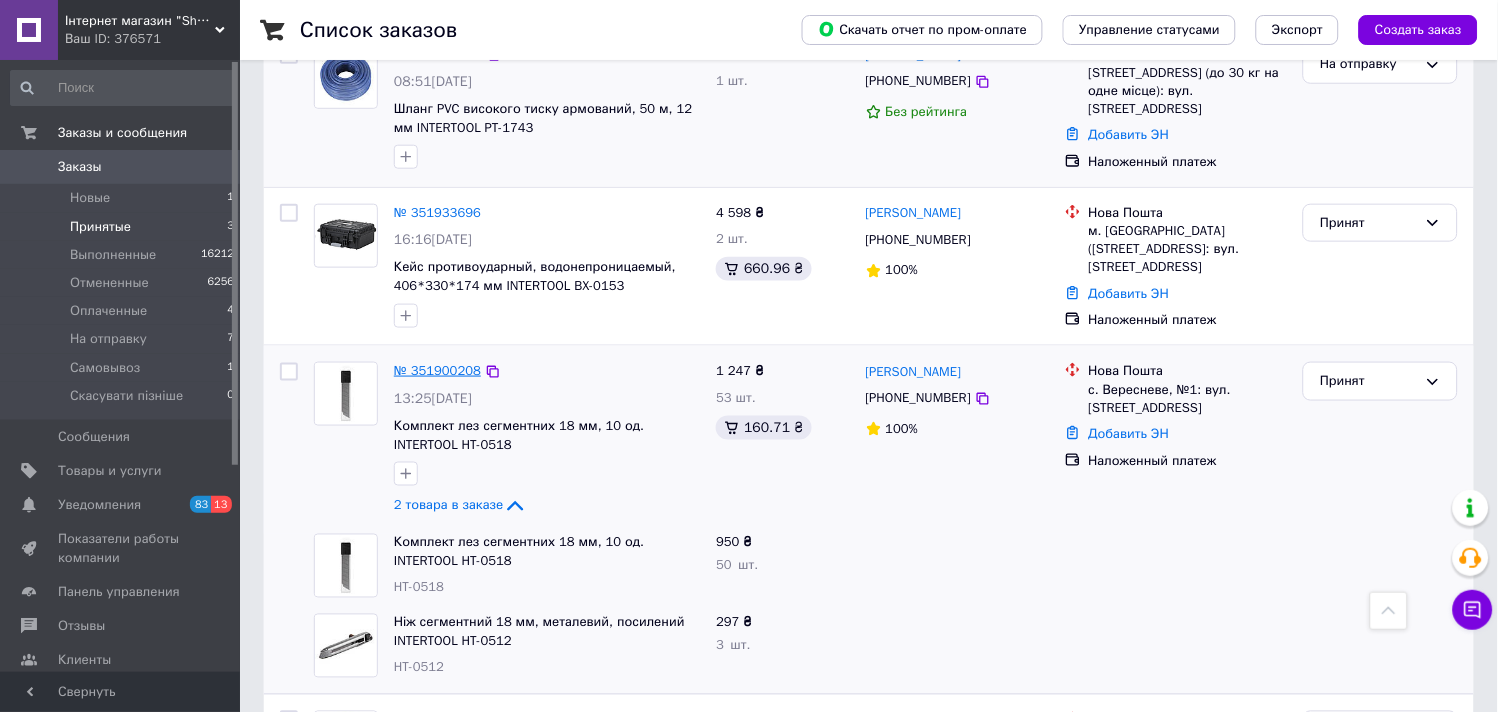 click on "№ 351900208" at bounding box center (437, 370) 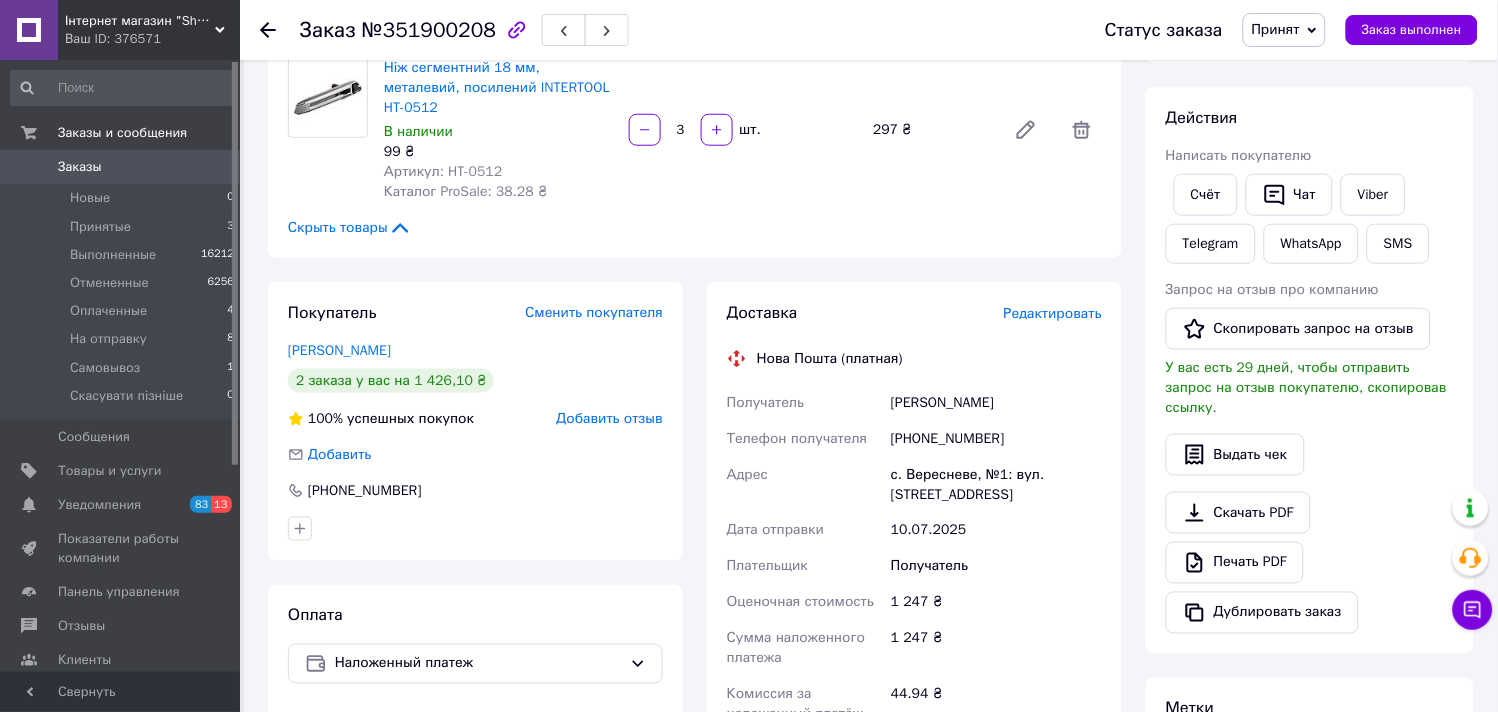 scroll, scrollTop: 0, scrollLeft: 0, axis: both 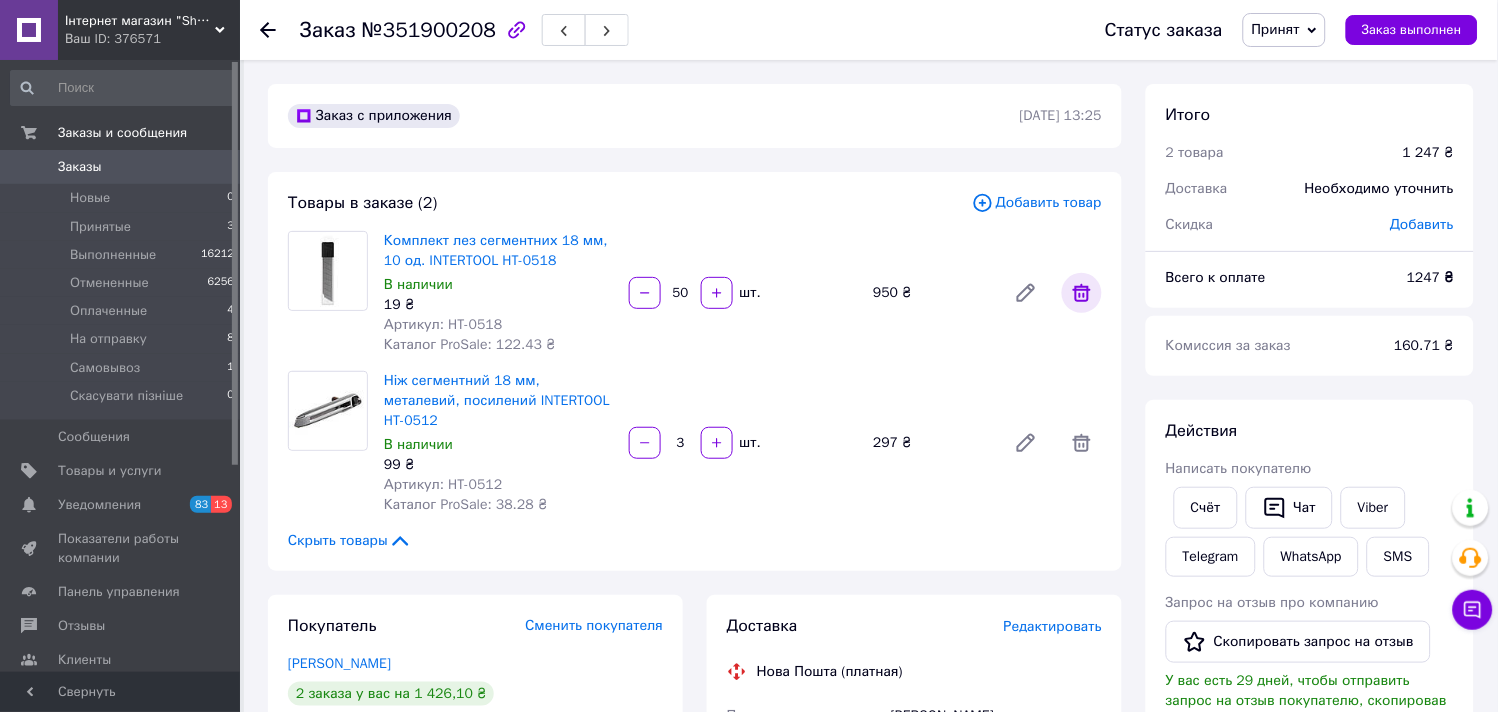 click 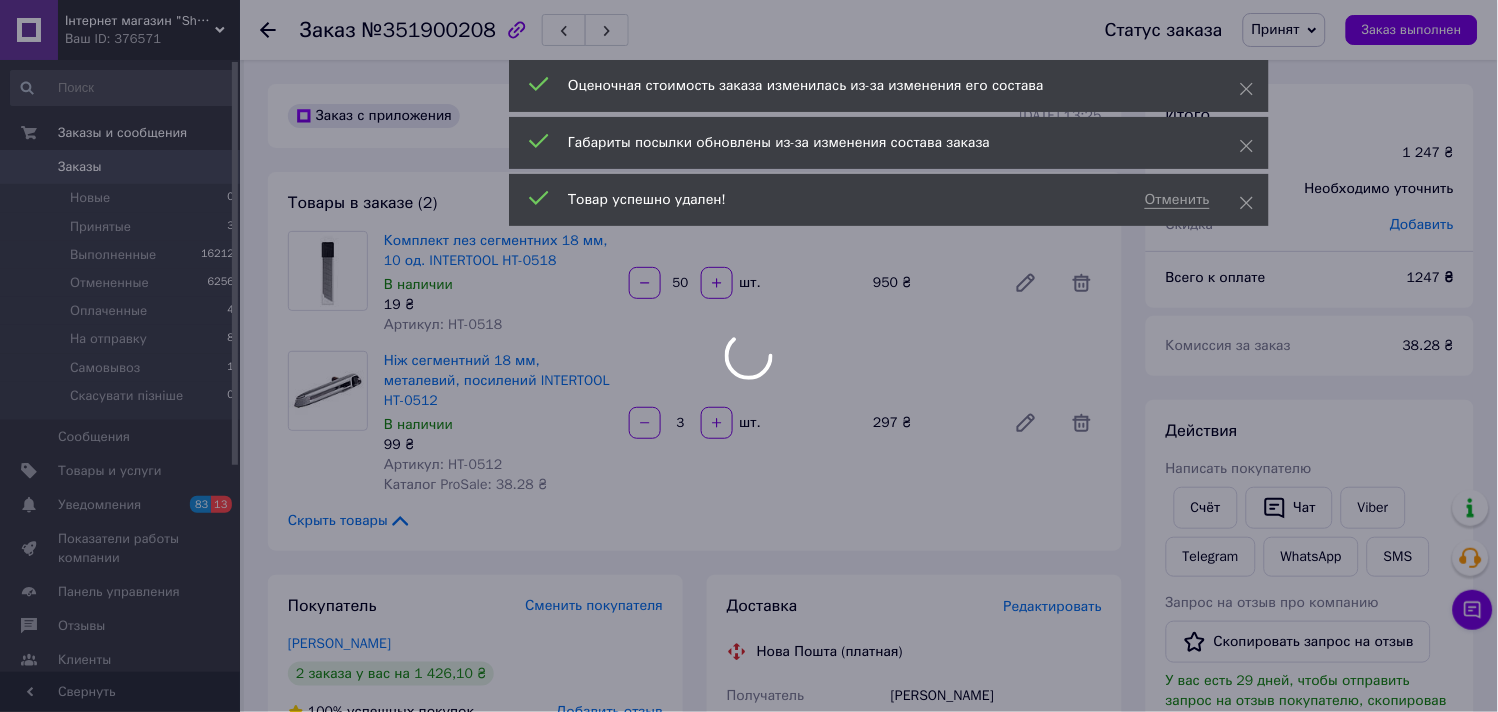 type on "3" 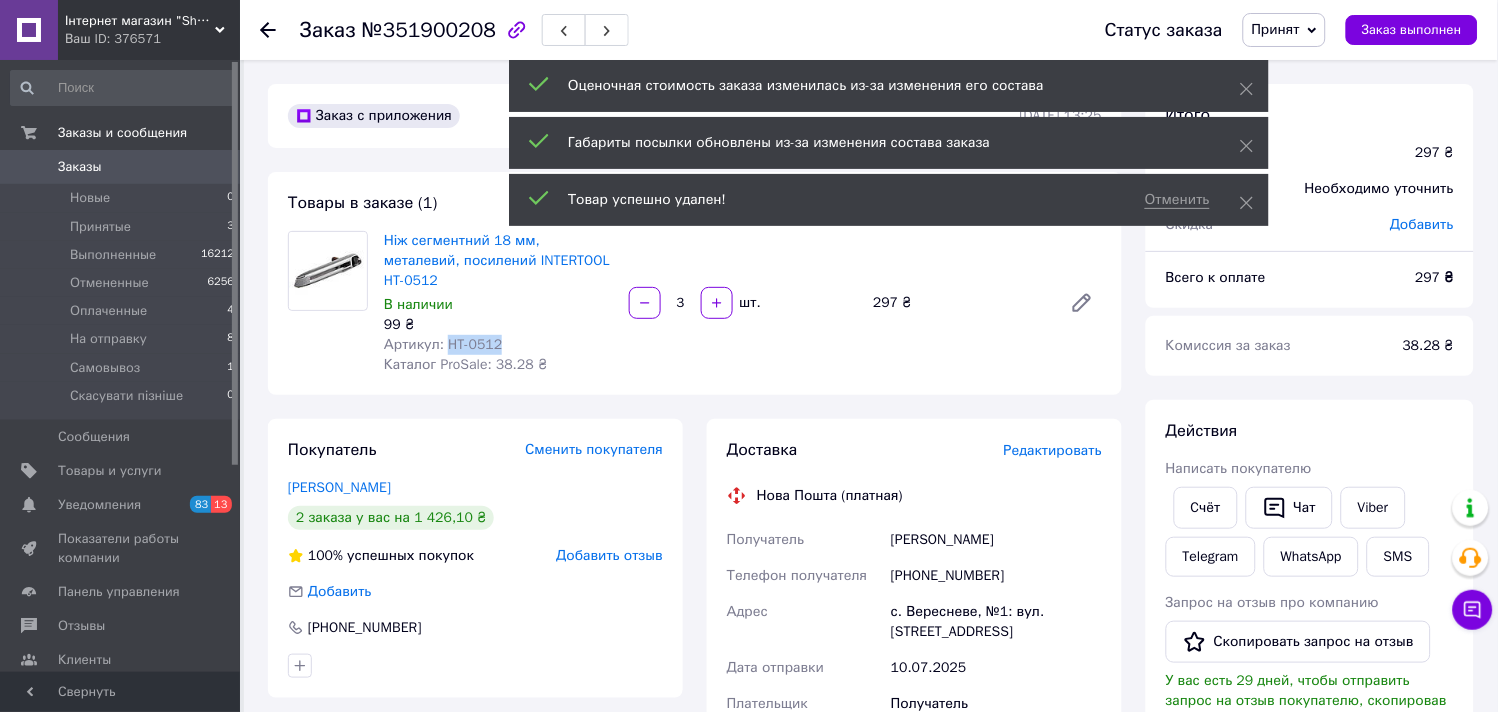 drag, startPoint x: 516, startPoint y: 326, endPoint x: 444, endPoint y: 322, distance: 72.11102 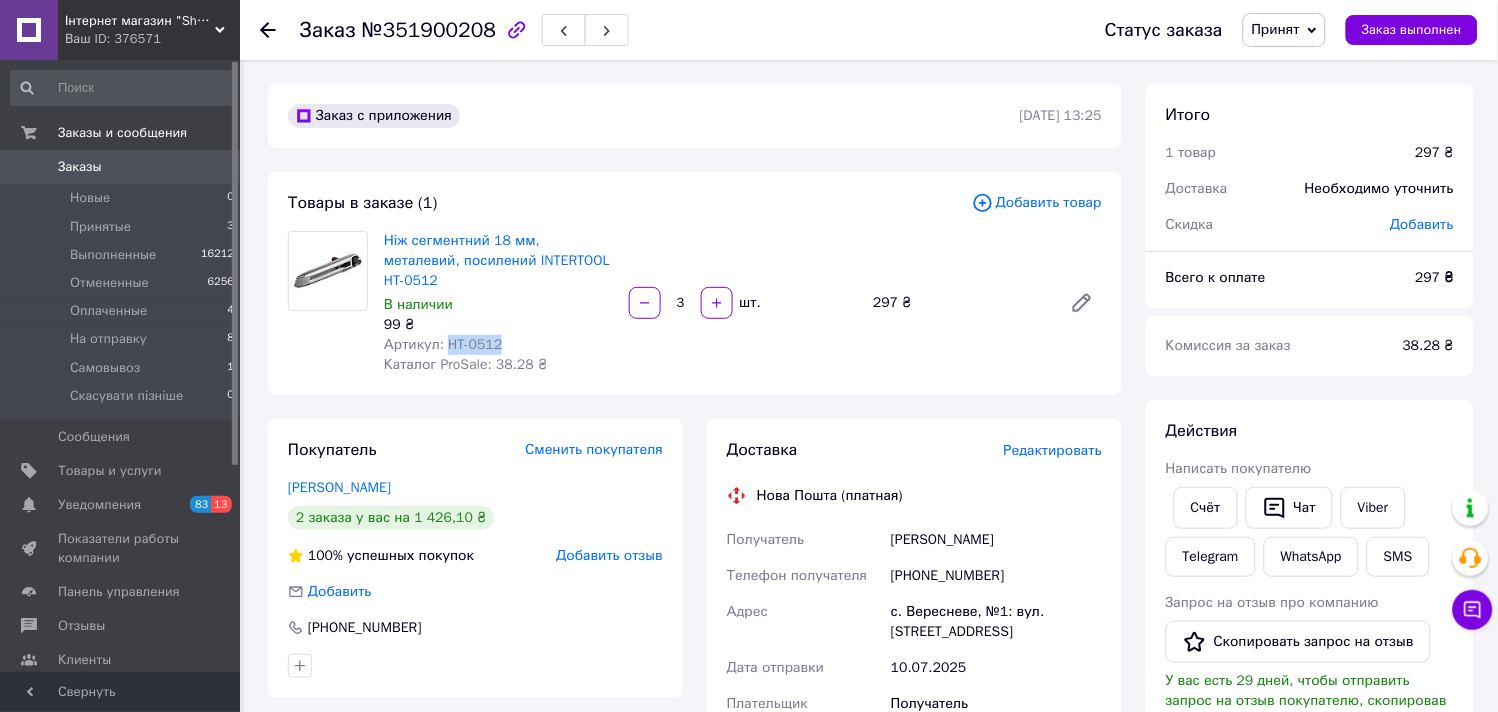 copy on "HT-0512" 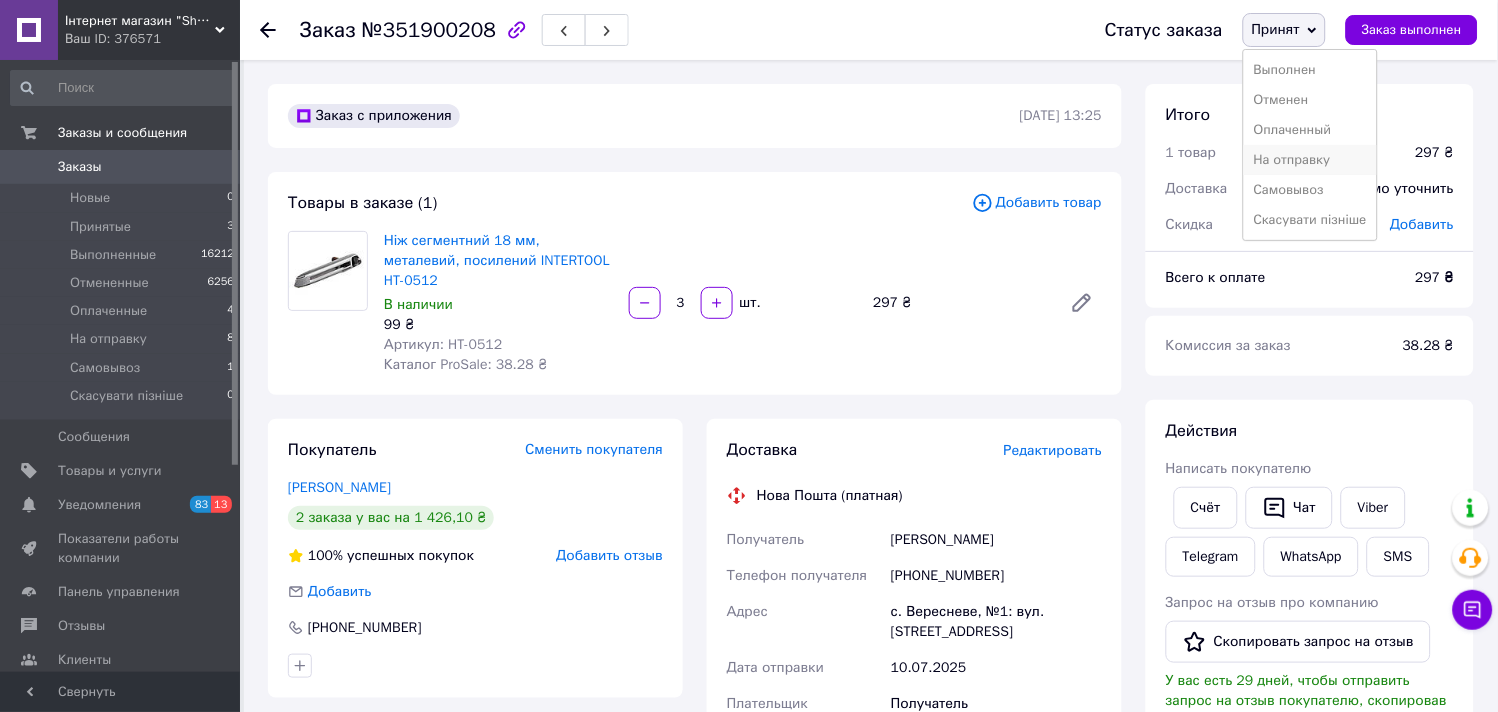 click on "На отправку" at bounding box center (1310, 160) 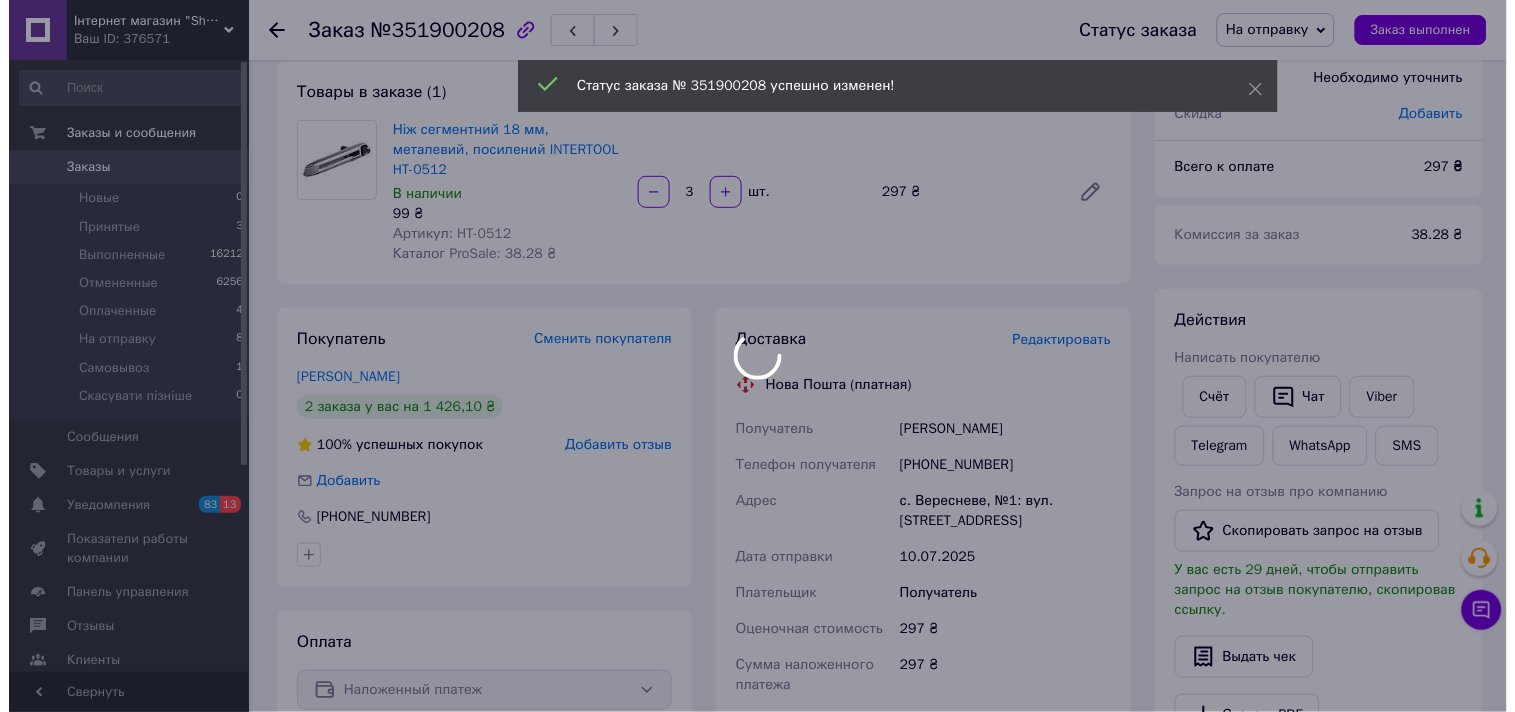 scroll, scrollTop: 222, scrollLeft: 0, axis: vertical 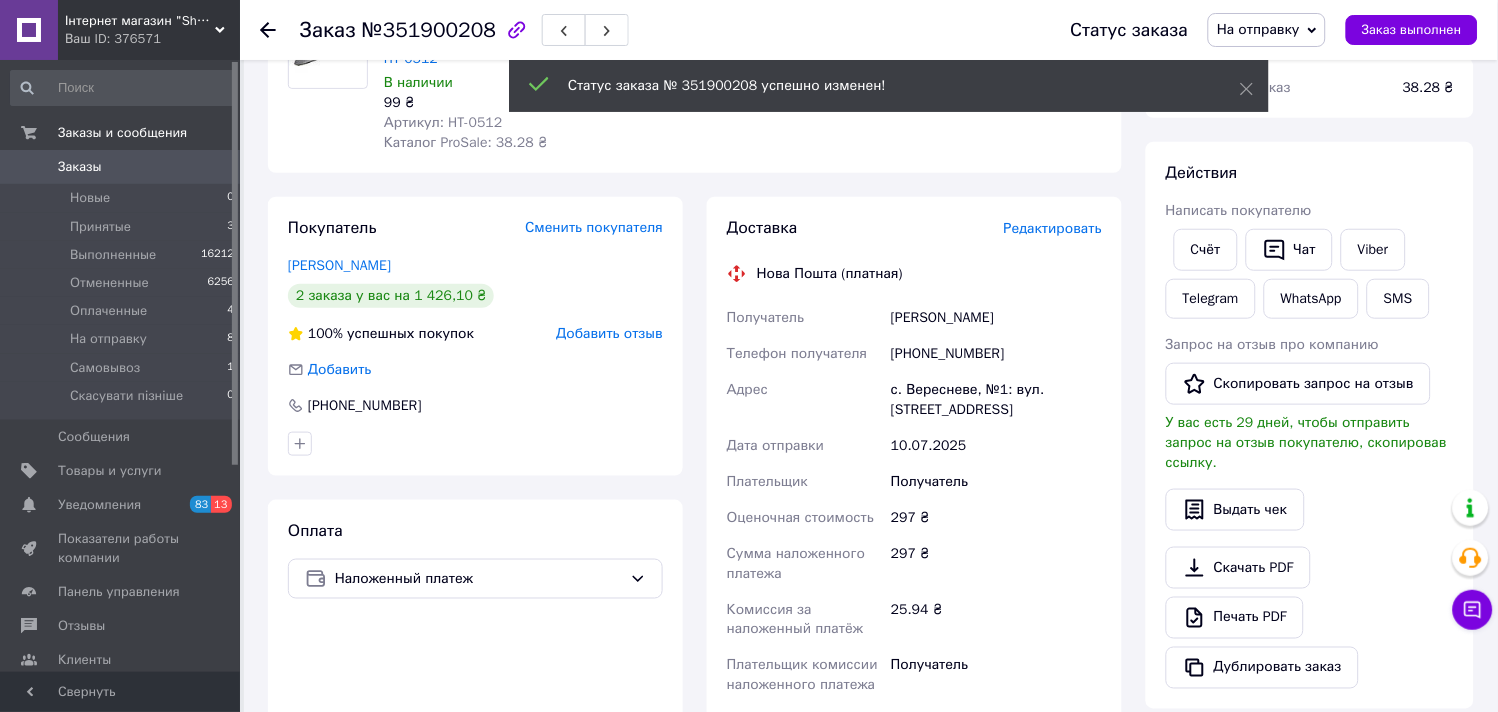 click on "Редактировать" at bounding box center (1053, 228) 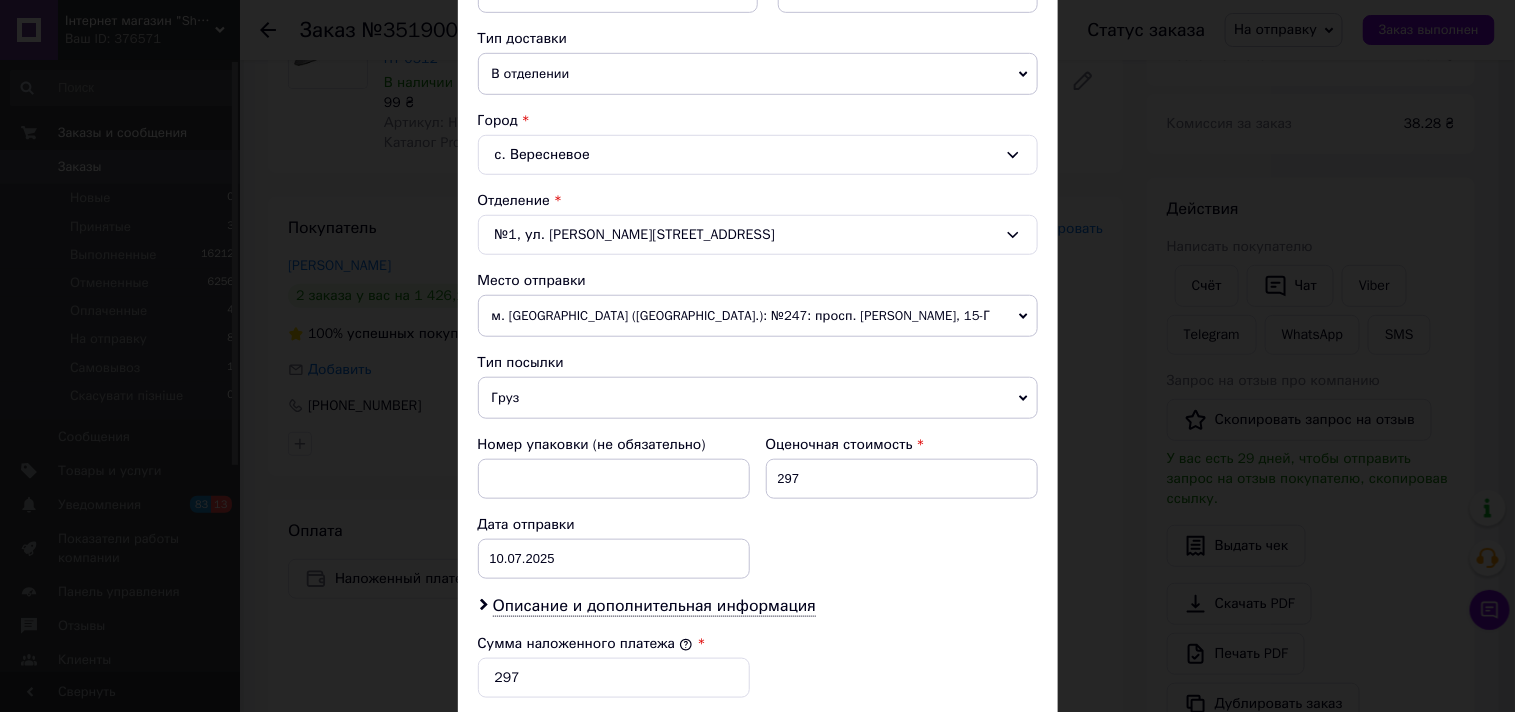 scroll, scrollTop: 555, scrollLeft: 0, axis: vertical 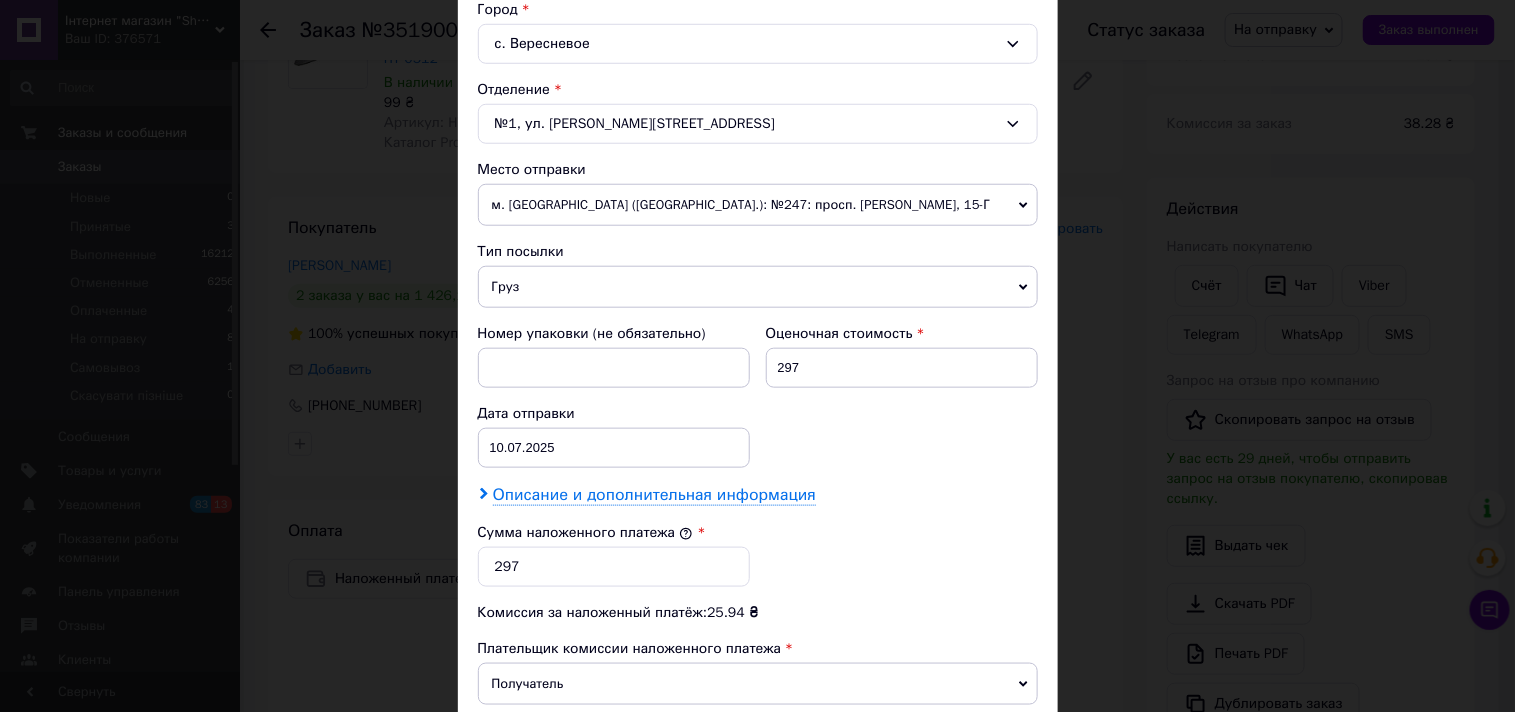 click on "Описание и дополнительная информация" at bounding box center [654, 495] 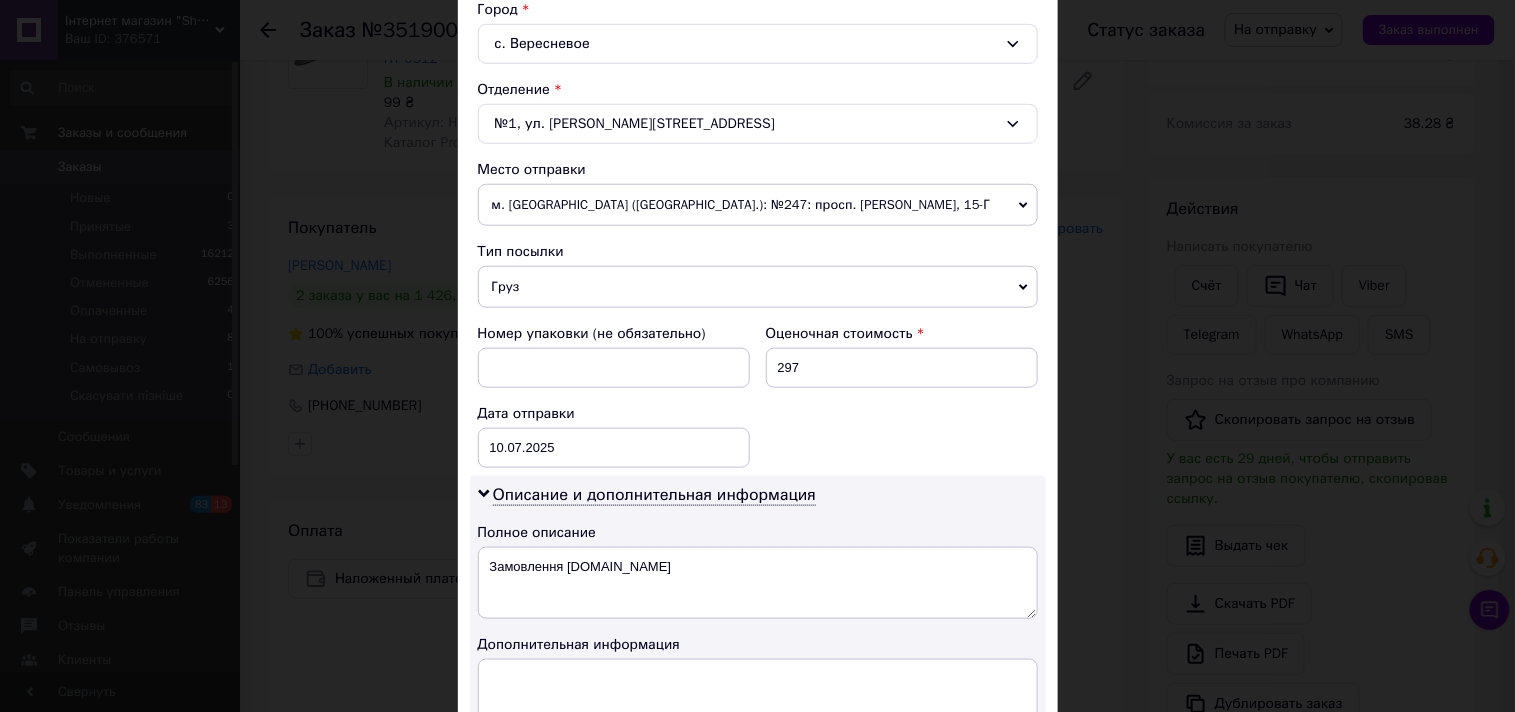 scroll, scrollTop: 666, scrollLeft: 0, axis: vertical 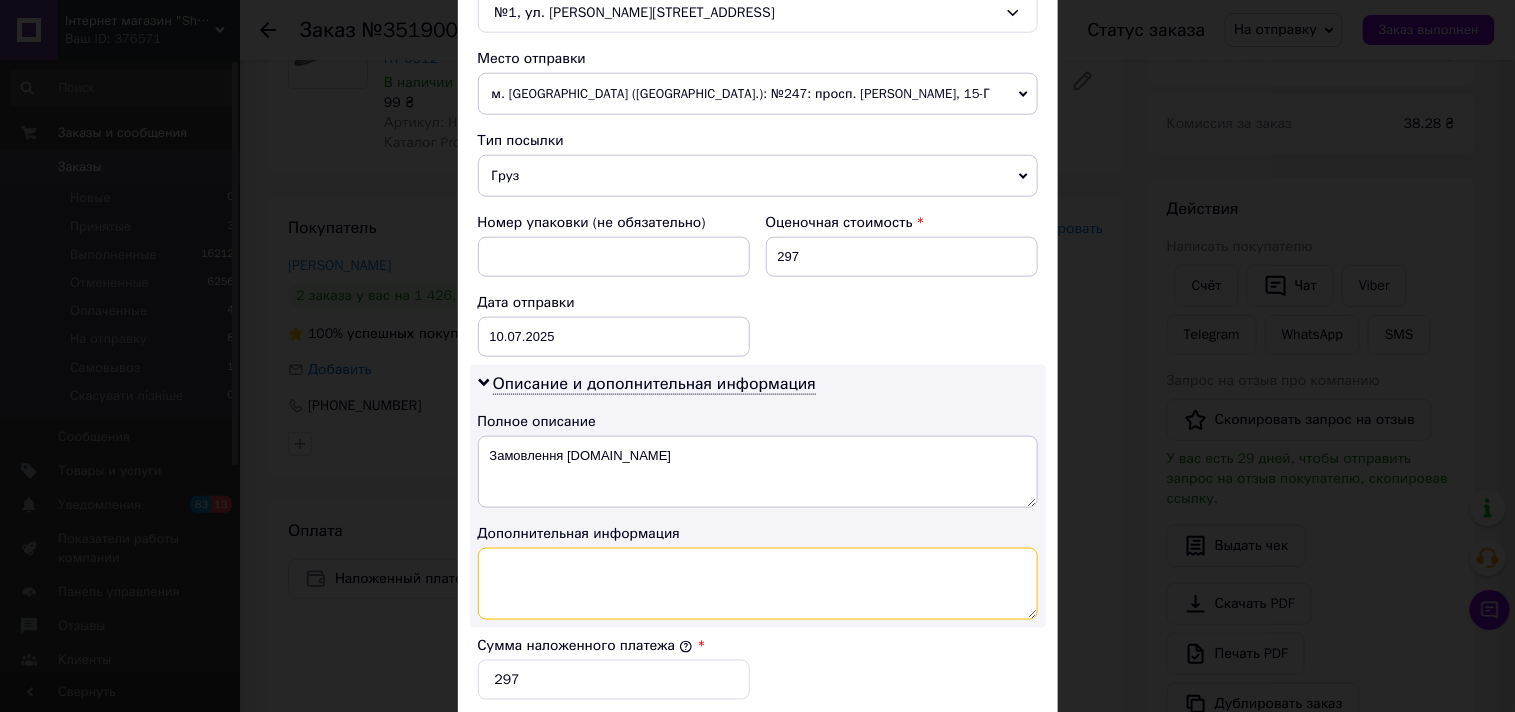 click at bounding box center [758, 584] 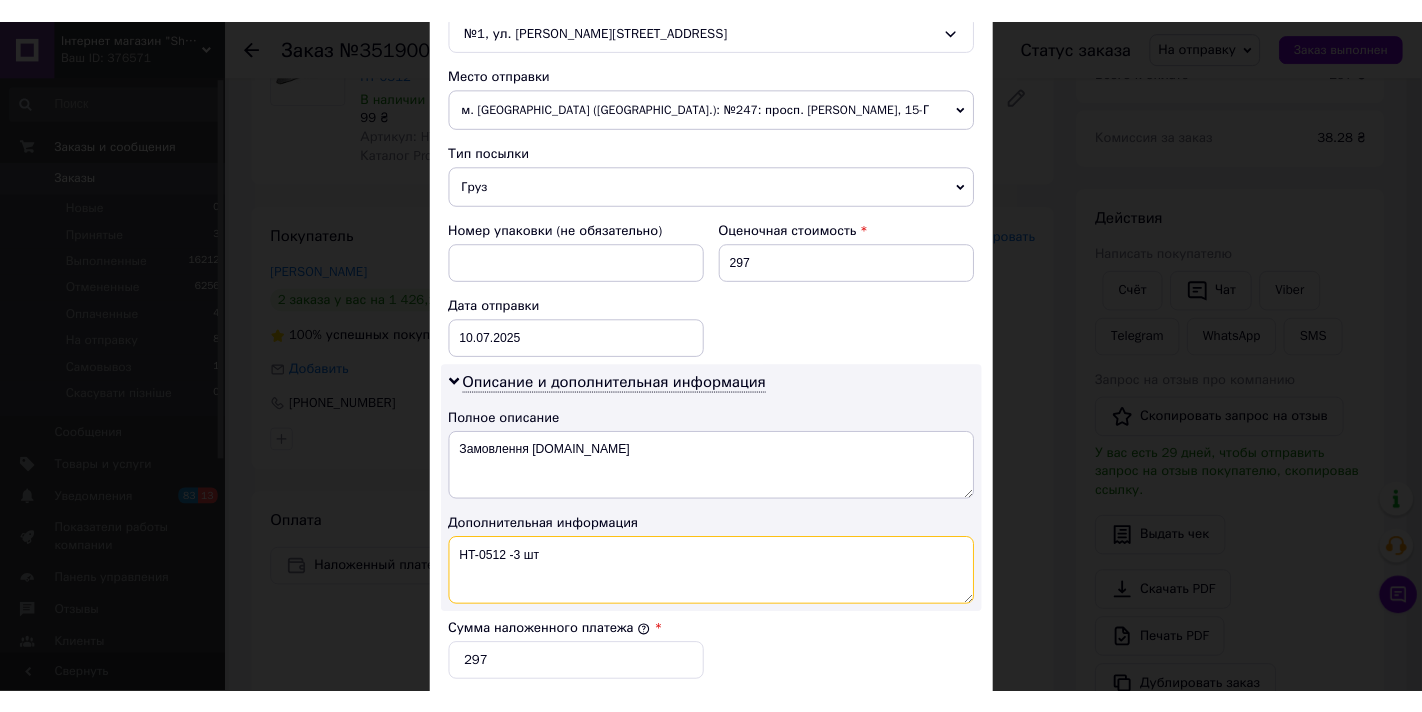 scroll, scrollTop: 1000, scrollLeft: 0, axis: vertical 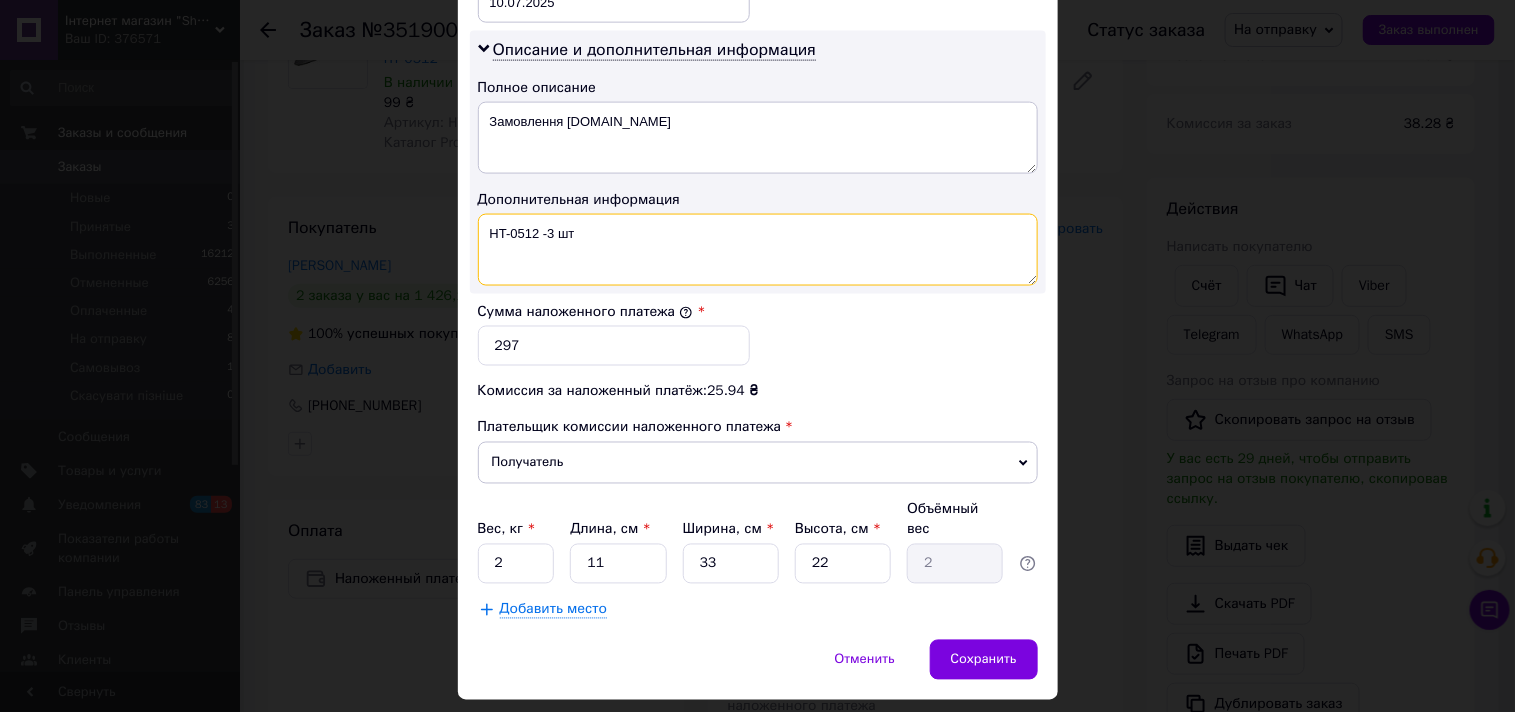 type on "HT-0512 -3 шт" 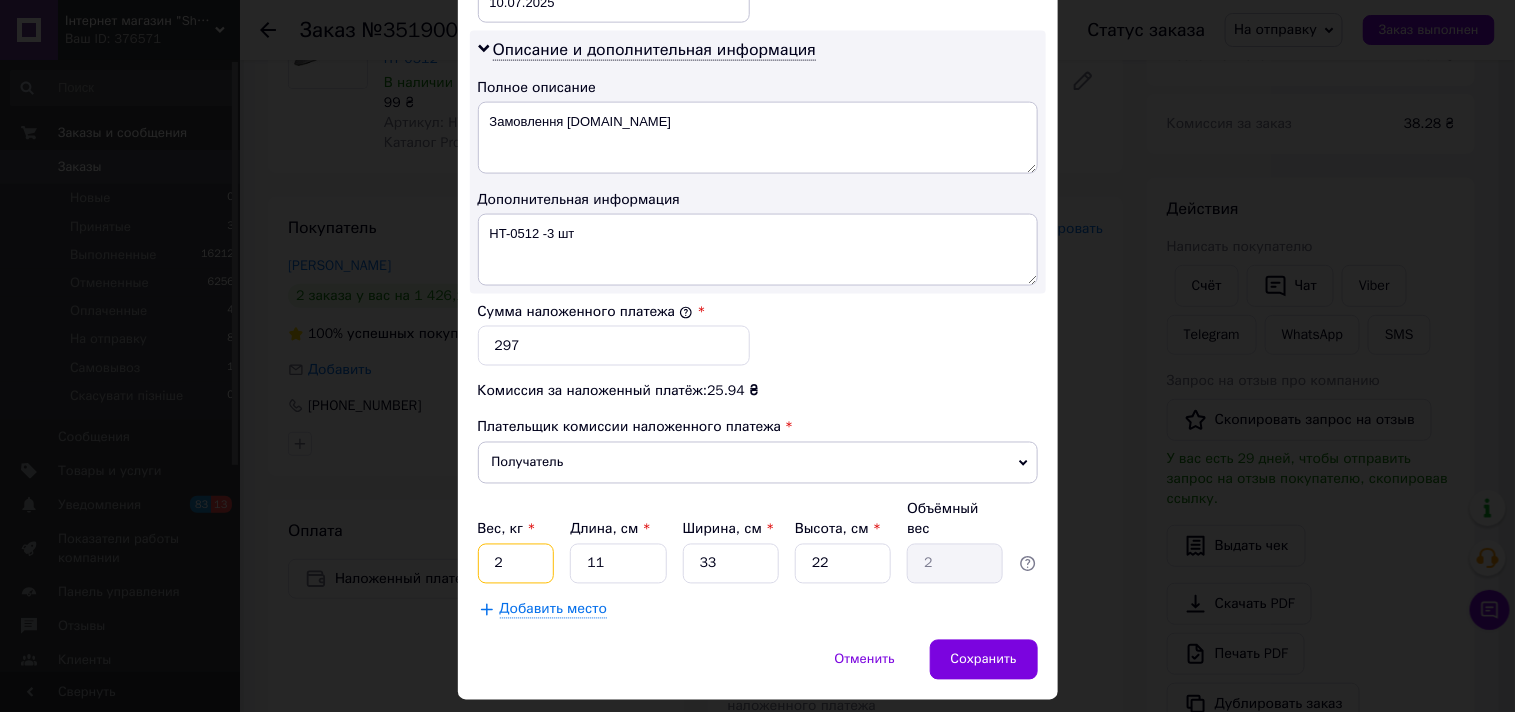 click on "2" at bounding box center [516, 564] 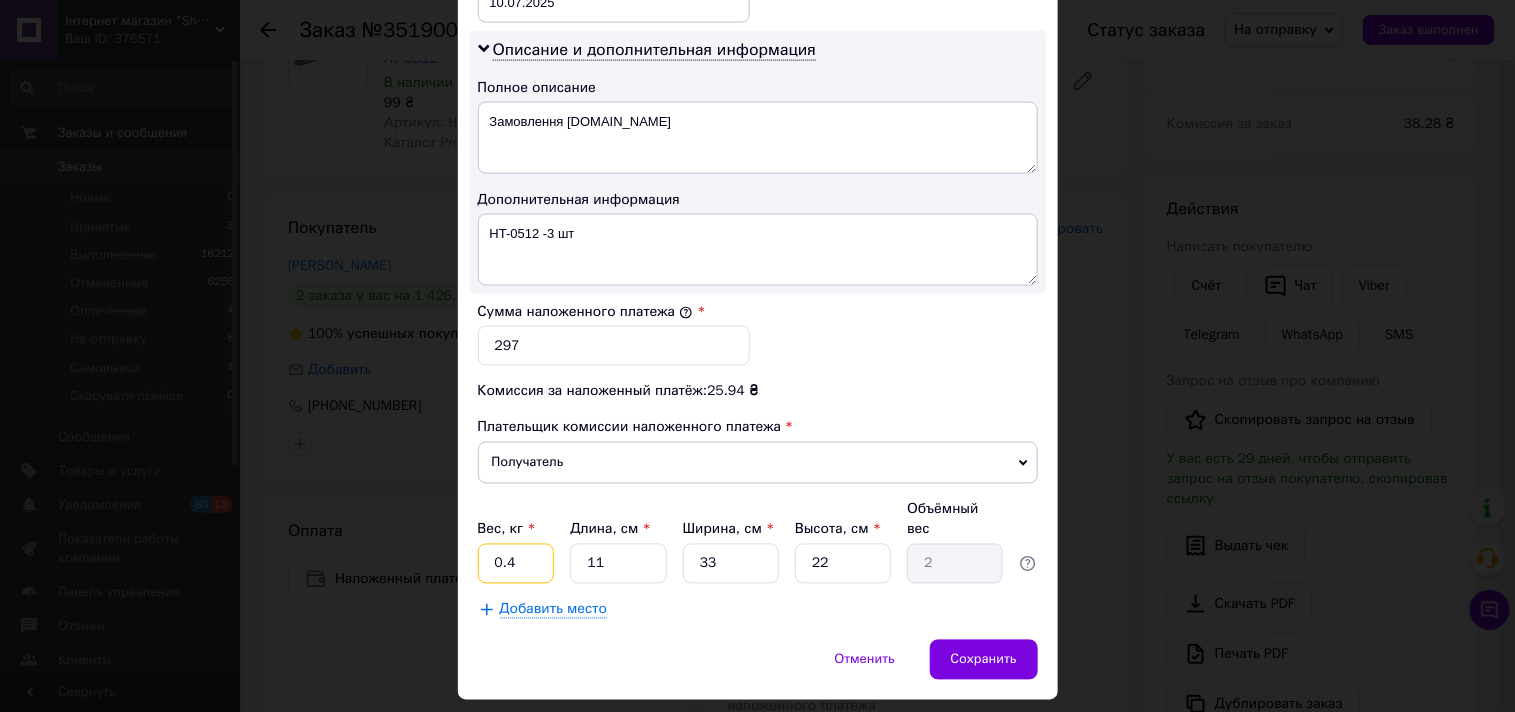type on "0.4" 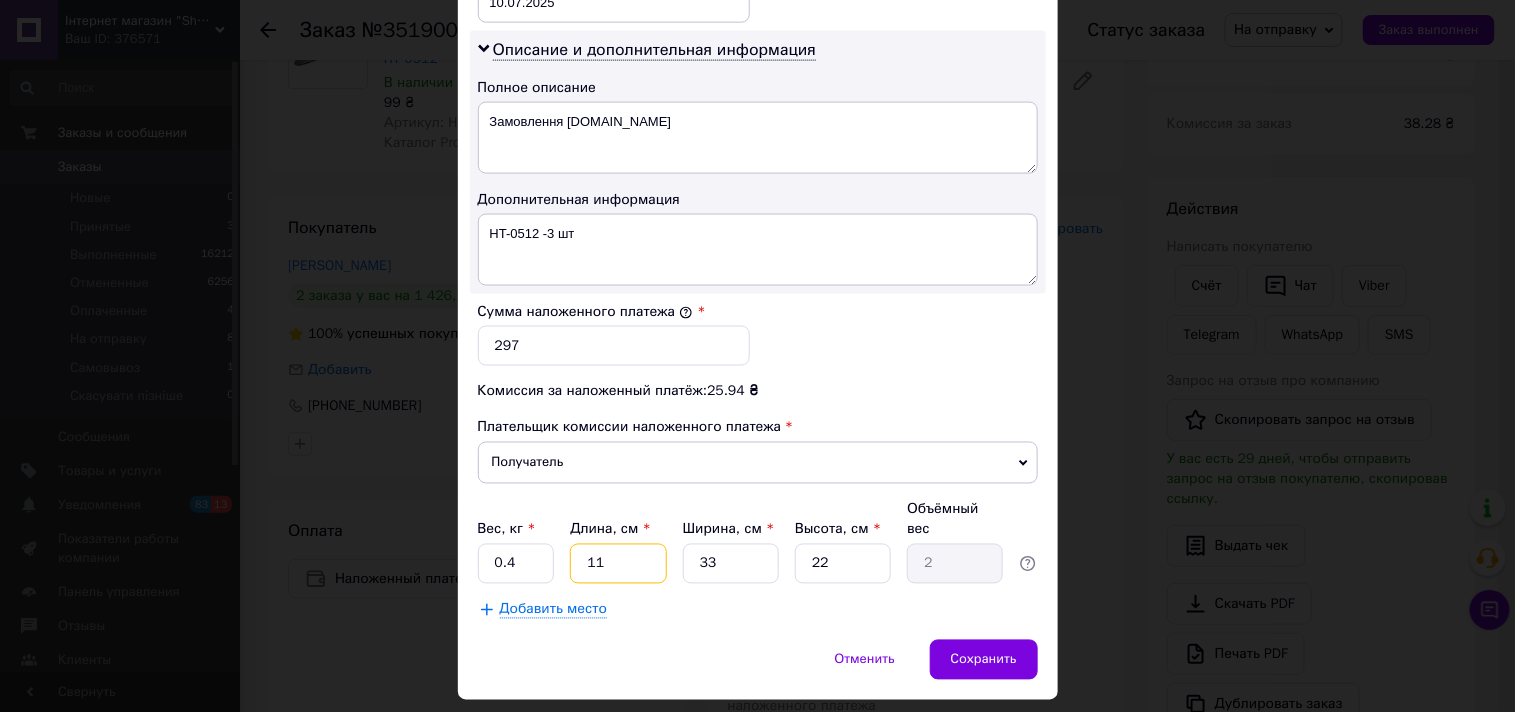 click on "11" at bounding box center [618, 564] 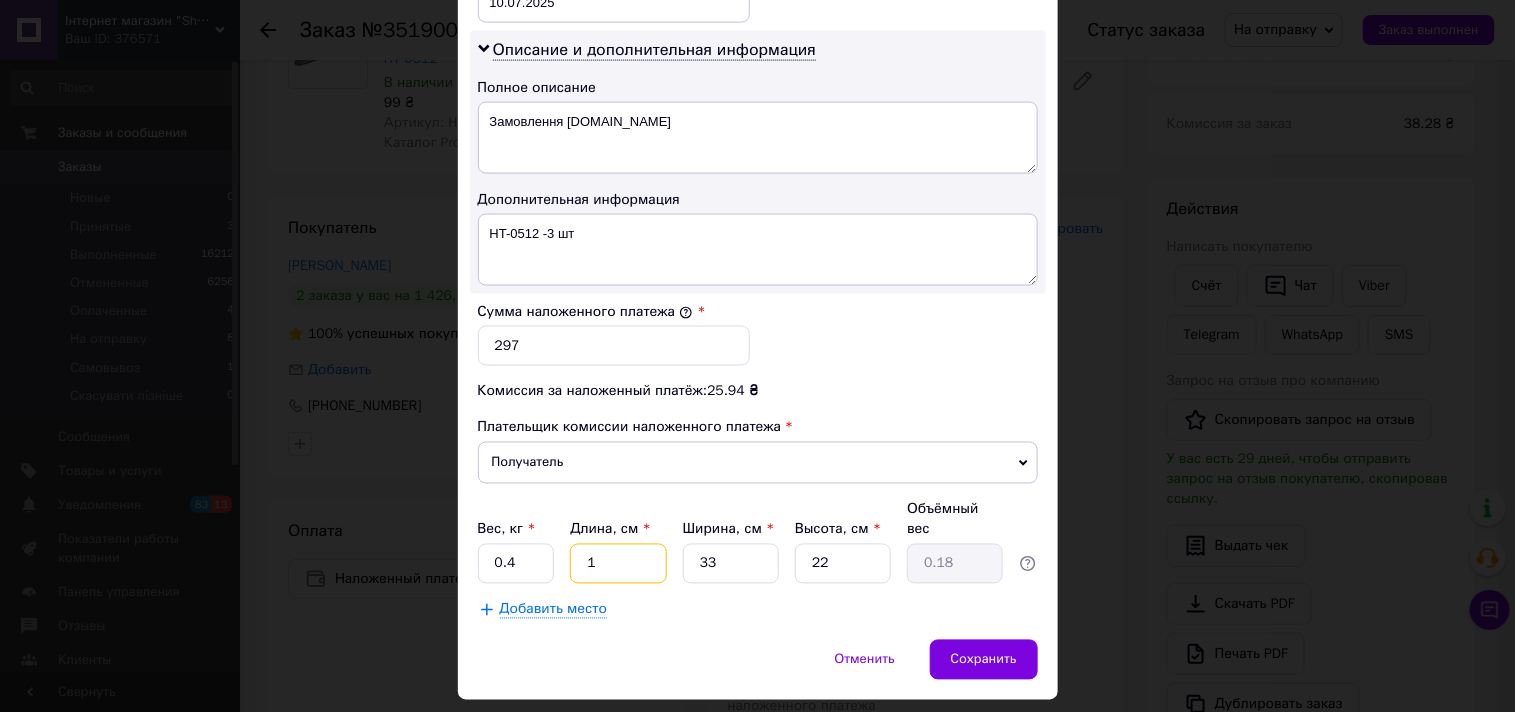 type 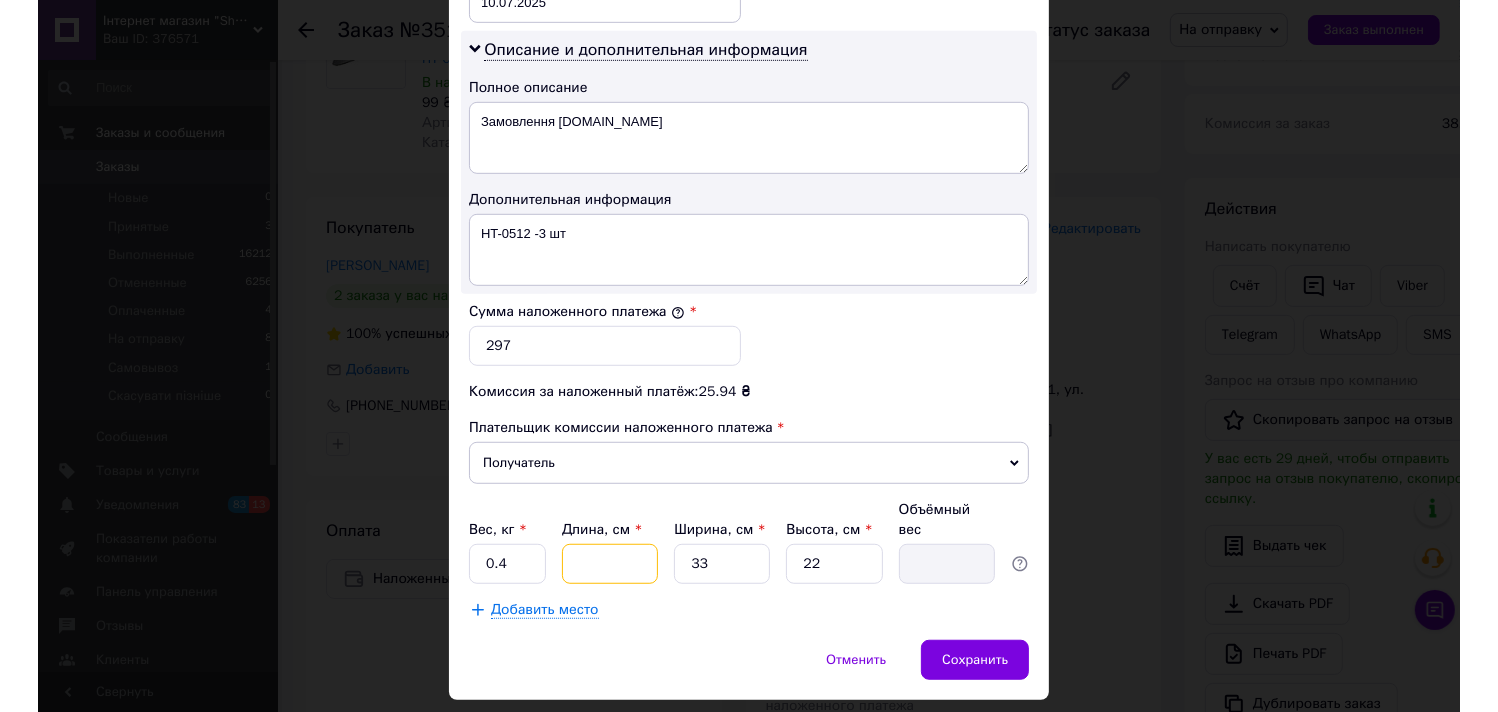 scroll, scrollTop: 1000, scrollLeft: 0, axis: vertical 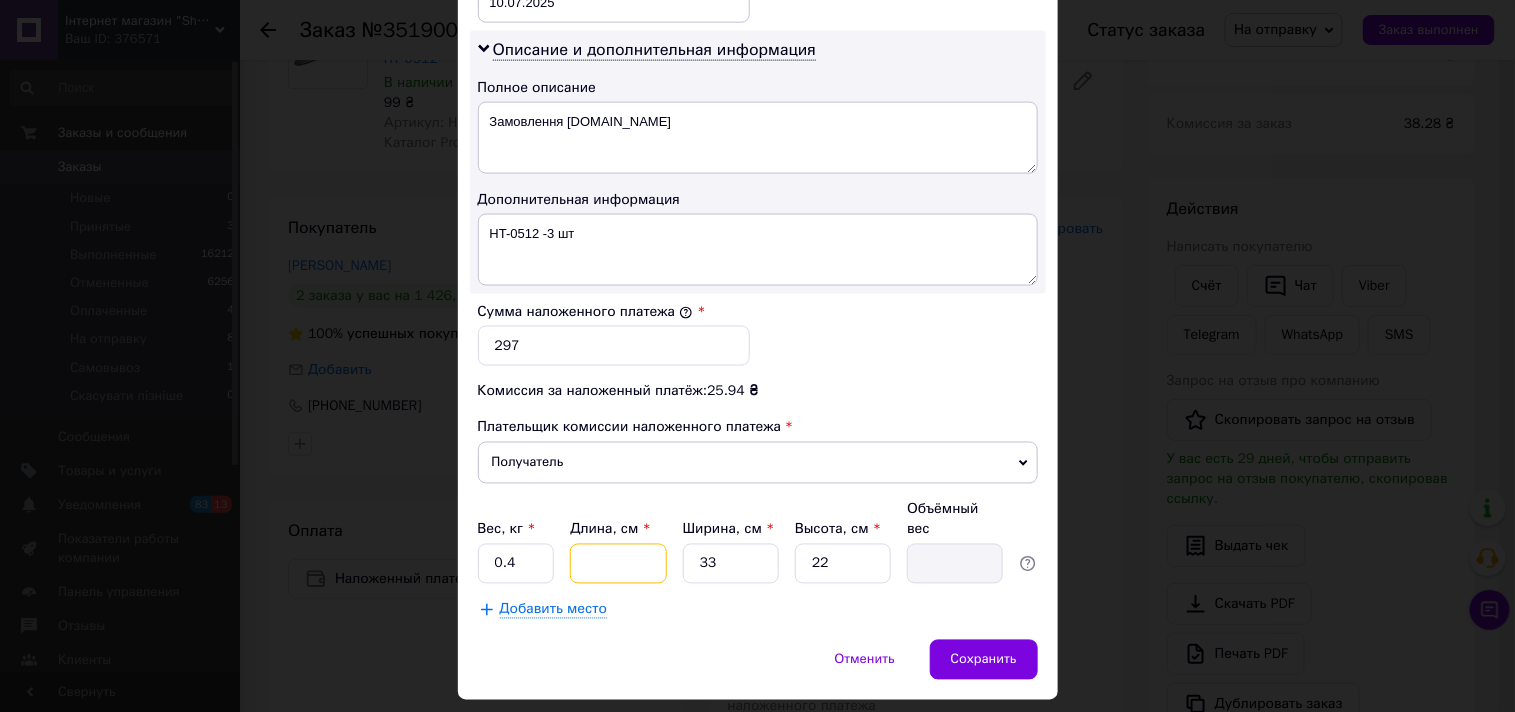 type on "1" 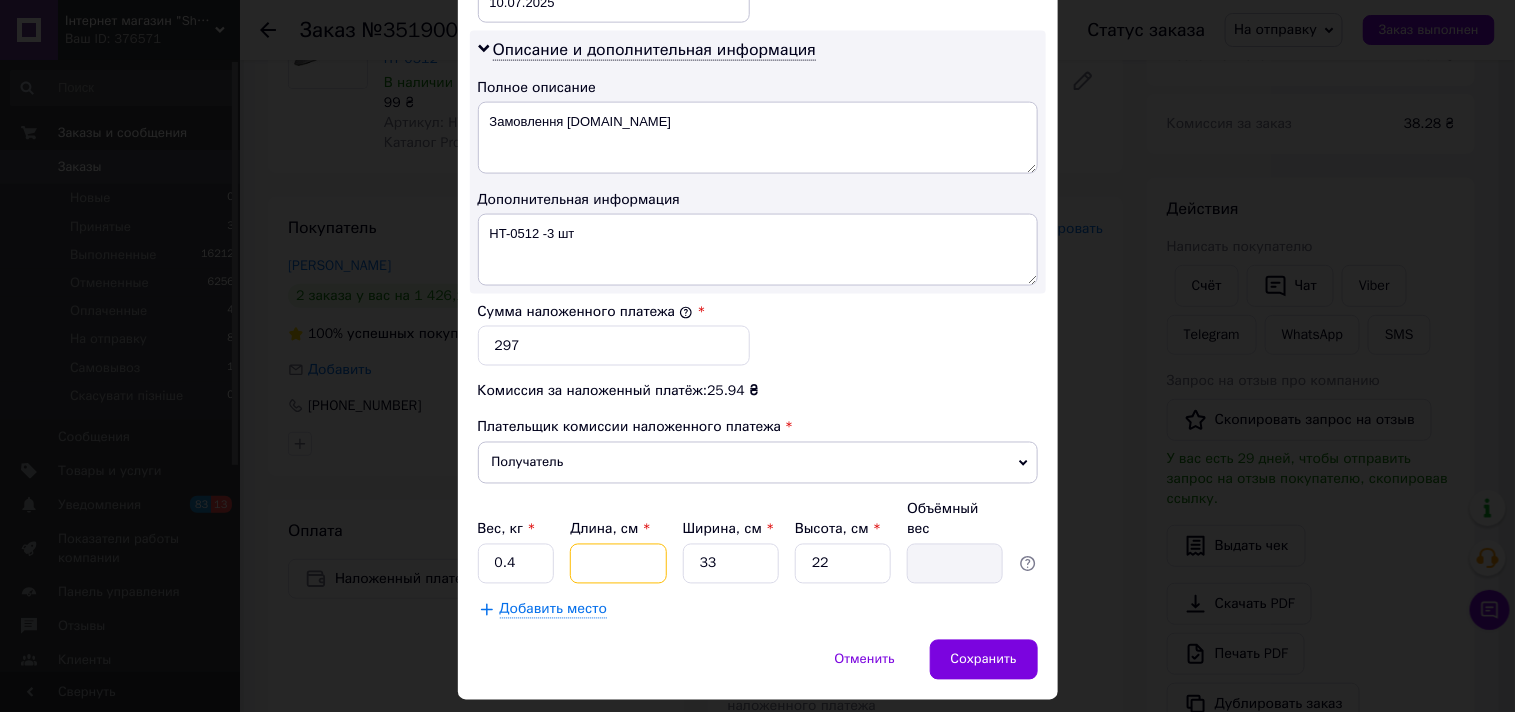 type on "0.18" 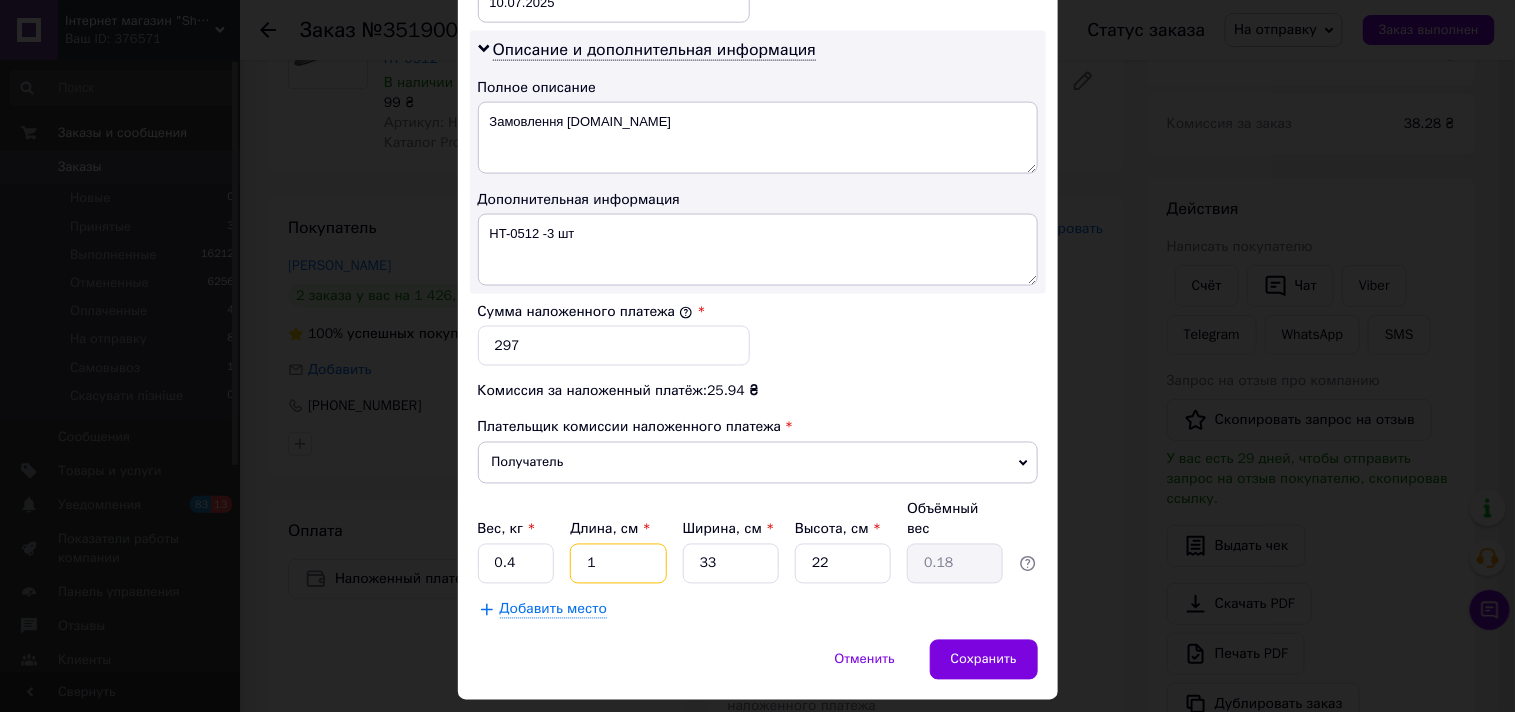type on "15" 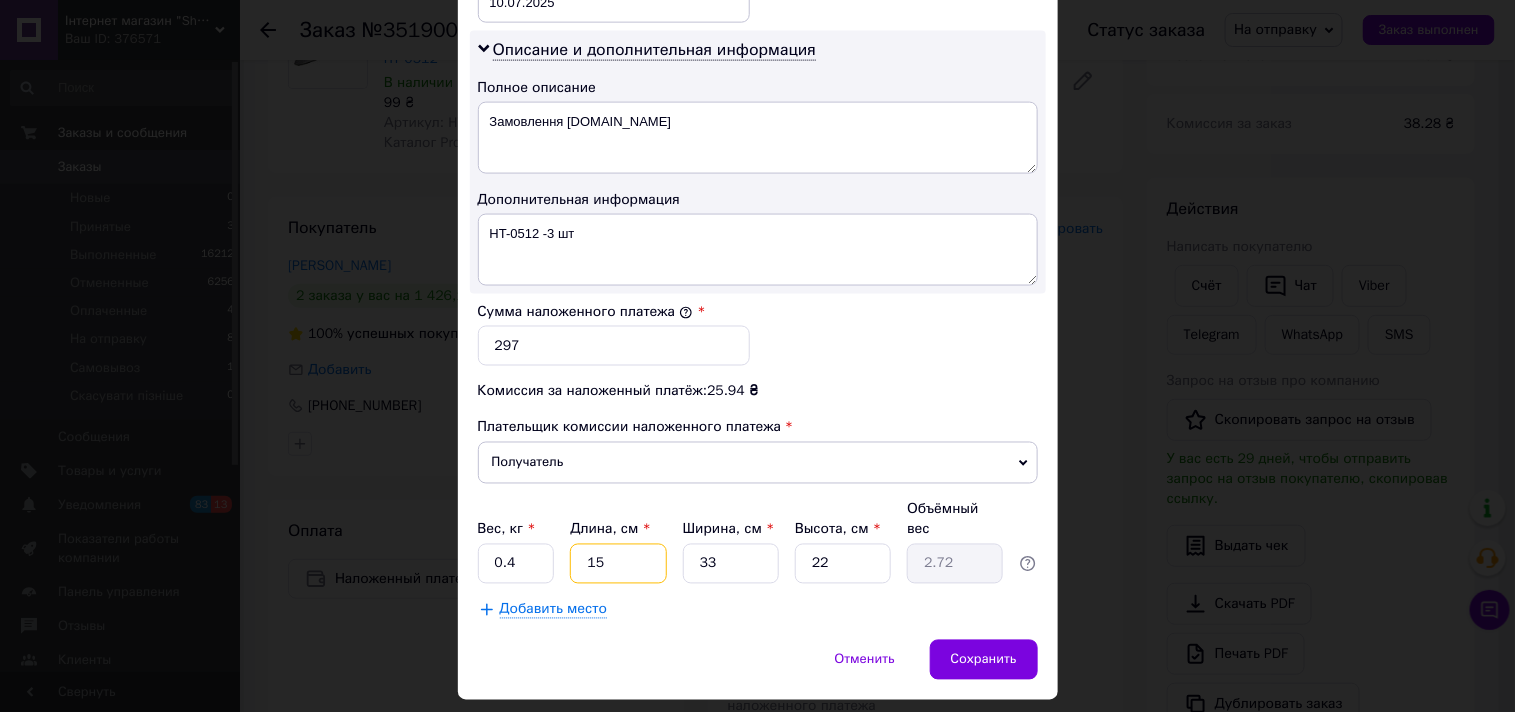 type on "15" 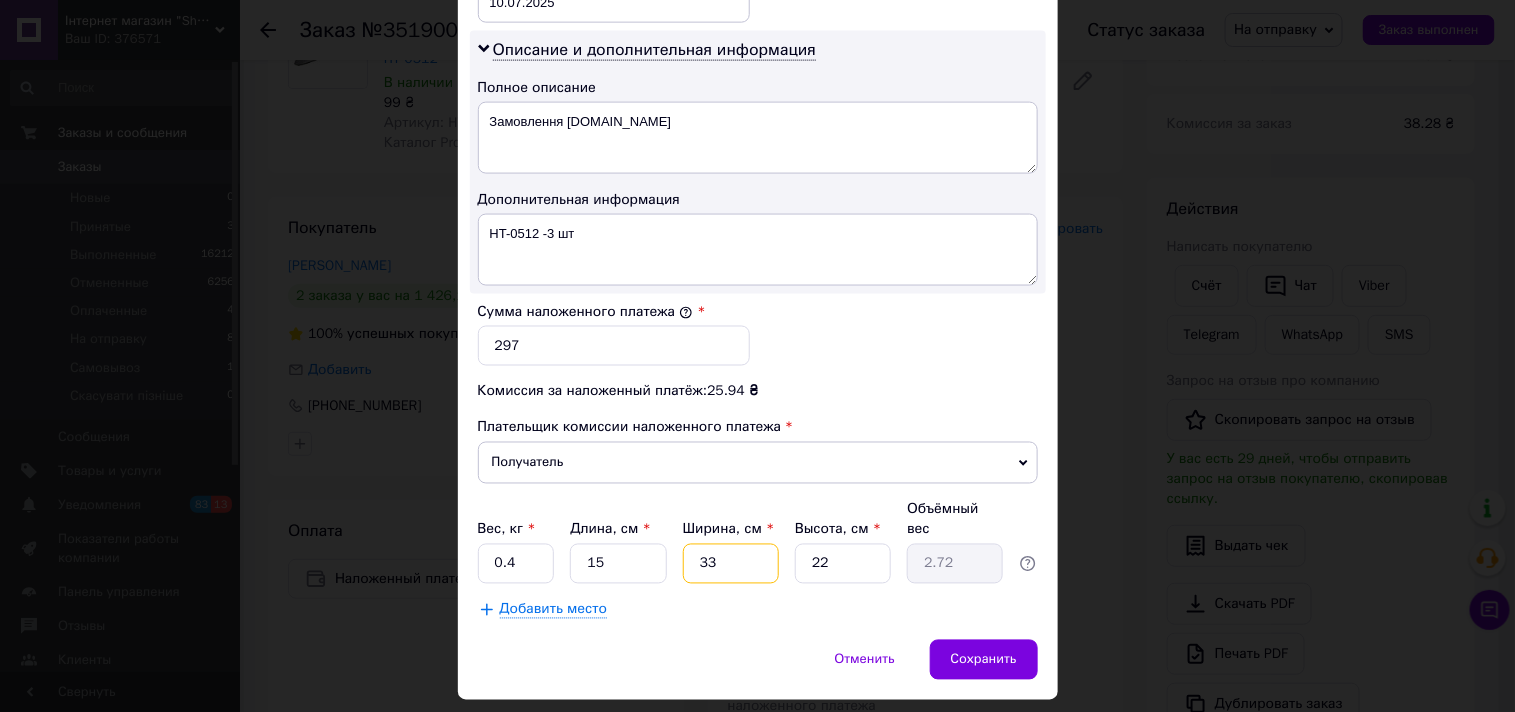 type on "5" 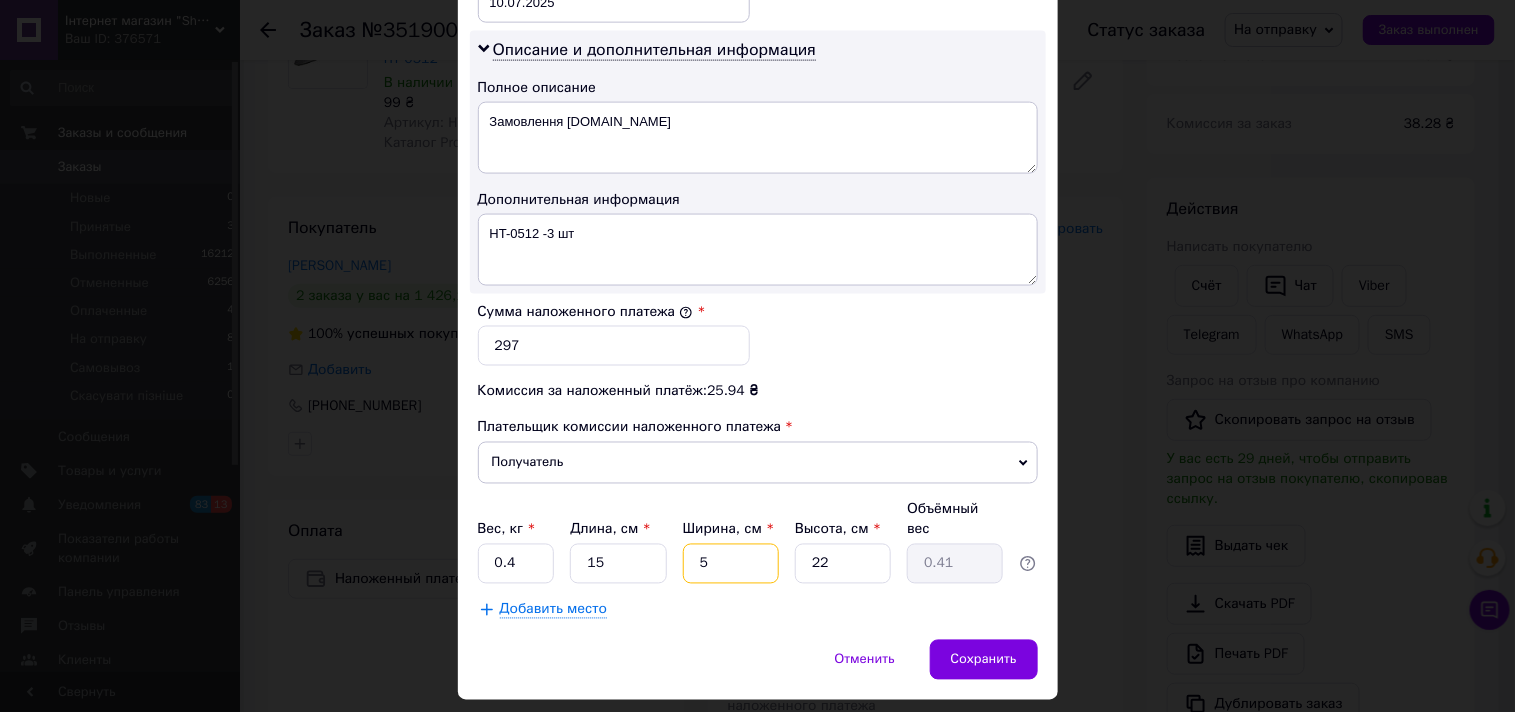 type on "5" 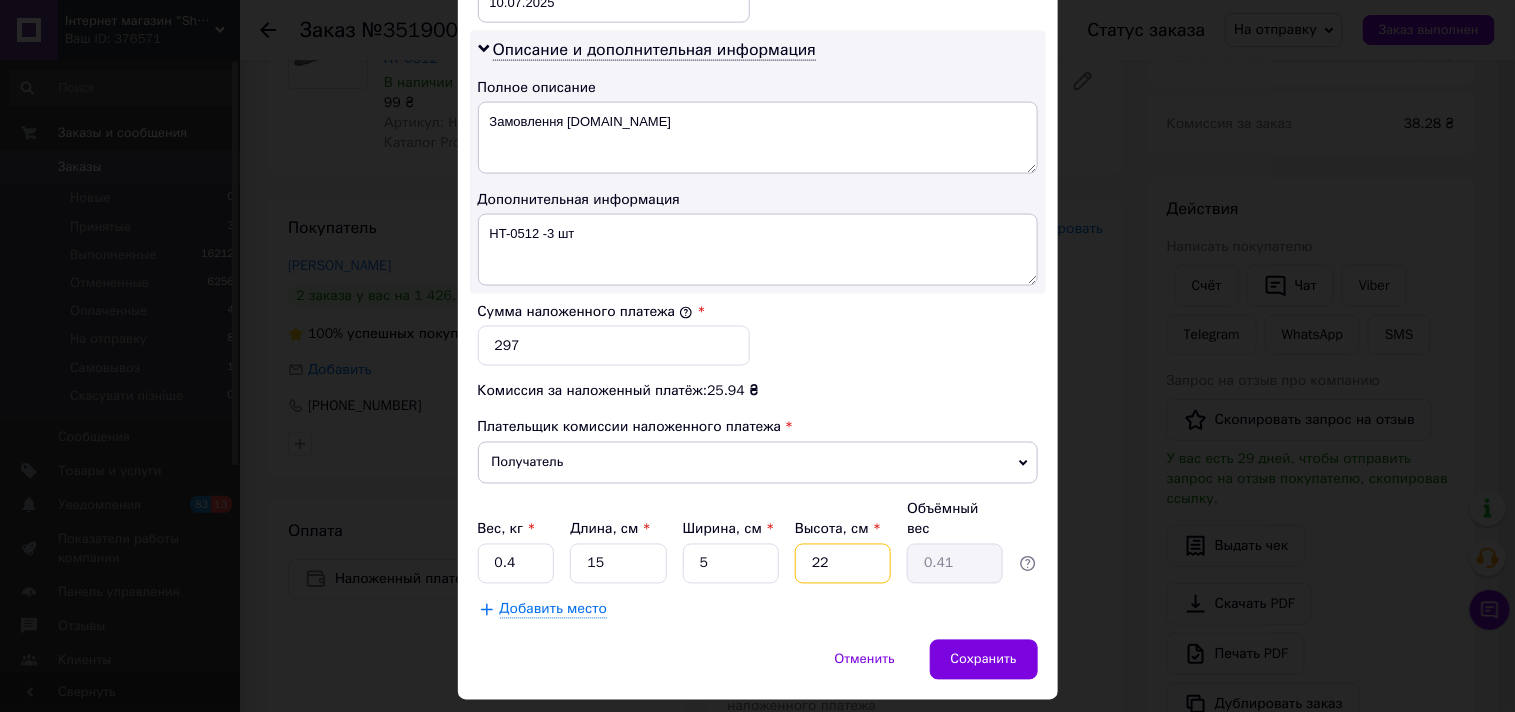type on "5" 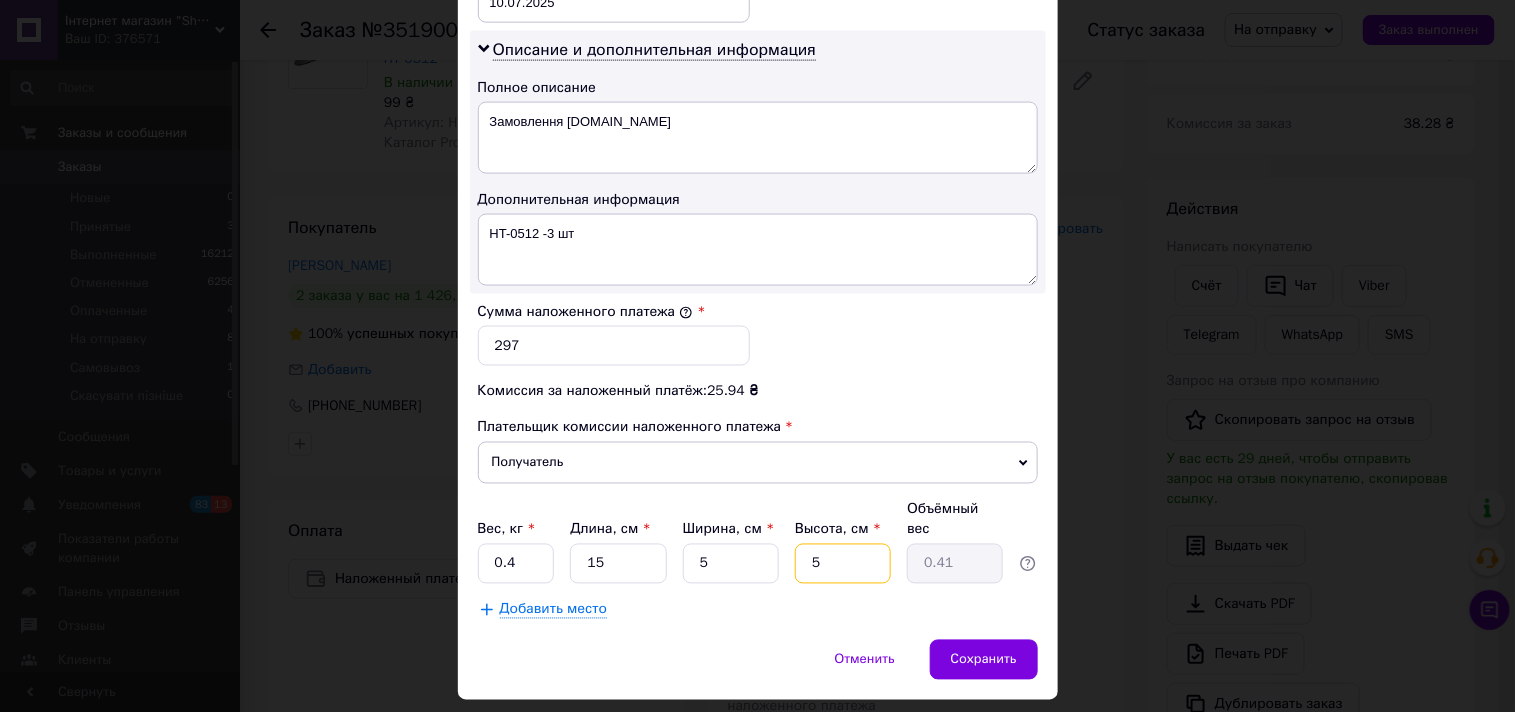 type on "0.1" 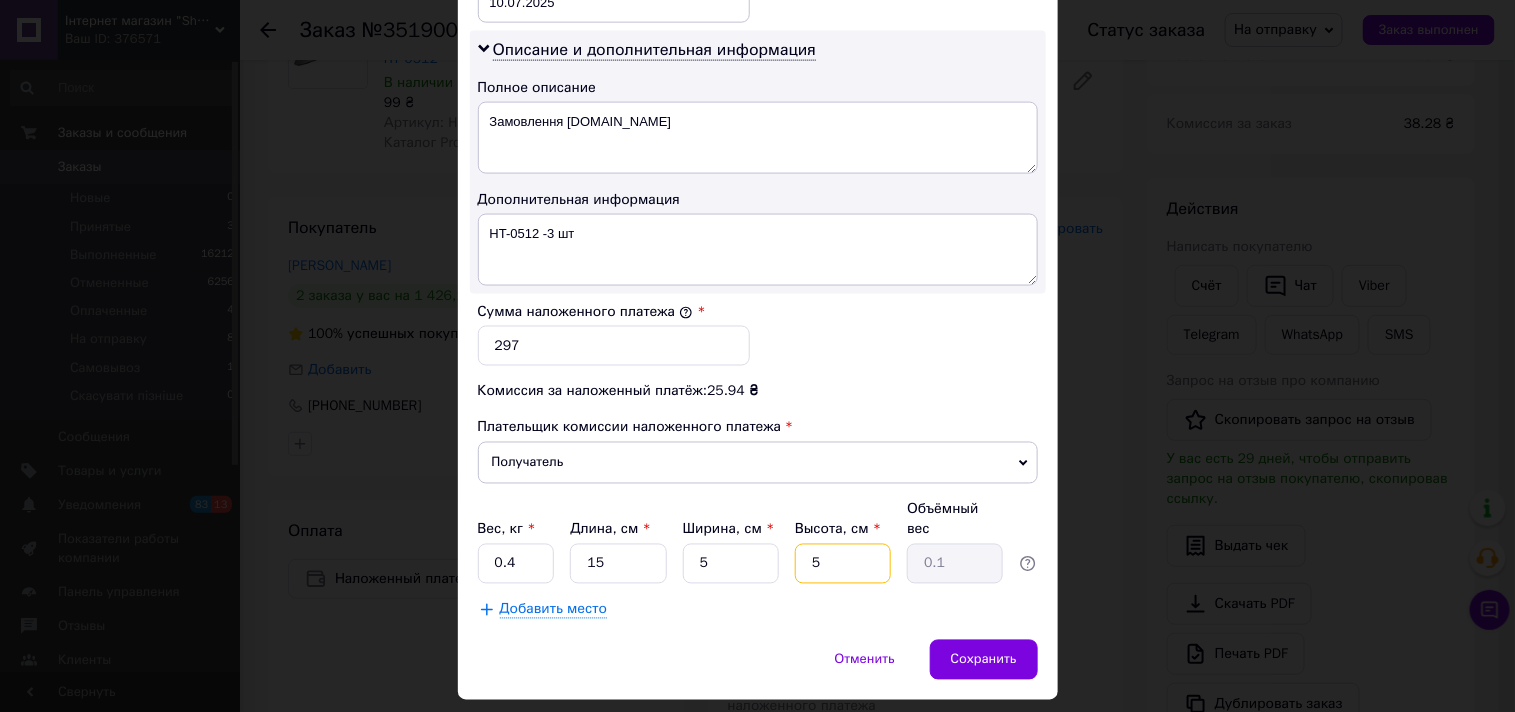type on "5" 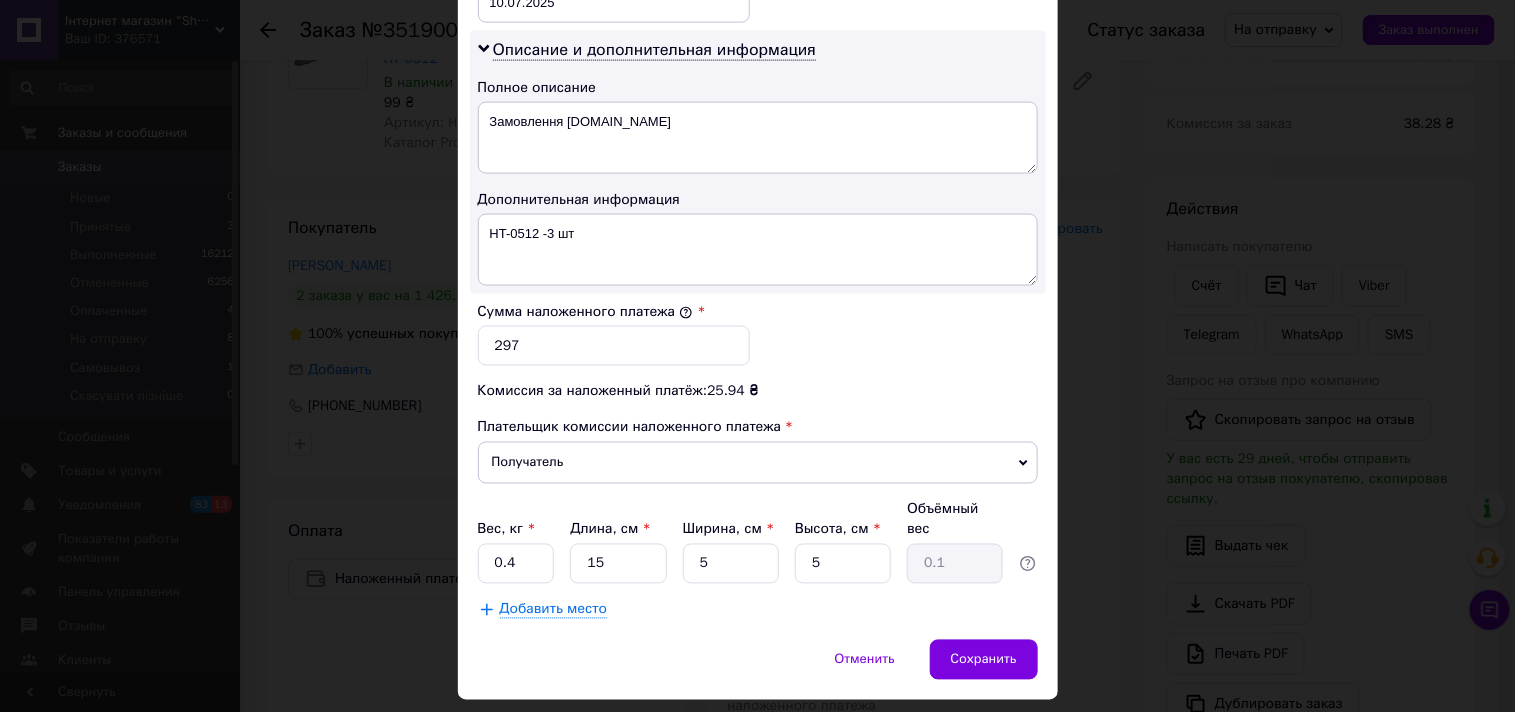 click on "Способ доставки Нова Пошта (платная) Плательщик Получатель Отправитель Фамилия получателя Собуцький Имя получателя Максим Отчество получателя Телефон получателя +380983722643 Тип доставки В отделении Курьером В почтомате Город с. Вересневое Отделение №1, ул. Дубенская, 1 Место отправки м. Київ (Київська обл.): №247: просп. Степана Бандери, 15-Г м. Київ (Київська обл.): №16 (до 30 кг на одне місце): вул. Вербова, 24 Харків: №19: вул. Фонвізіна, 15 Харків: №4: вул. Достоєвського, 5 Івано-Франківськ: №1: вул. Максимовича, 8 Добавить еще место отправки Тип посылки Груз Документы 297 < >" at bounding box center (758, -115) 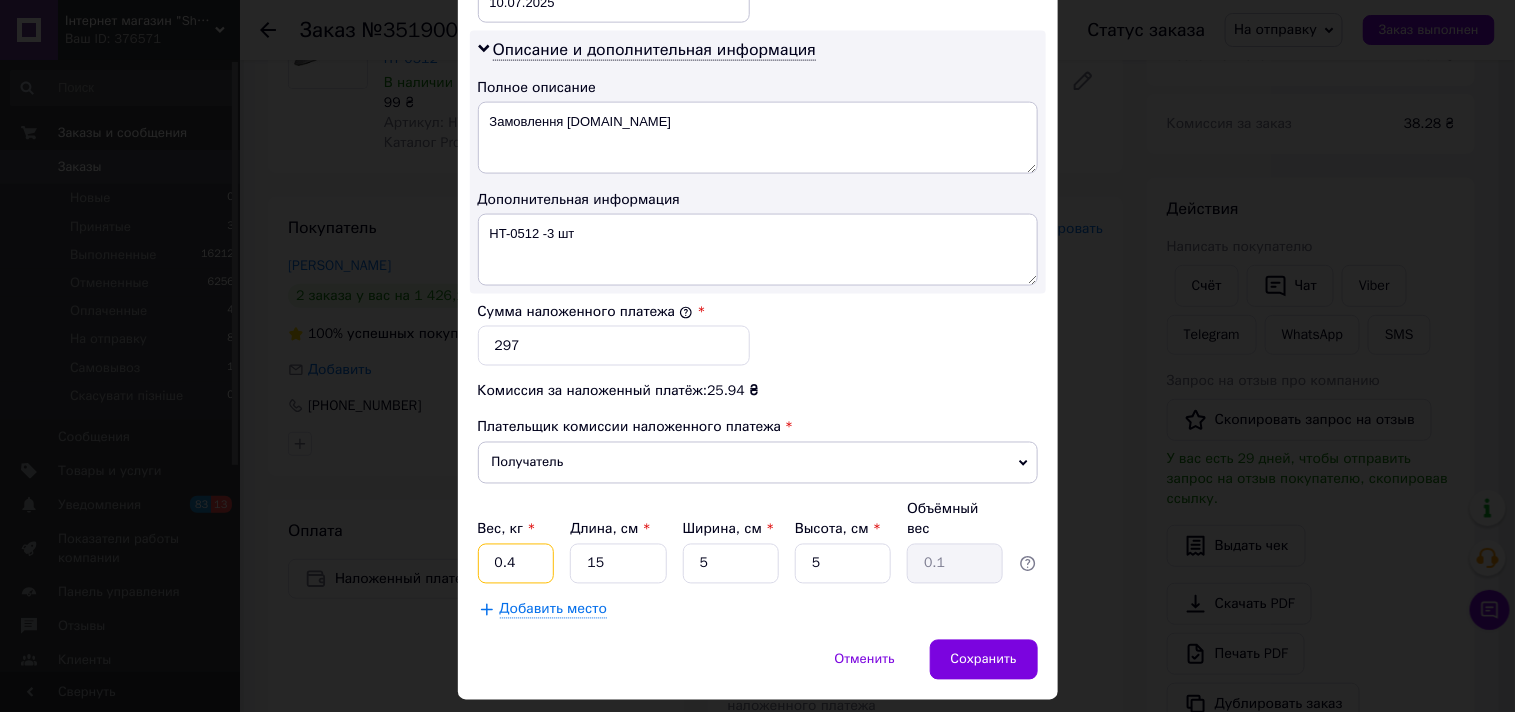 click on "0.4" at bounding box center [516, 564] 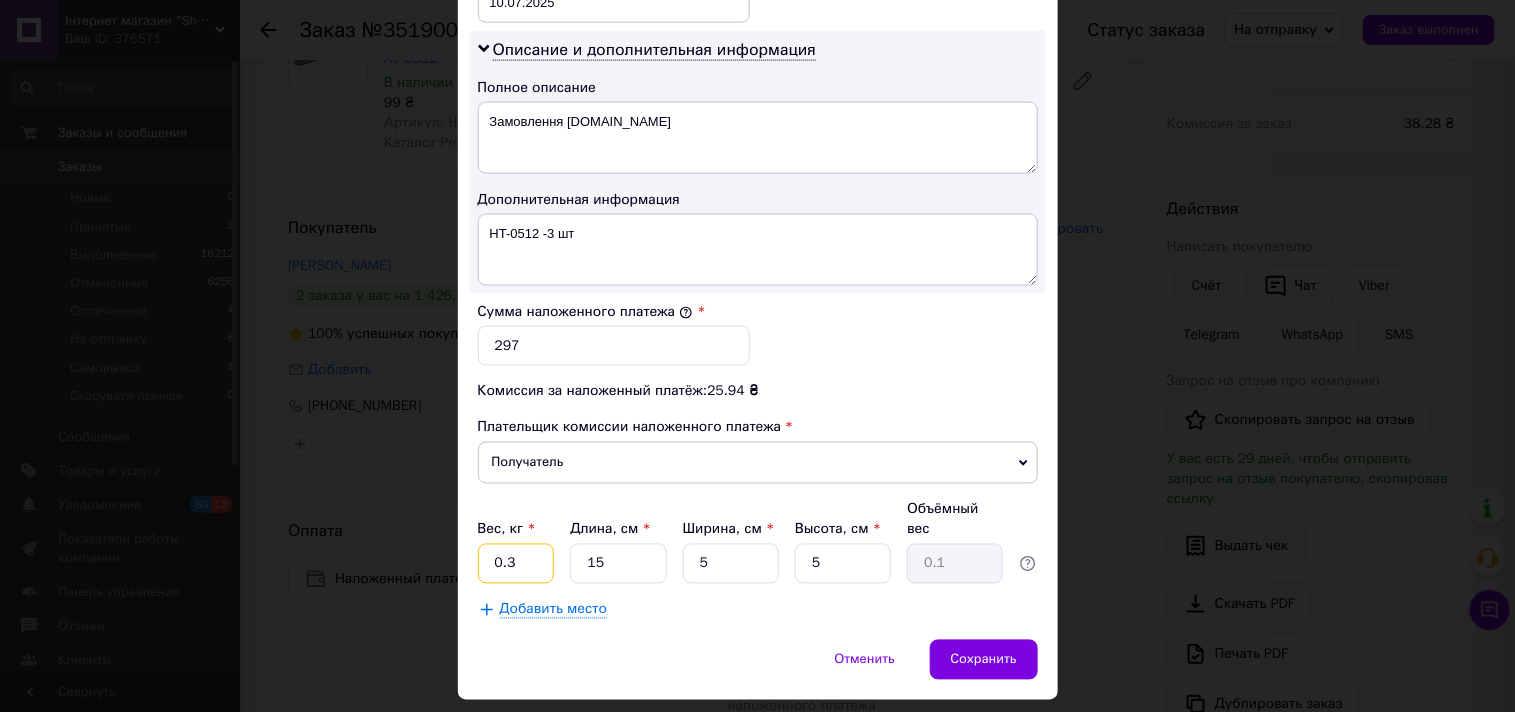 type on "0.3" 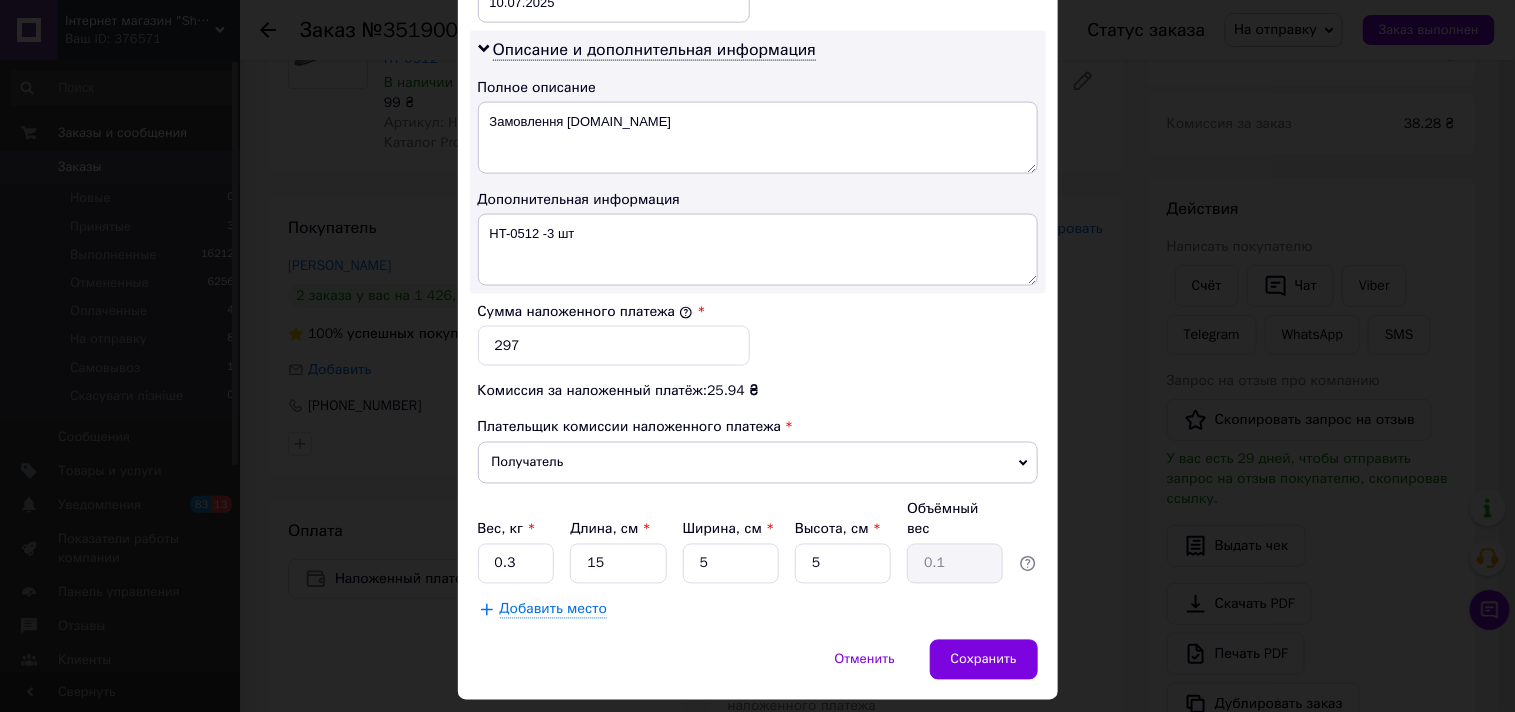 click on "Добавить место" at bounding box center [758, 610] 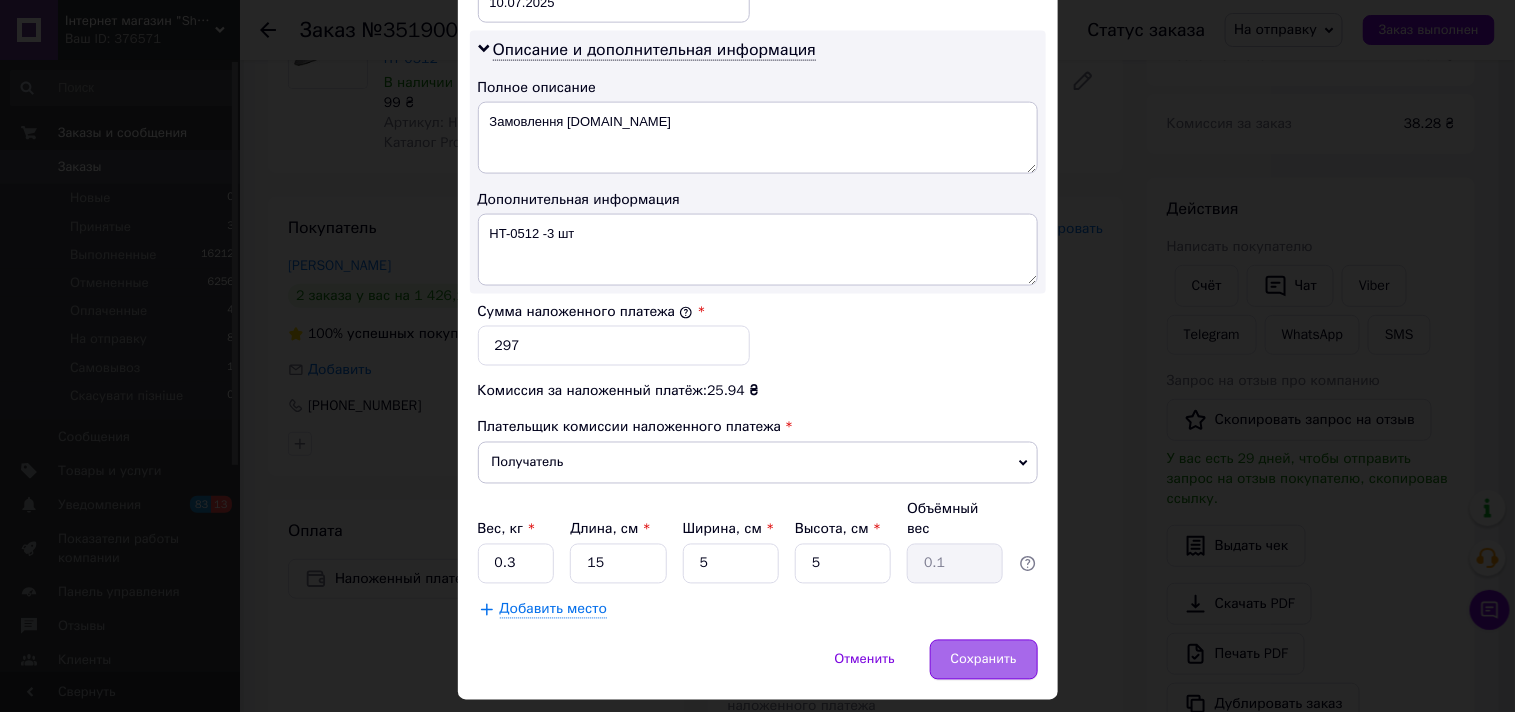 click on "Сохранить" at bounding box center (984, 660) 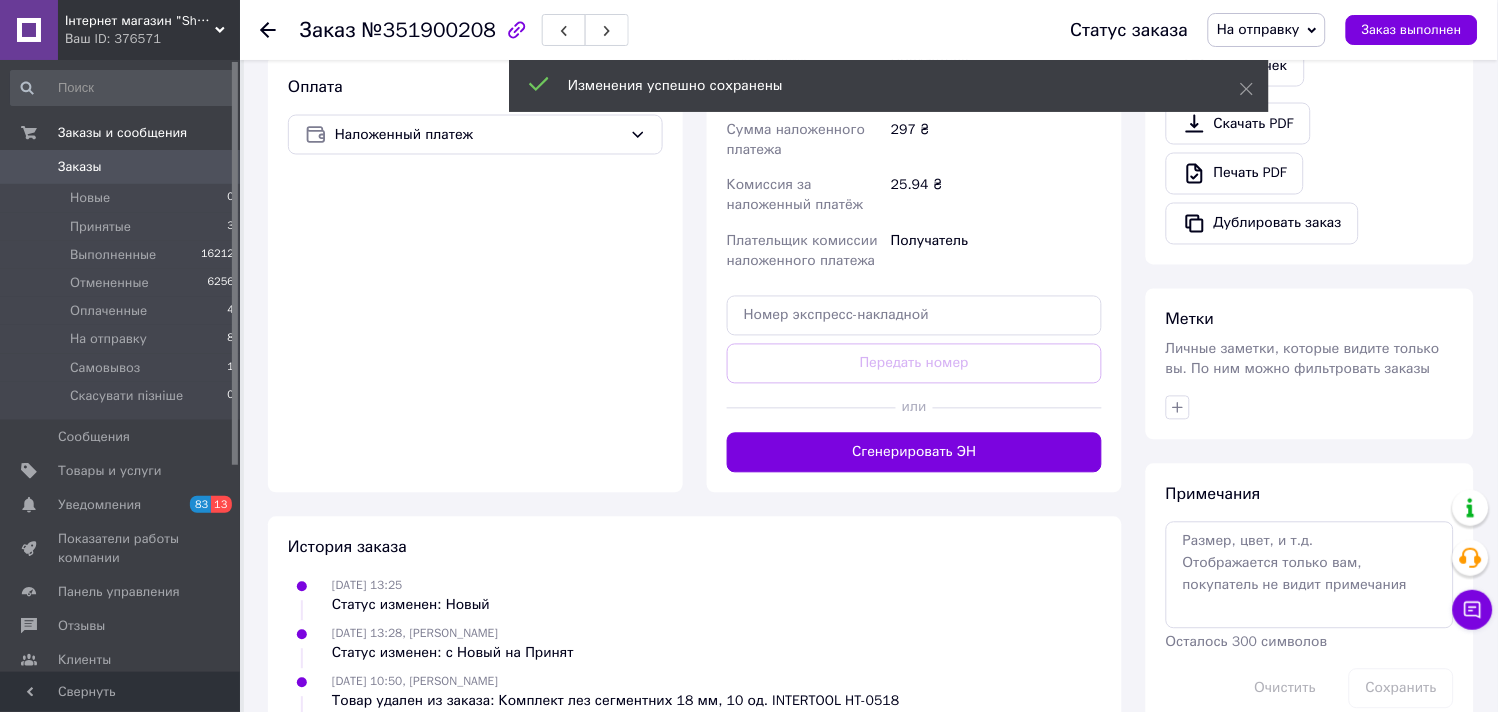scroll, scrollTop: 777, scrollLeft: 0, axis: vertical 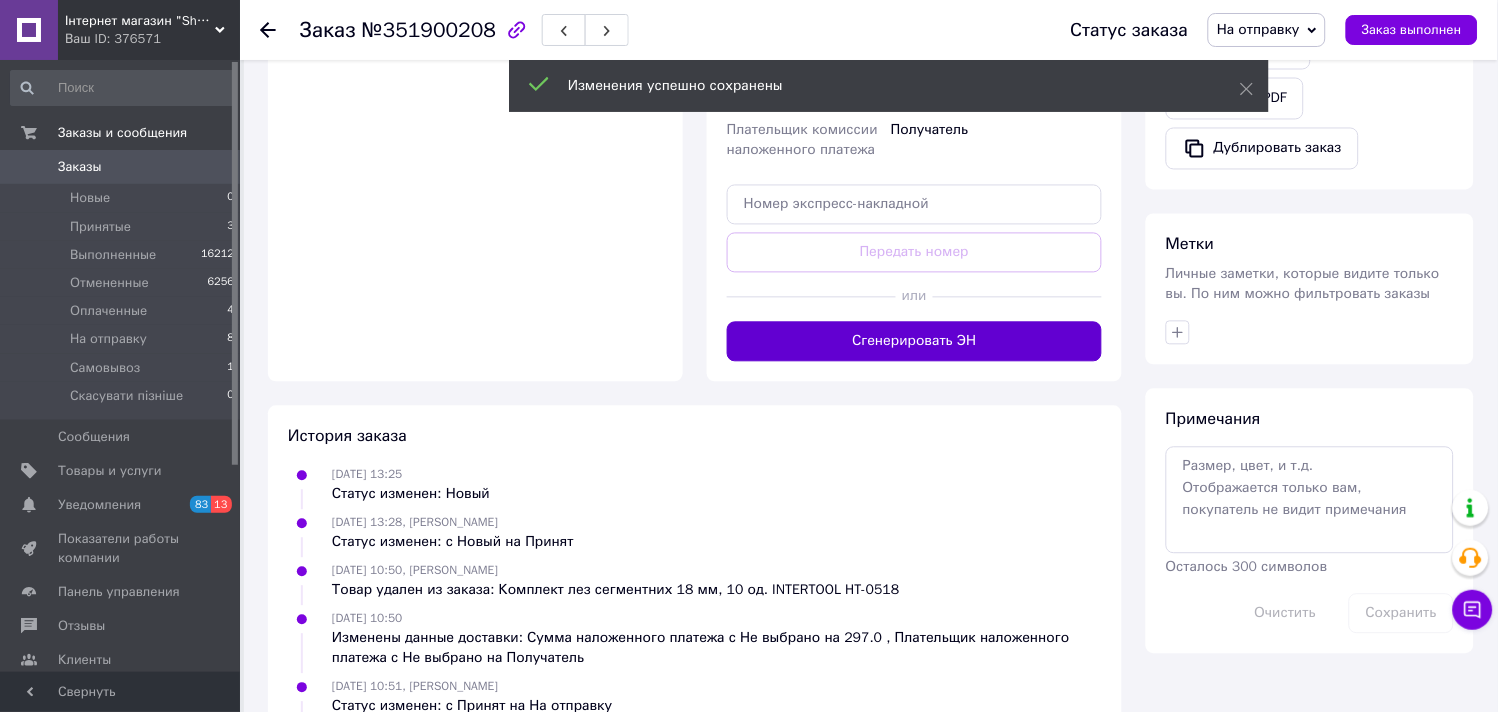 click on "Сгенерировать ЭН" at bounding box center [914, 342] 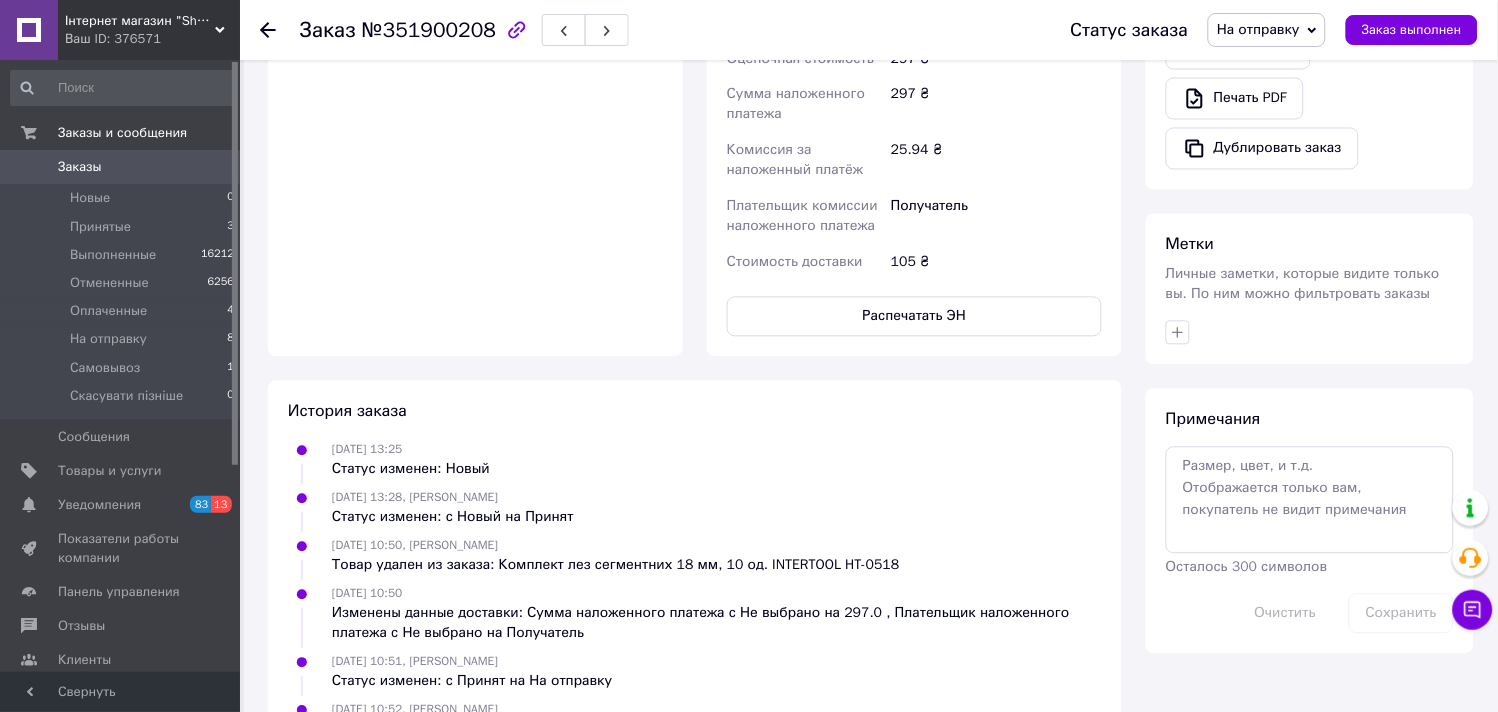 click 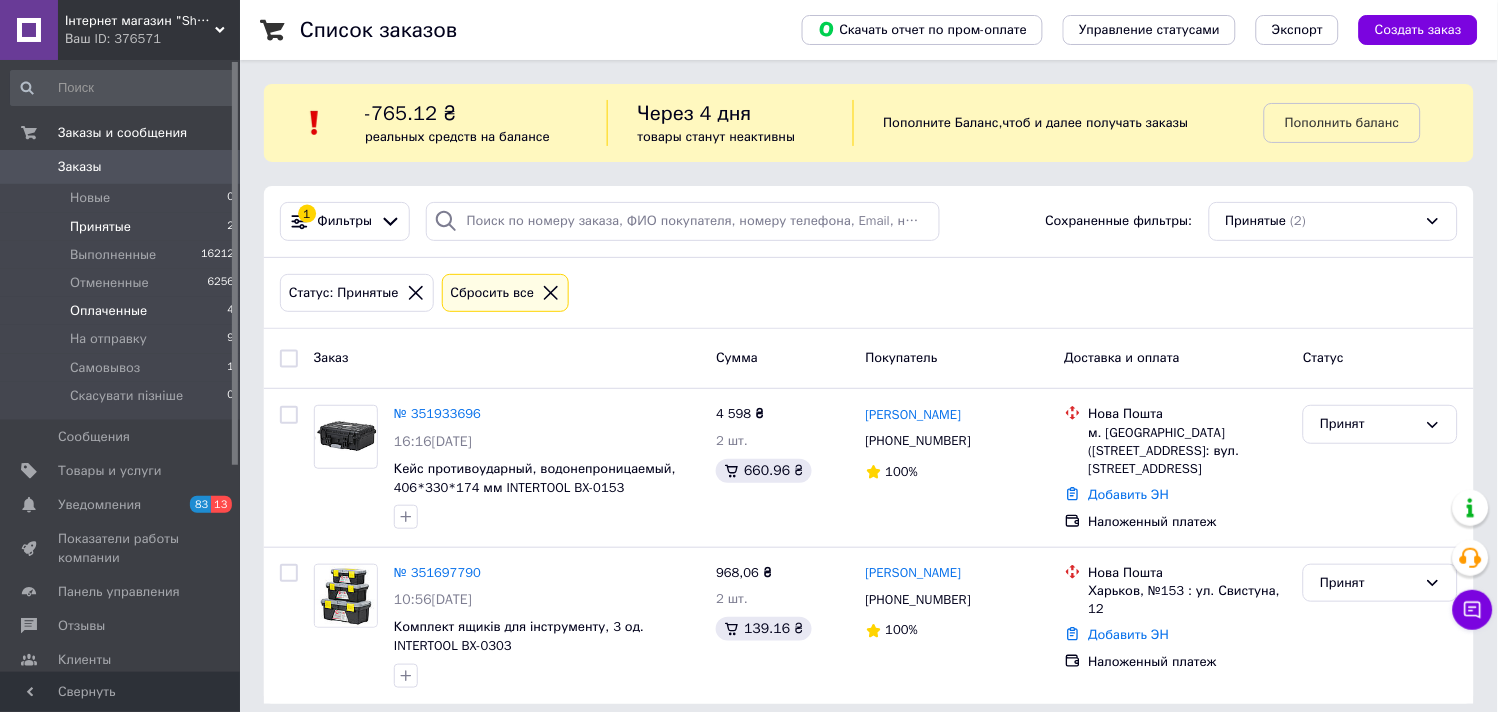 click on "Оплаченные 4" at bounding box center [123, 311] 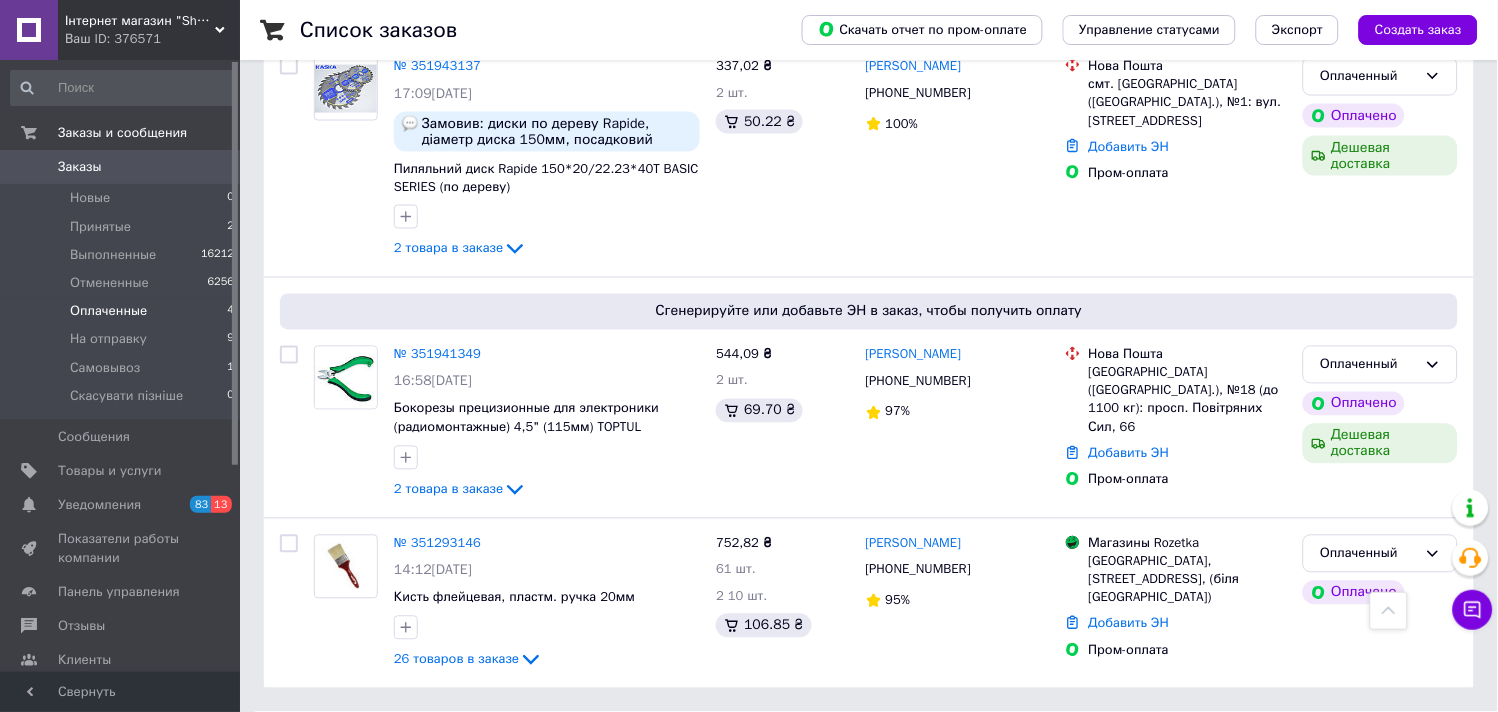 scroll, scrollTop: 0, scrollLeft: 0, axis: both 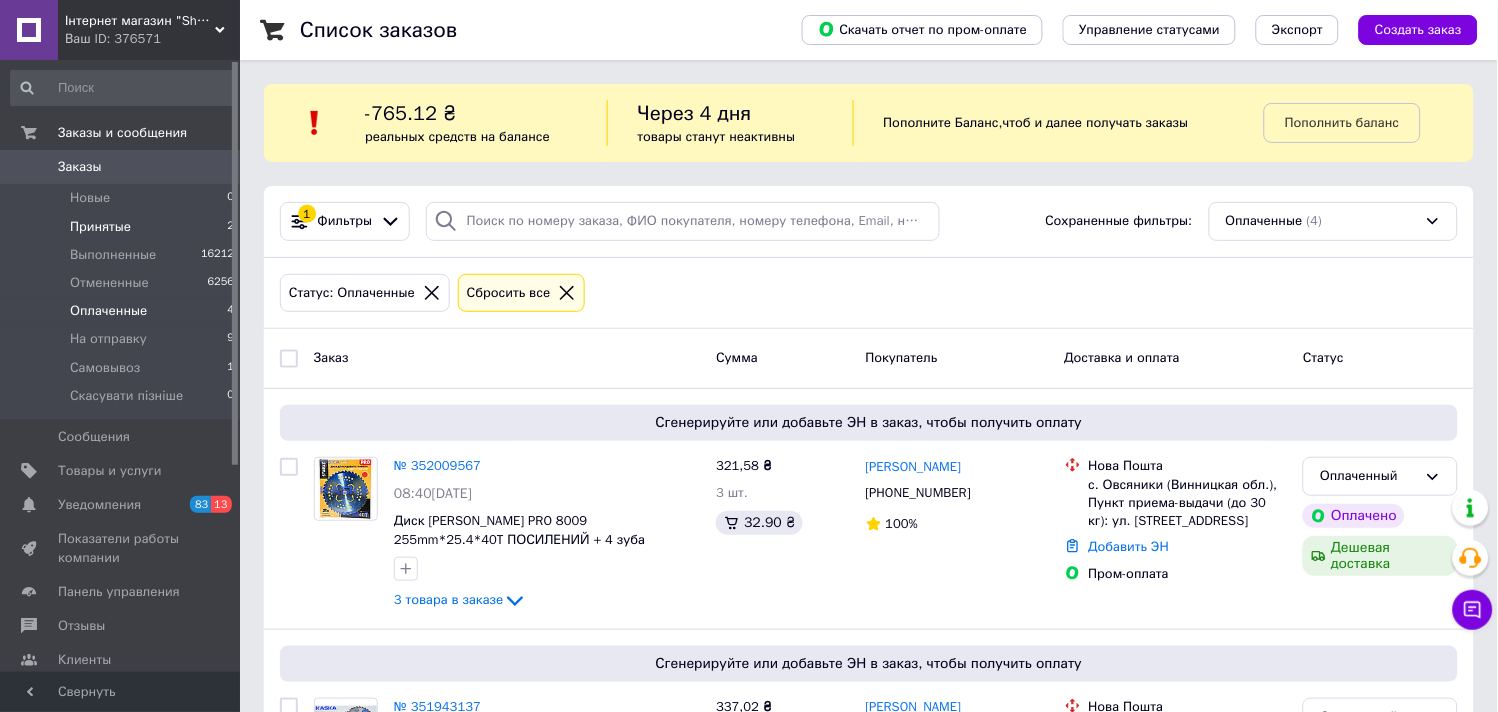 click on "Принятые" at bounding box center (100, 227) 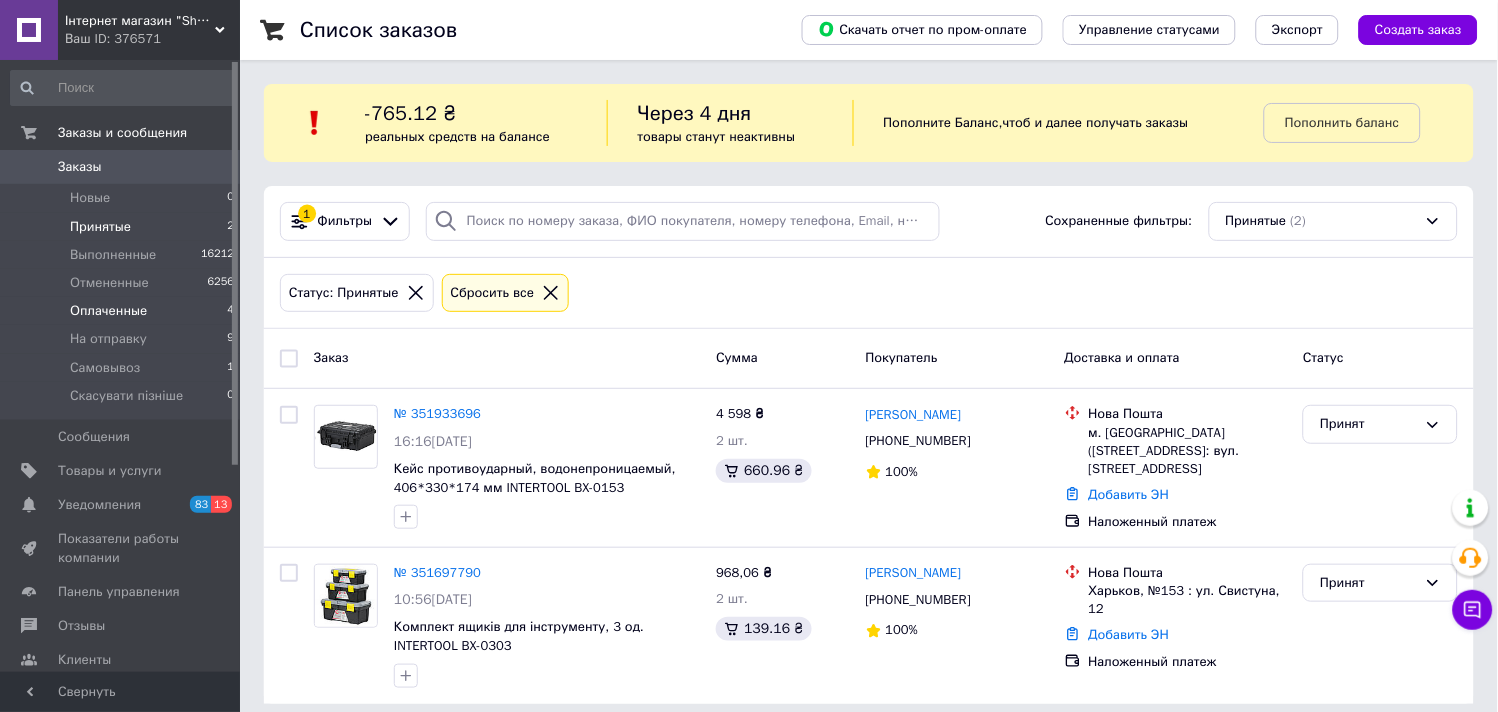 click on "Оплаченные" at bounding box center (108, 311) 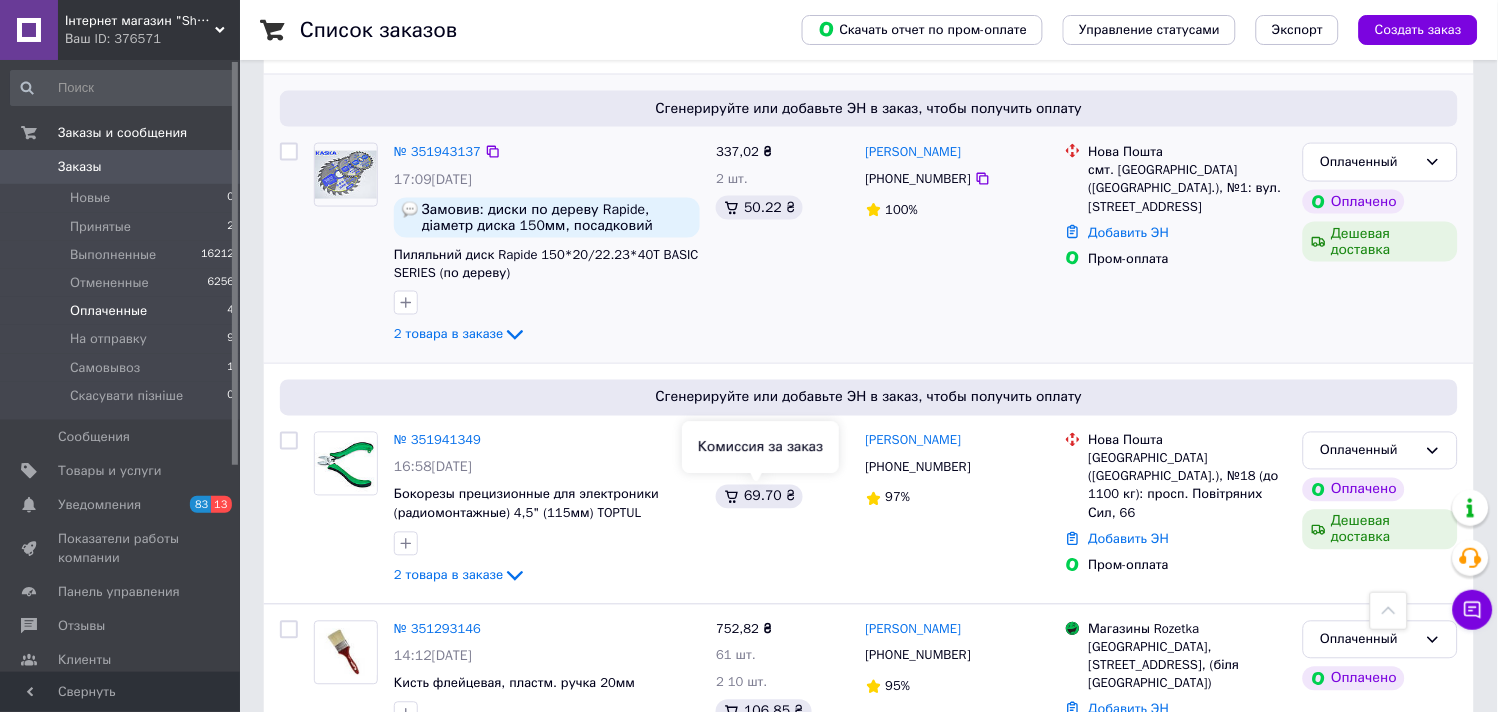 scroll, scrollTop: 333, scrollLeft: 0, axis: vertical 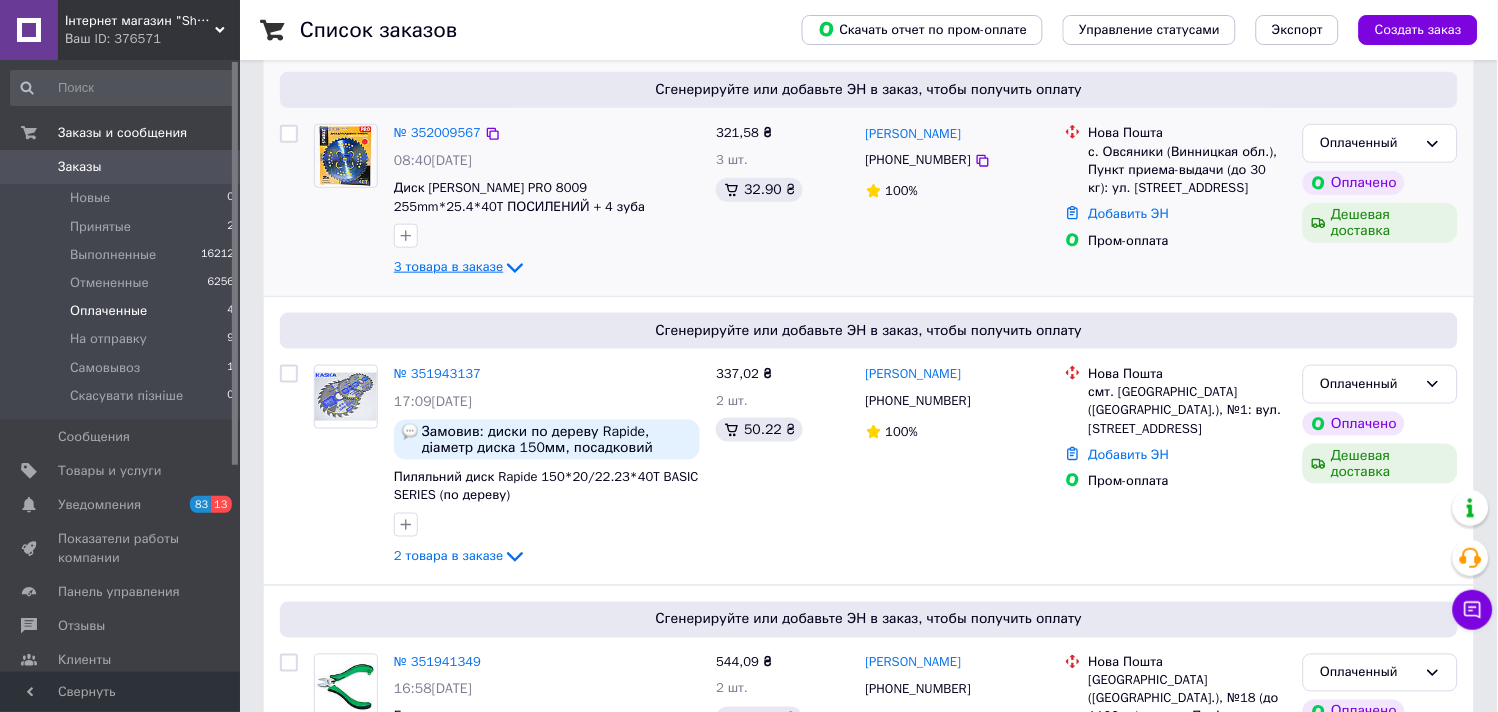 click on "3 товара в заказе" at bounding box center (448, 267) 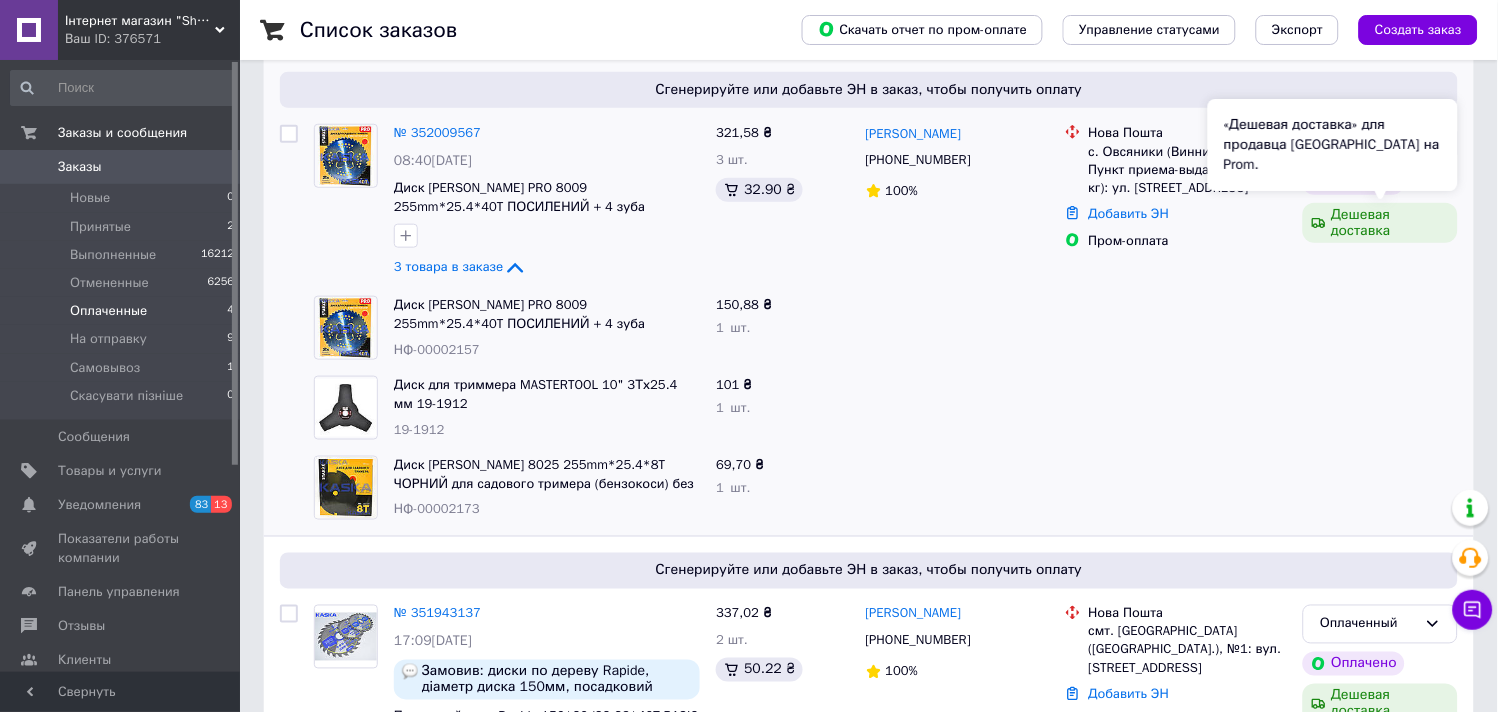 click on "«Дешевая доставка» для продавца [GEOGRAPHIC_DATA] на Prom." at bounding box center (1333, 145) 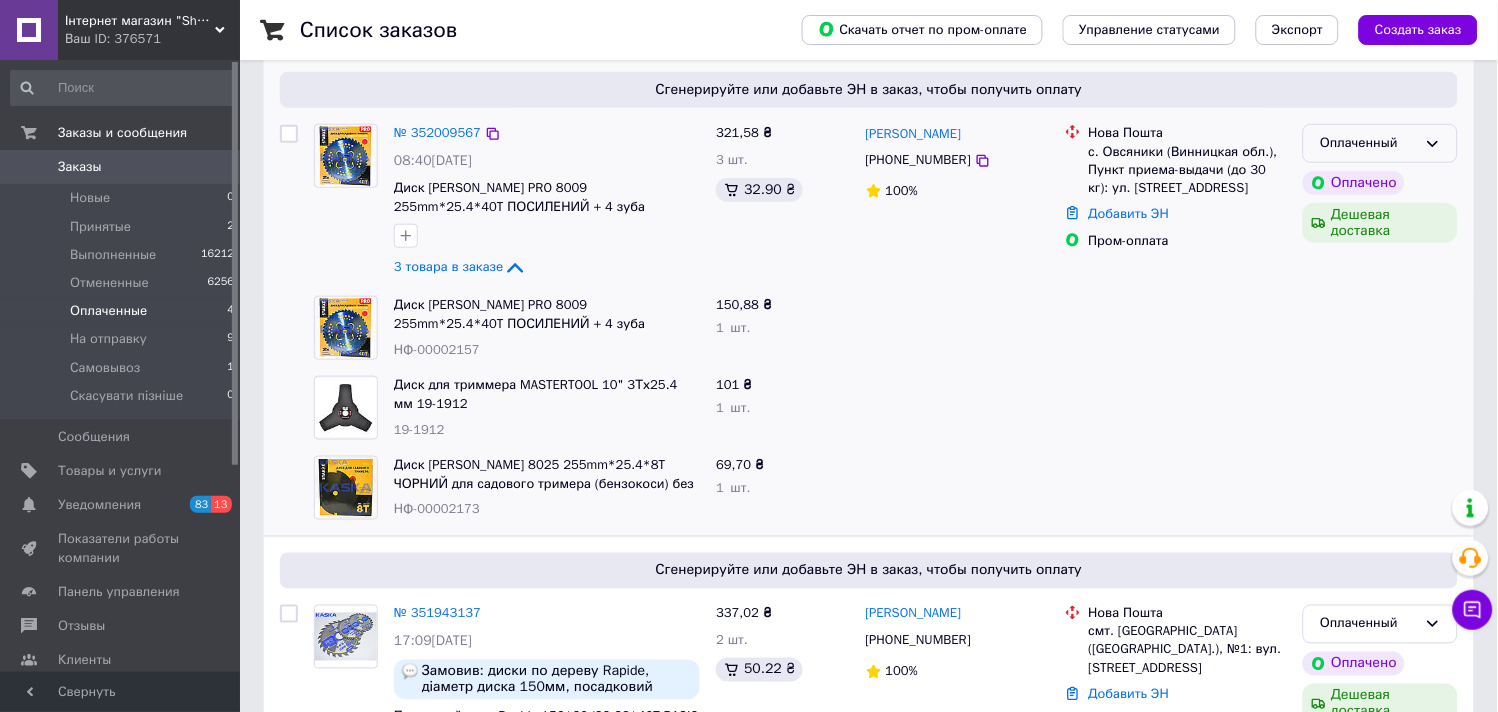 click 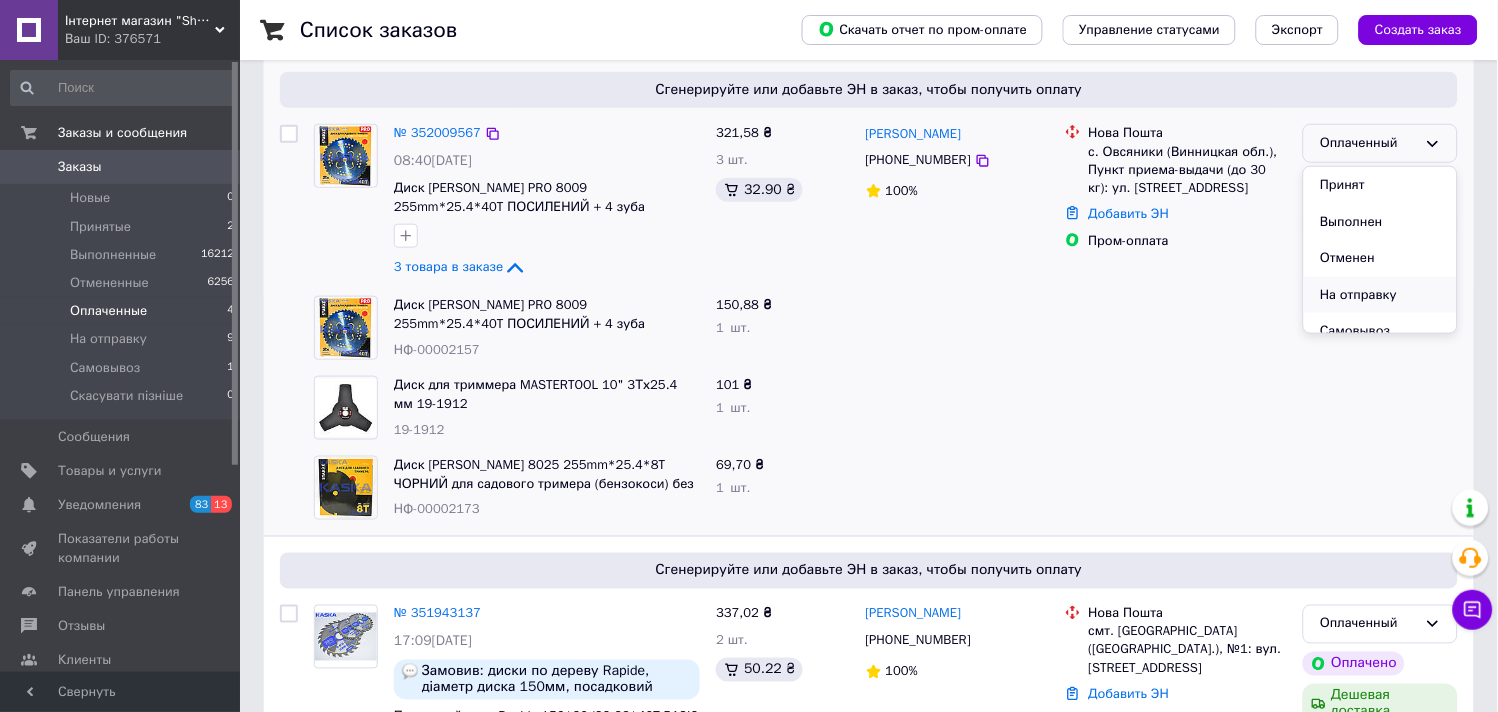 click on "На отправку" at bounding box center [1380, 295] 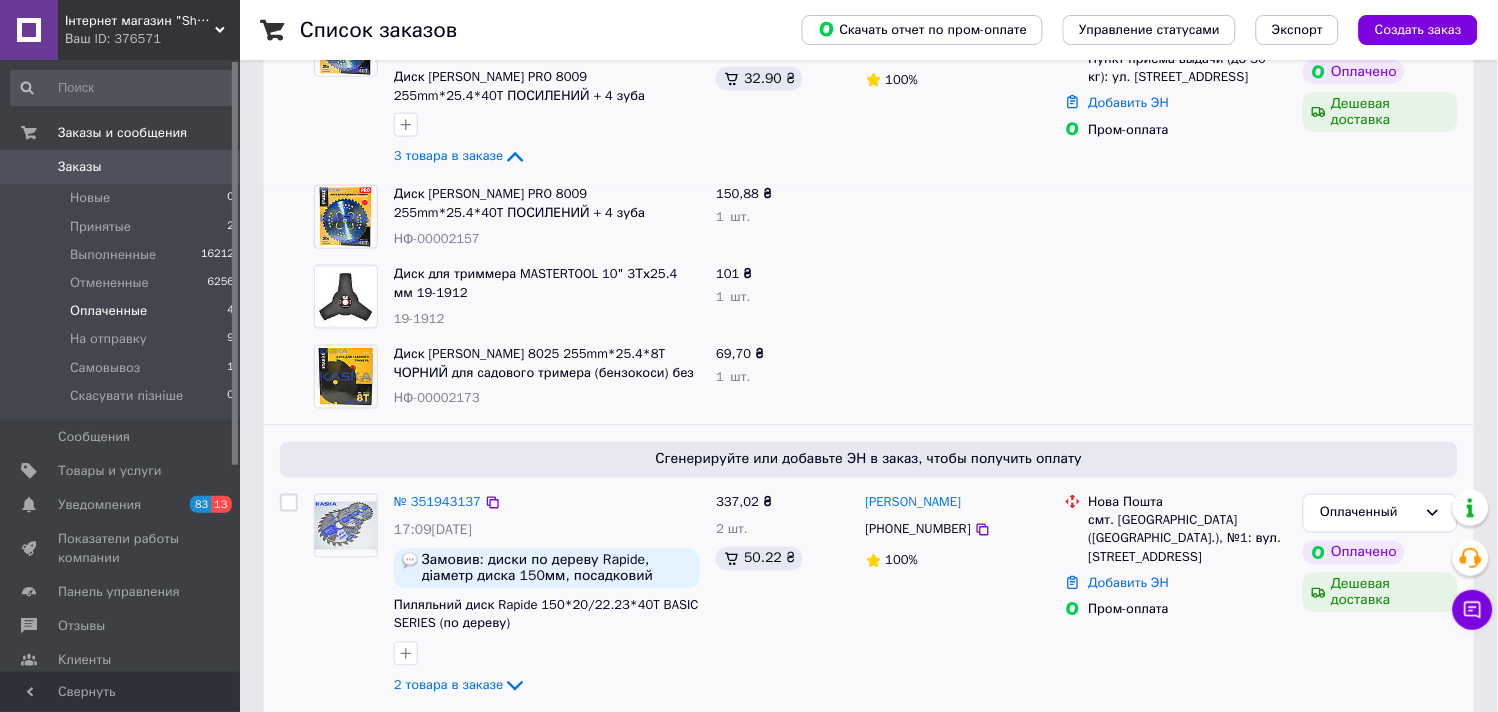 scroll, scrollTop: 555, scrollLeft: 0, axis: vertical 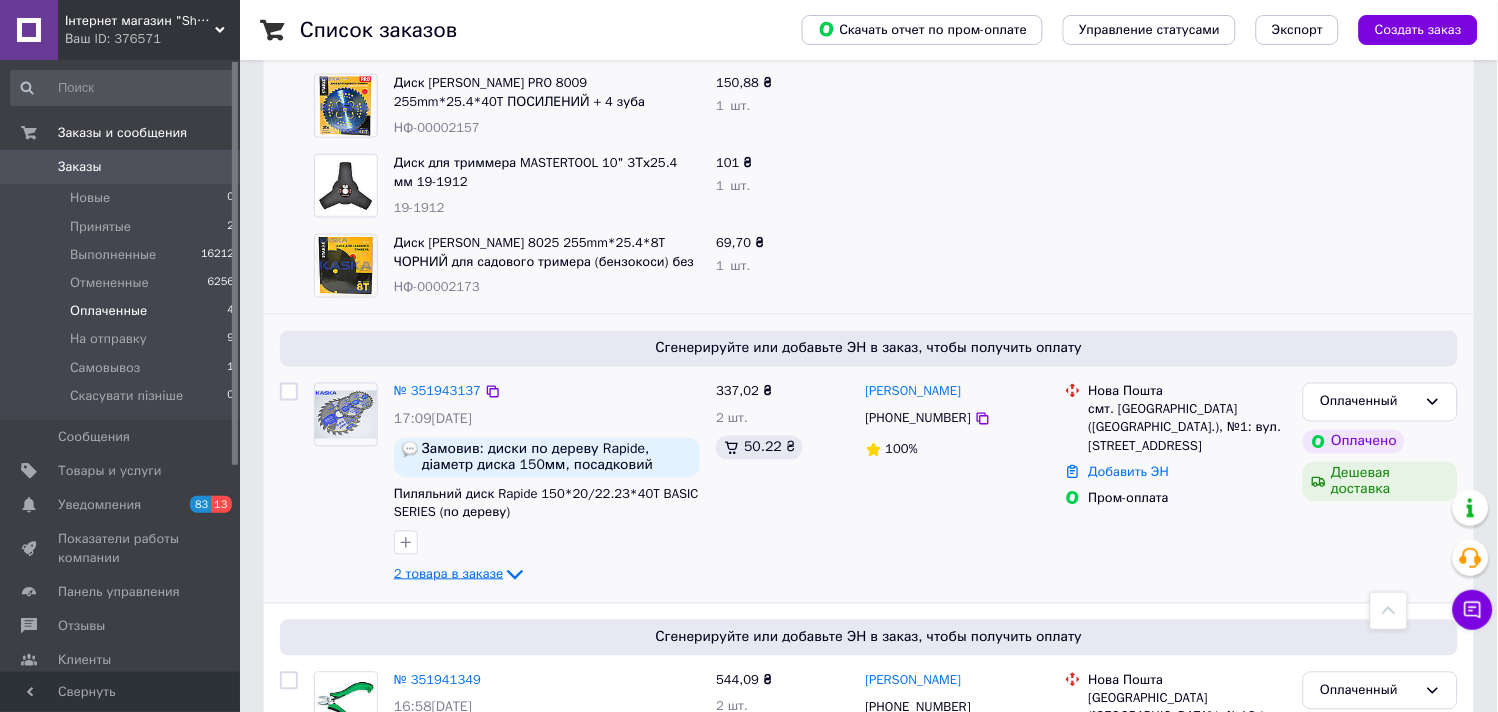 click on "2 товара в заказе" at bounding box center (448, 573) 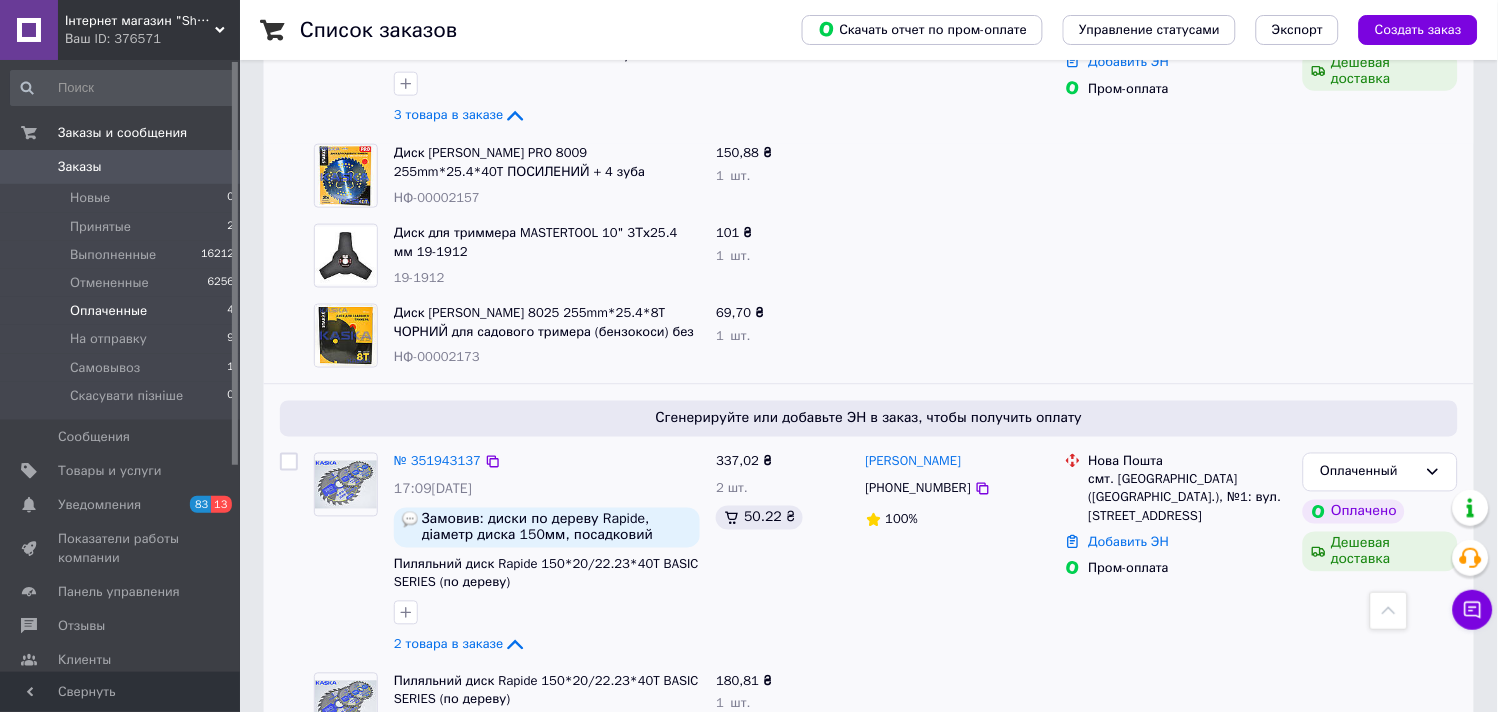scroll, scrollTop: 263, scrollLeft: 0, axis: vertical 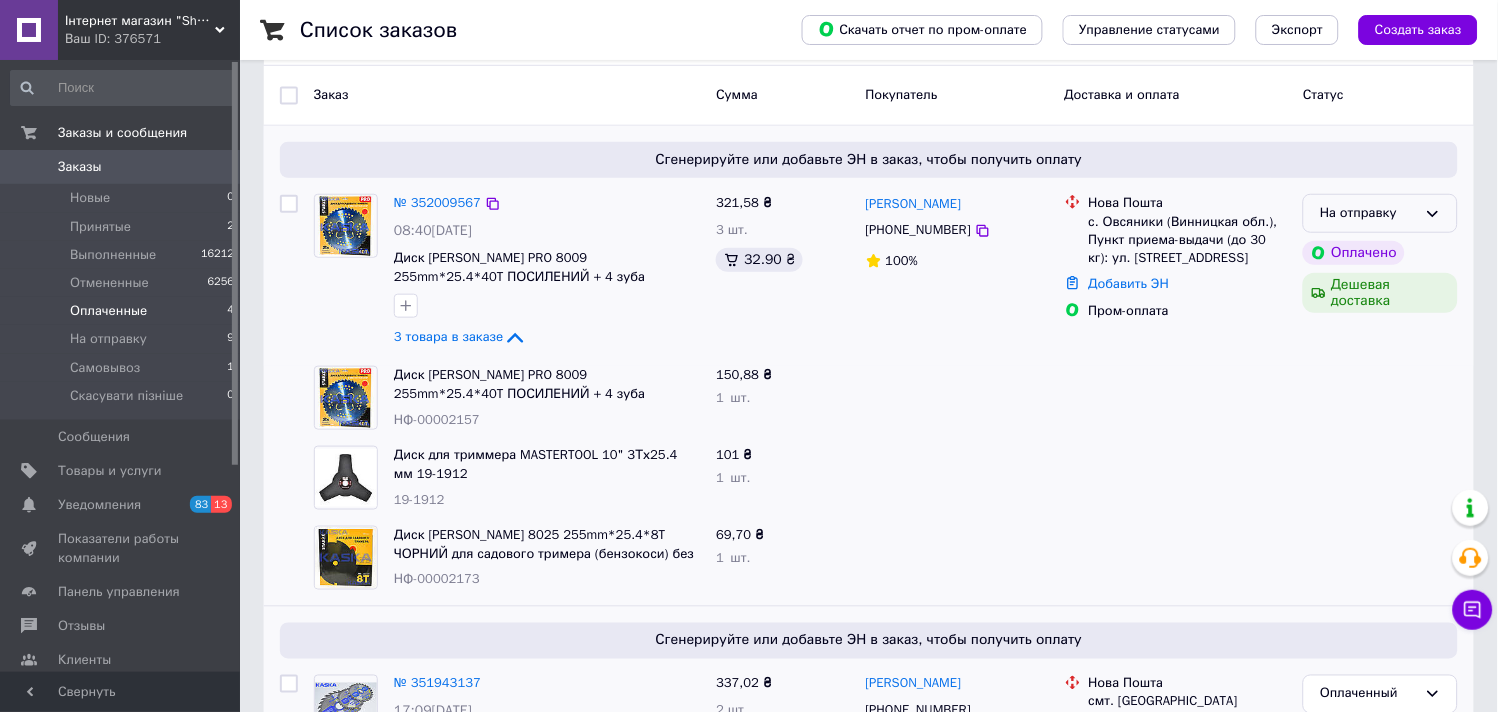 click 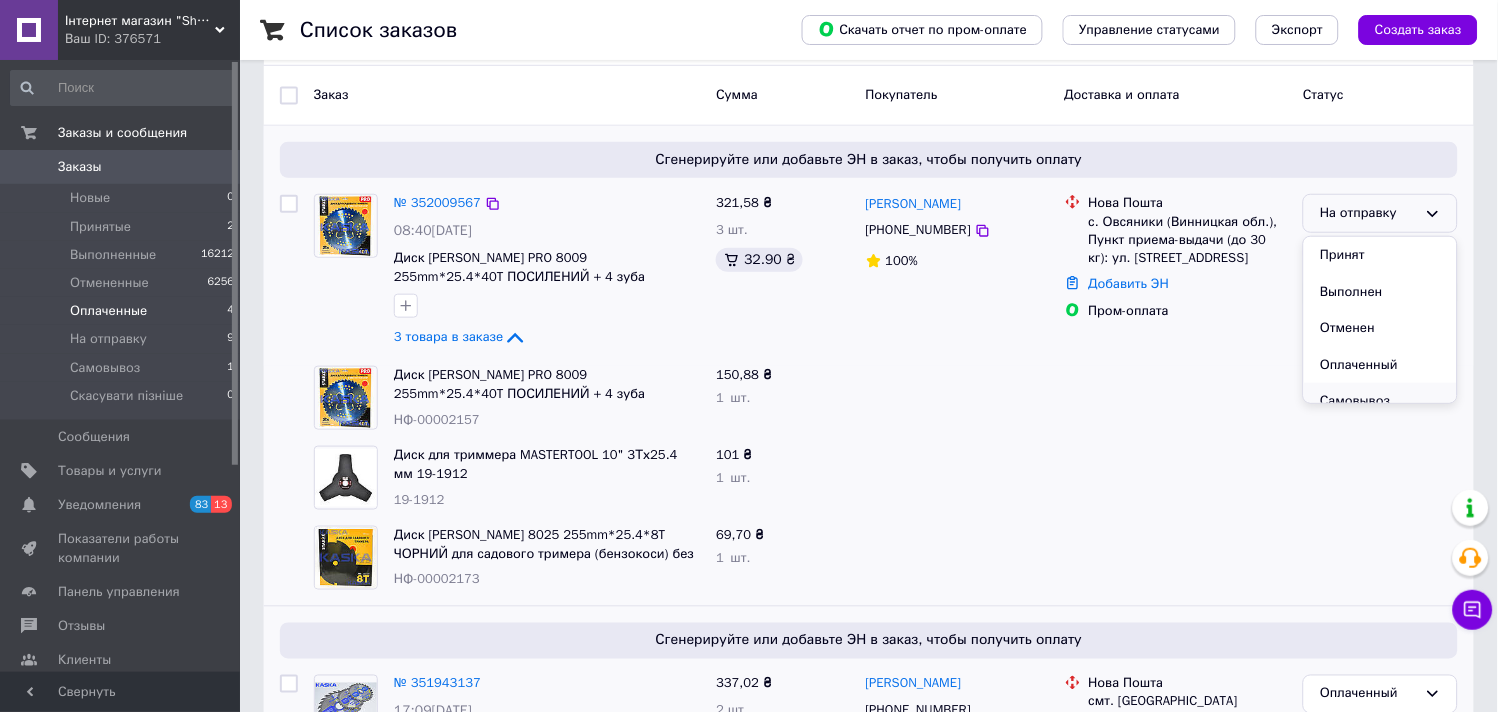 scroll, scrollTop: 53, scrollLeft: 0, axis: vertical 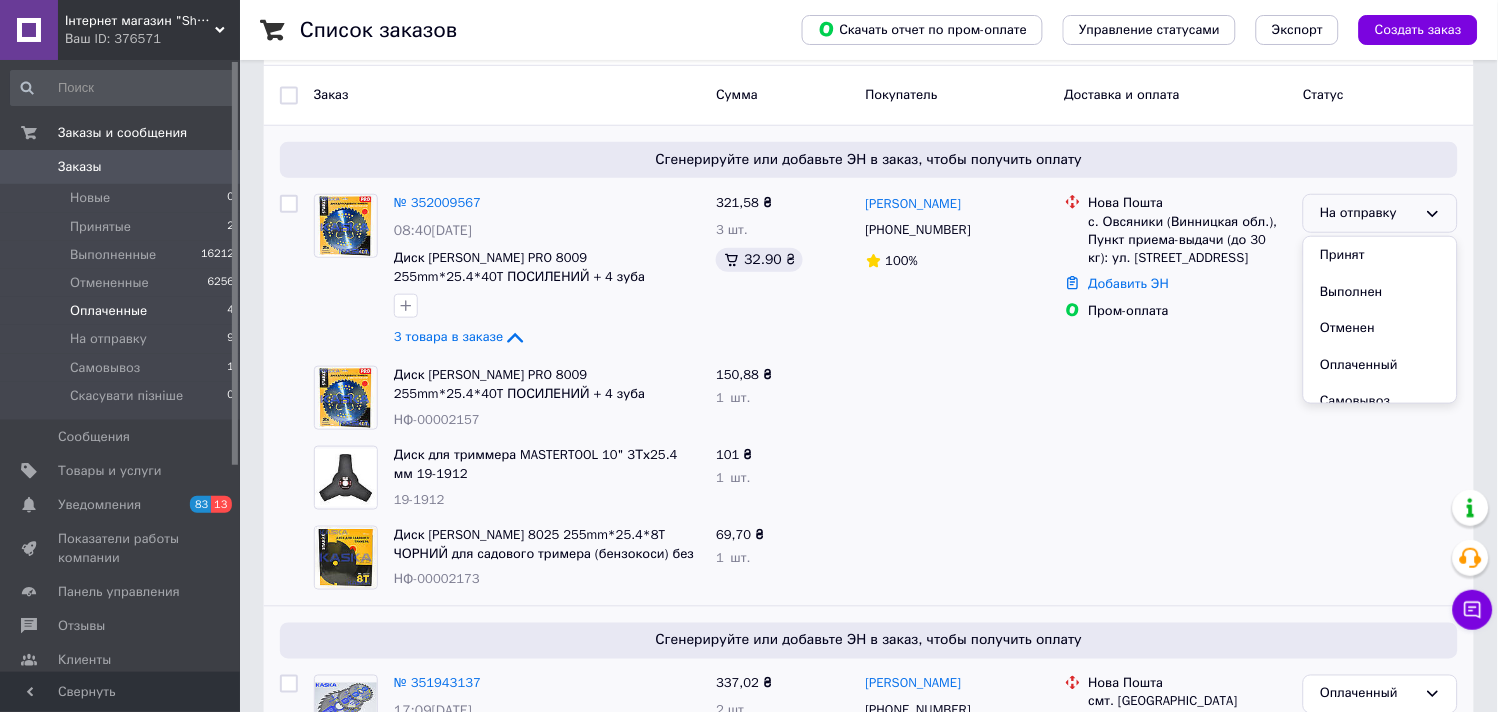 click at bounding box center [1176, 478] 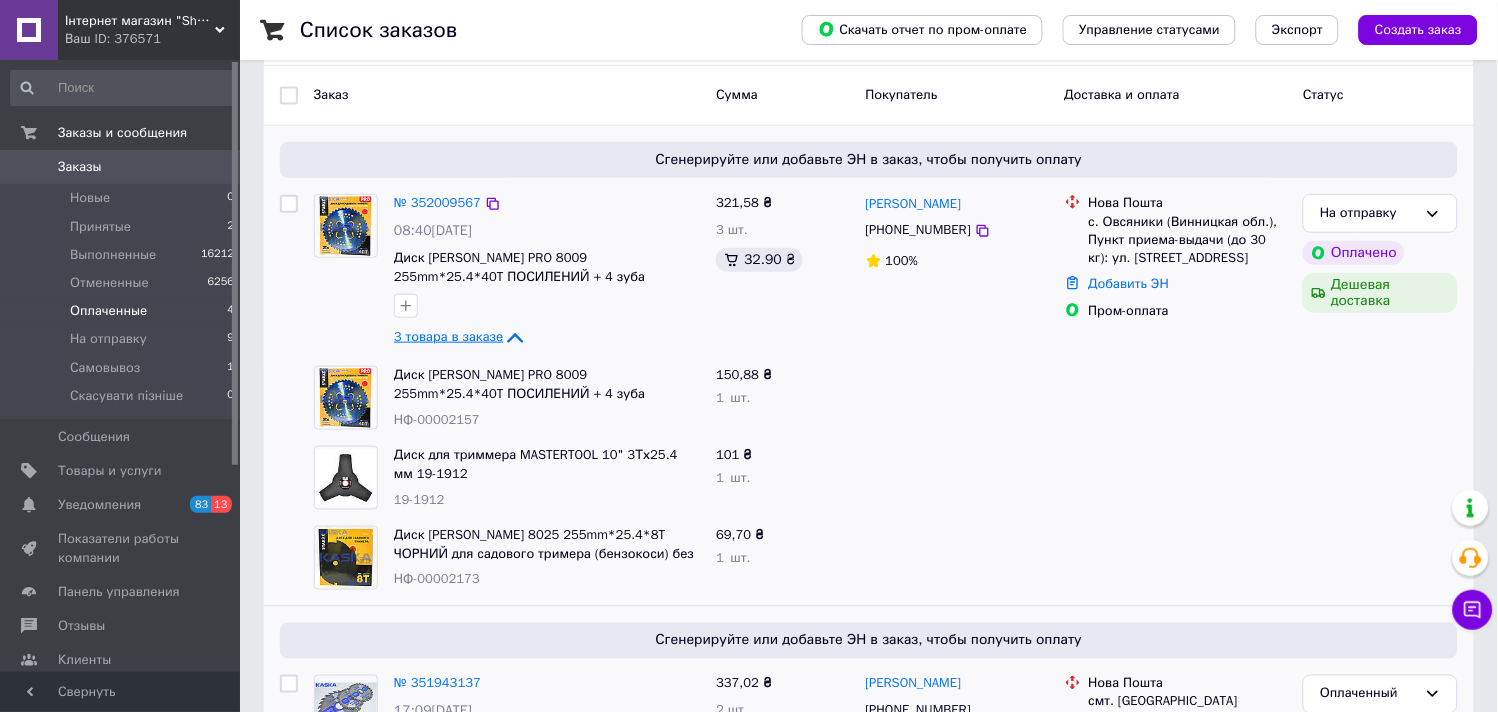 click on "3 товара в заказе" at bounding box center [448, 337] 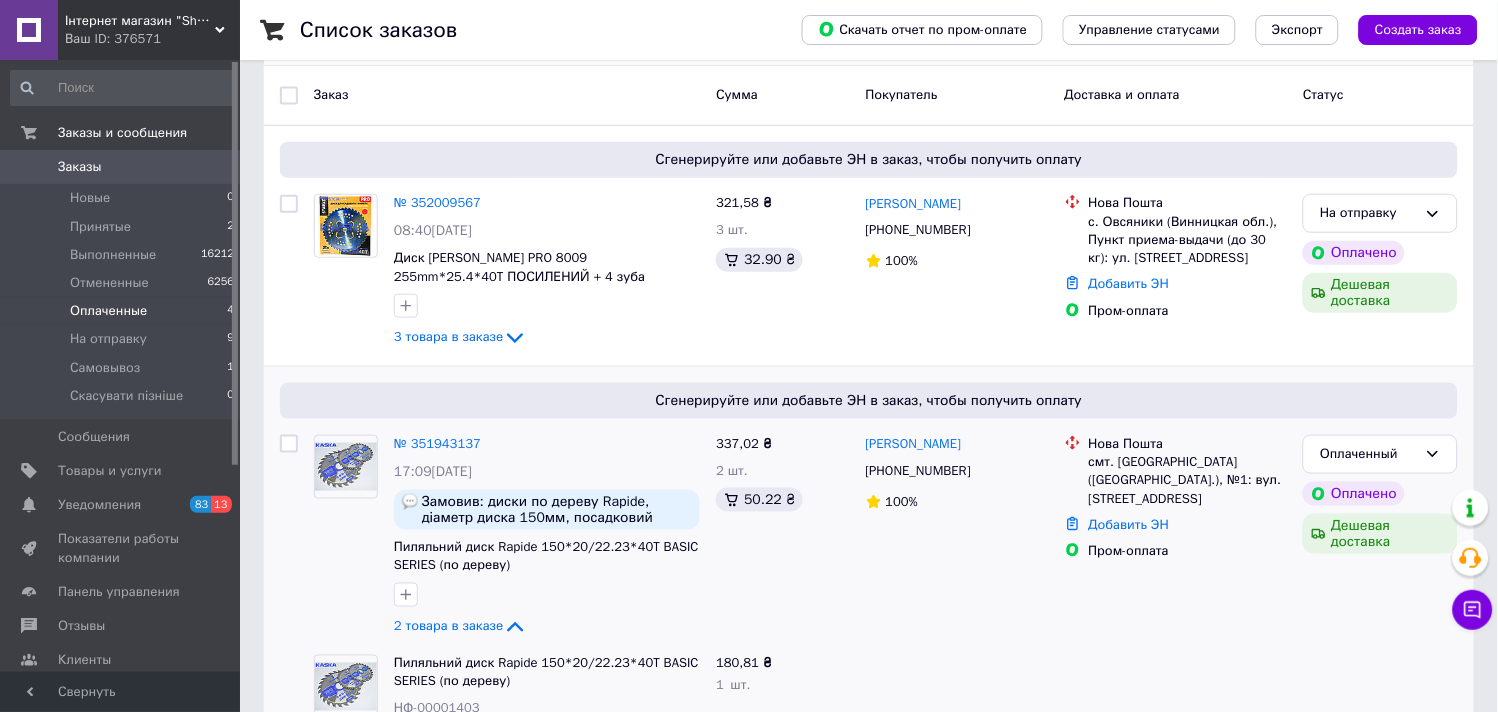 scroll, scrollTop: 485, scrollLeft: 0, axis: vertical 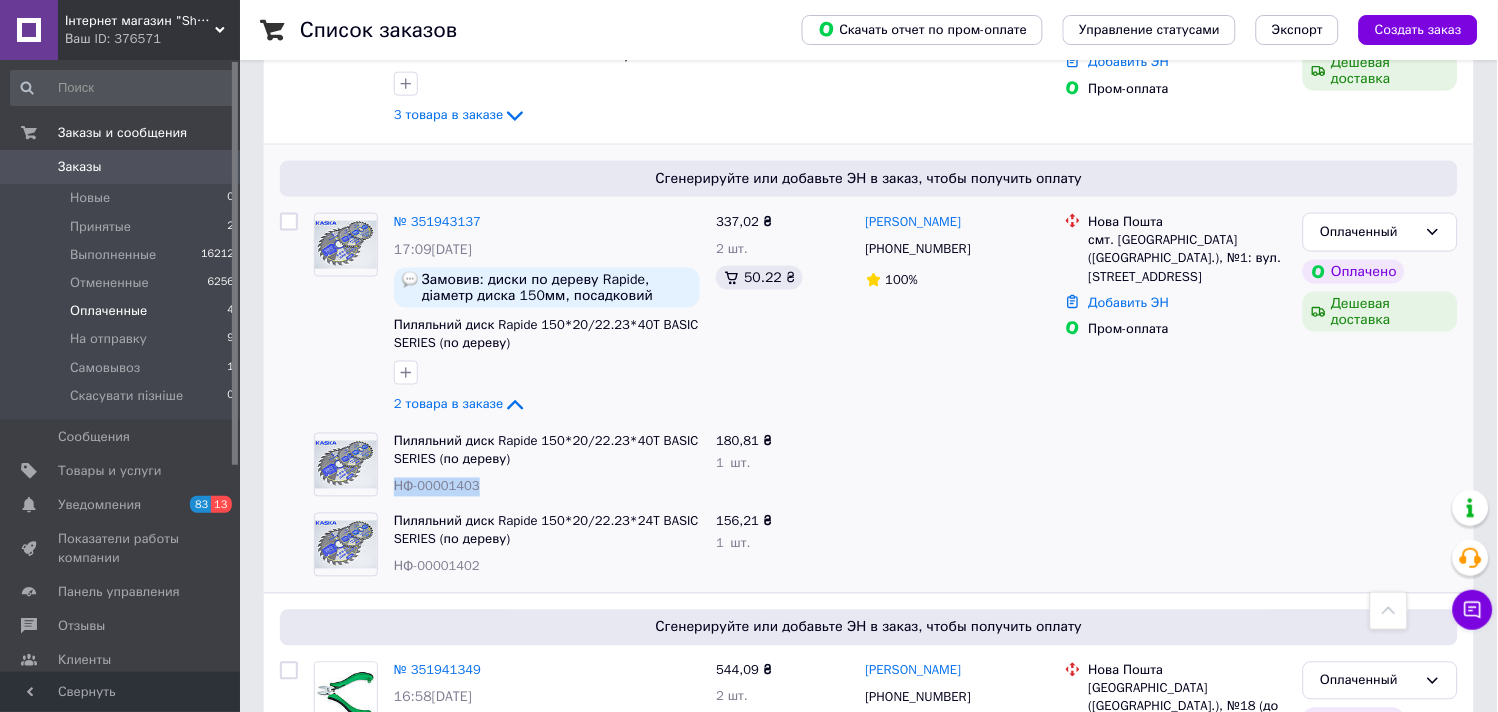 drag, startPoint x: 482, startPoint y: 485, endPoint x: 397, endPoint y: 484, distance: 85.00588 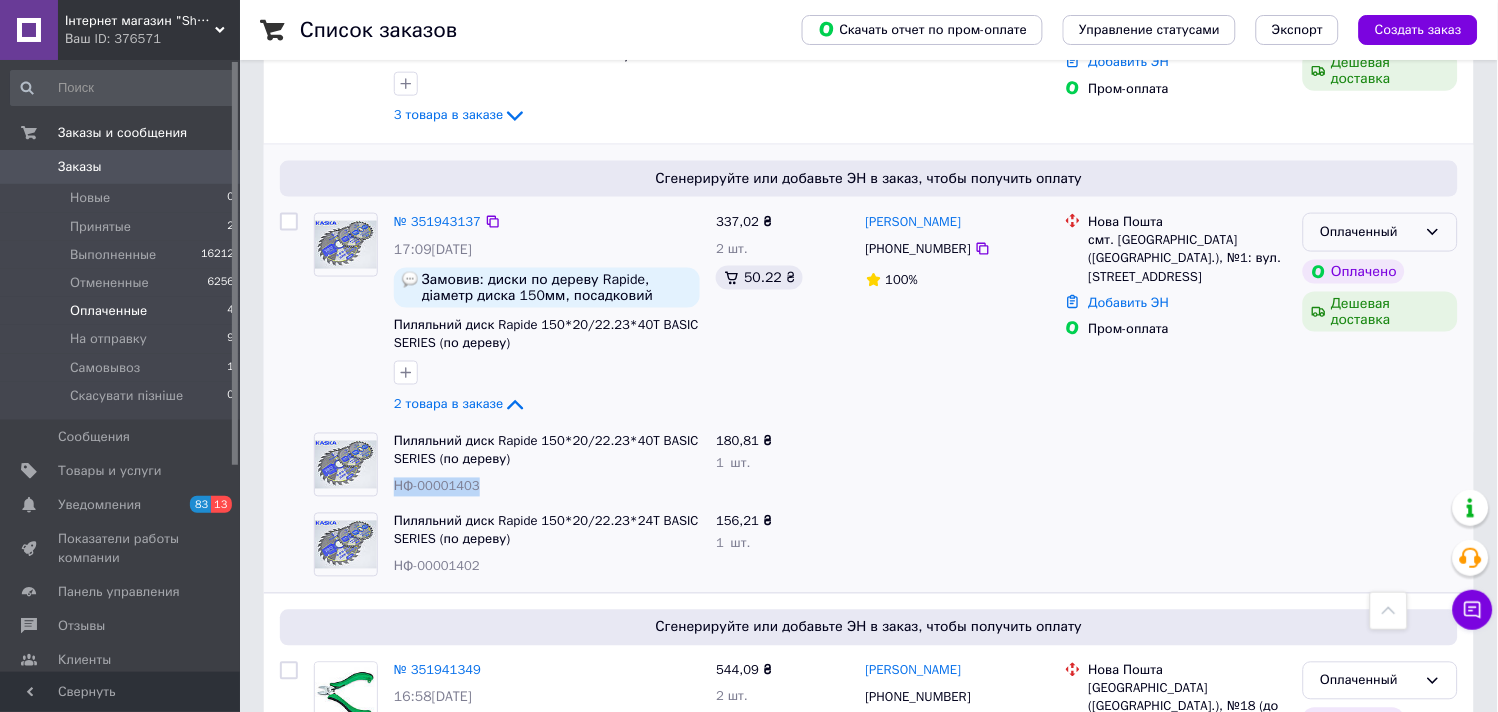 click 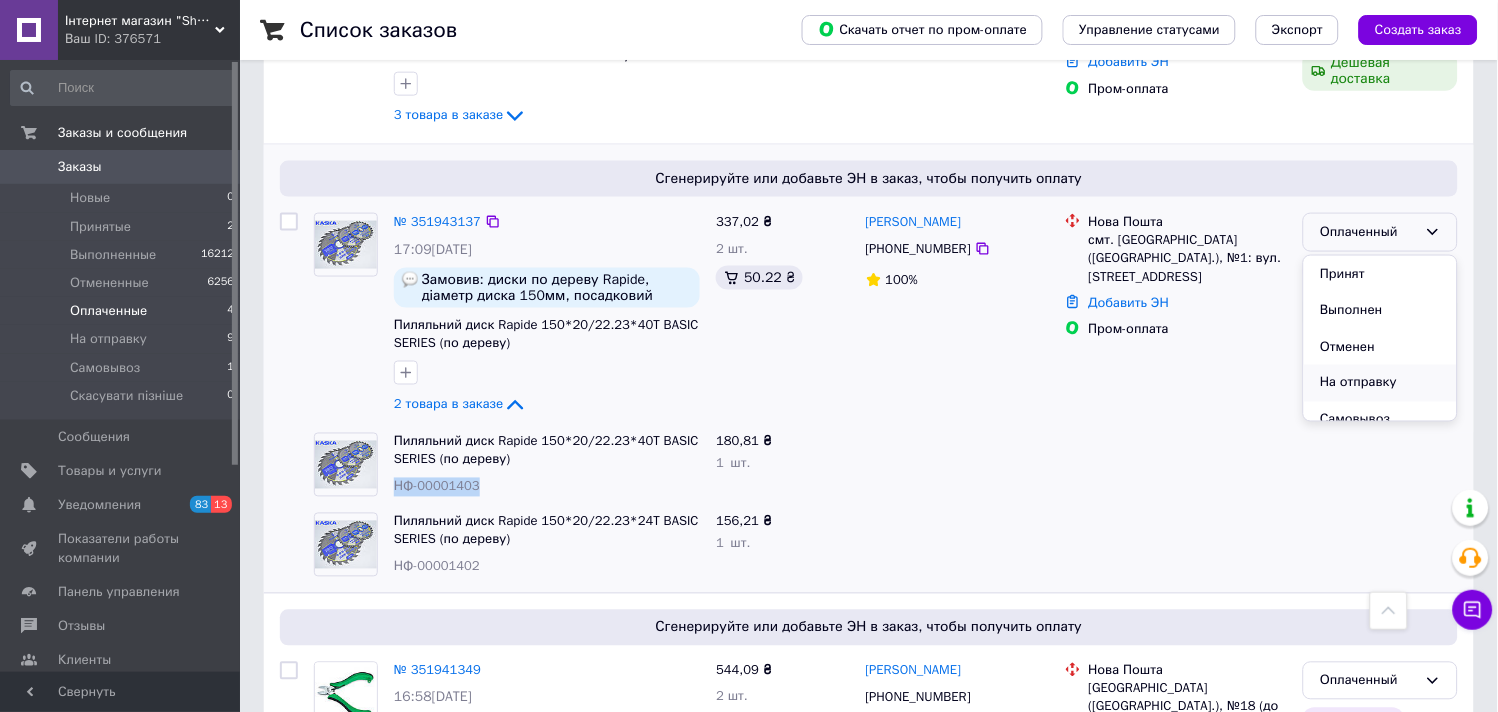 click on "На отправку" at bounding box center [1380, 383] 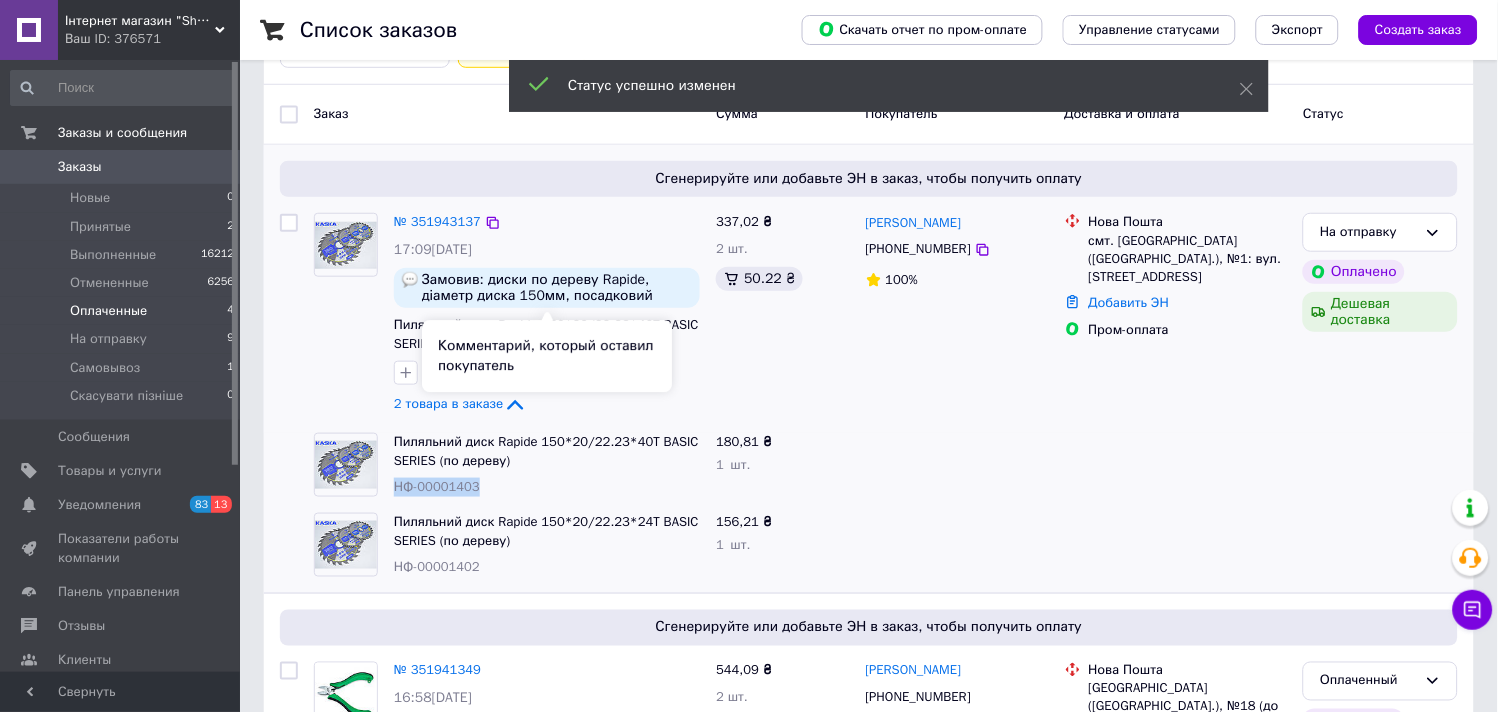 scroll, scrollTop: 133, scrollLeft: 0, axis: vertical 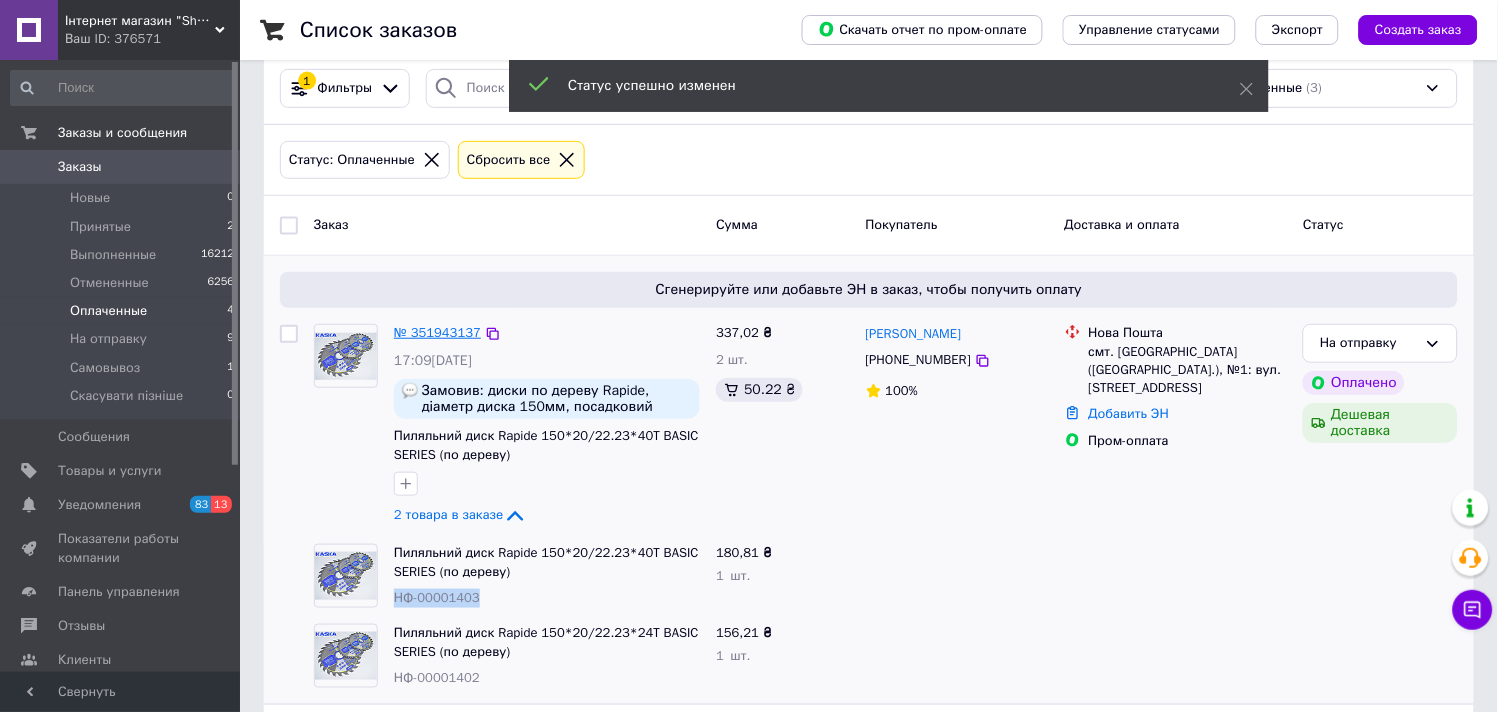 click on "№ 351943137" at bounding box center (437, 332) 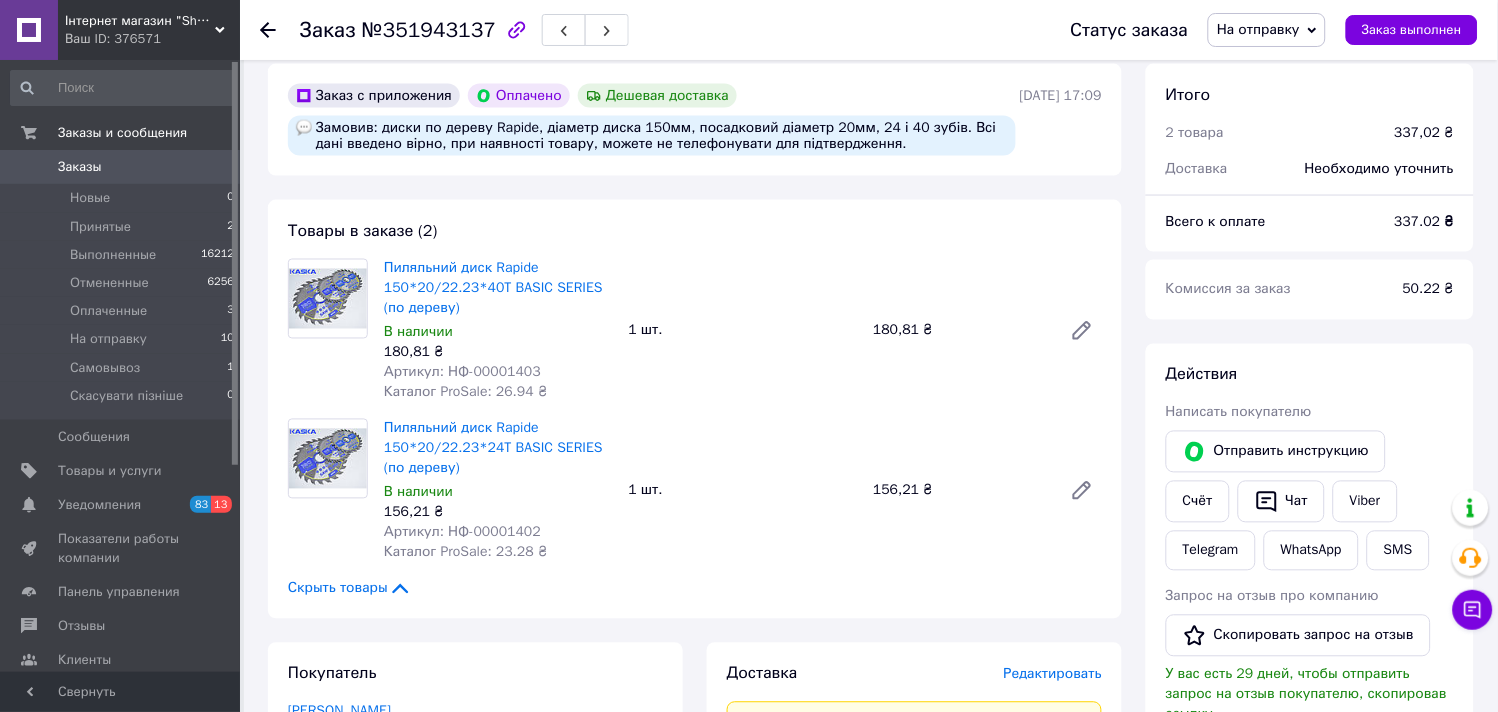 scroll, scrollTop: 800, scrollLeft: 0, axis: vertical 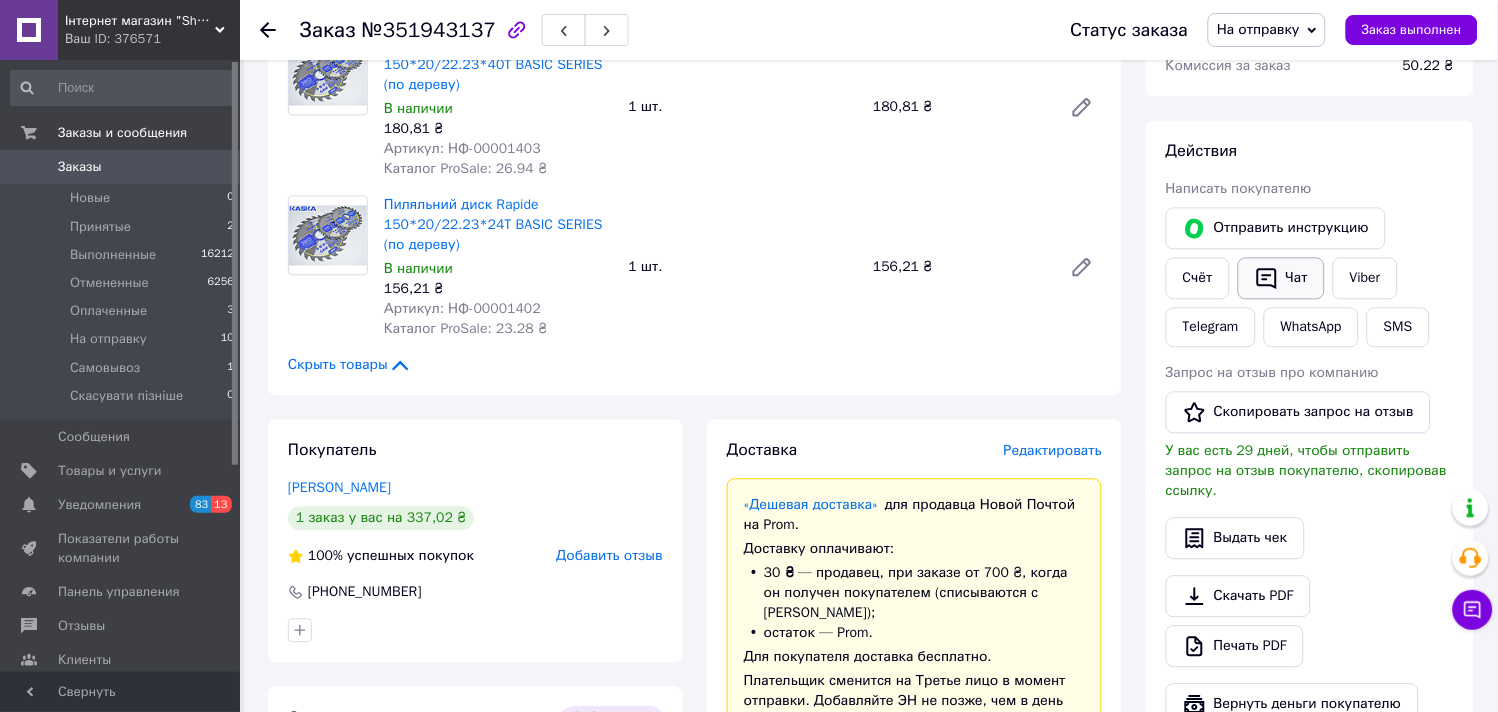 click on "Чат" at bounding box center (1281, 279) 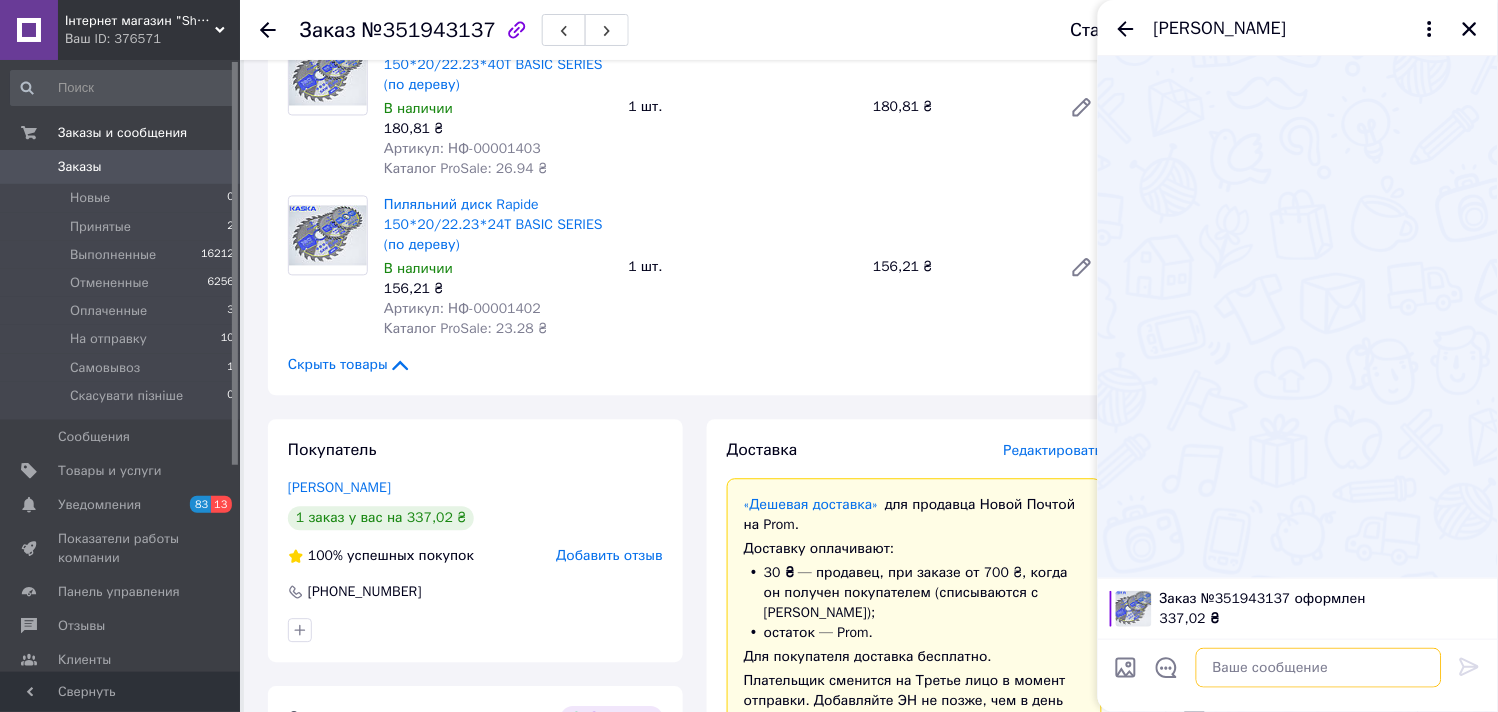 click at bounding box center [1319, 668] 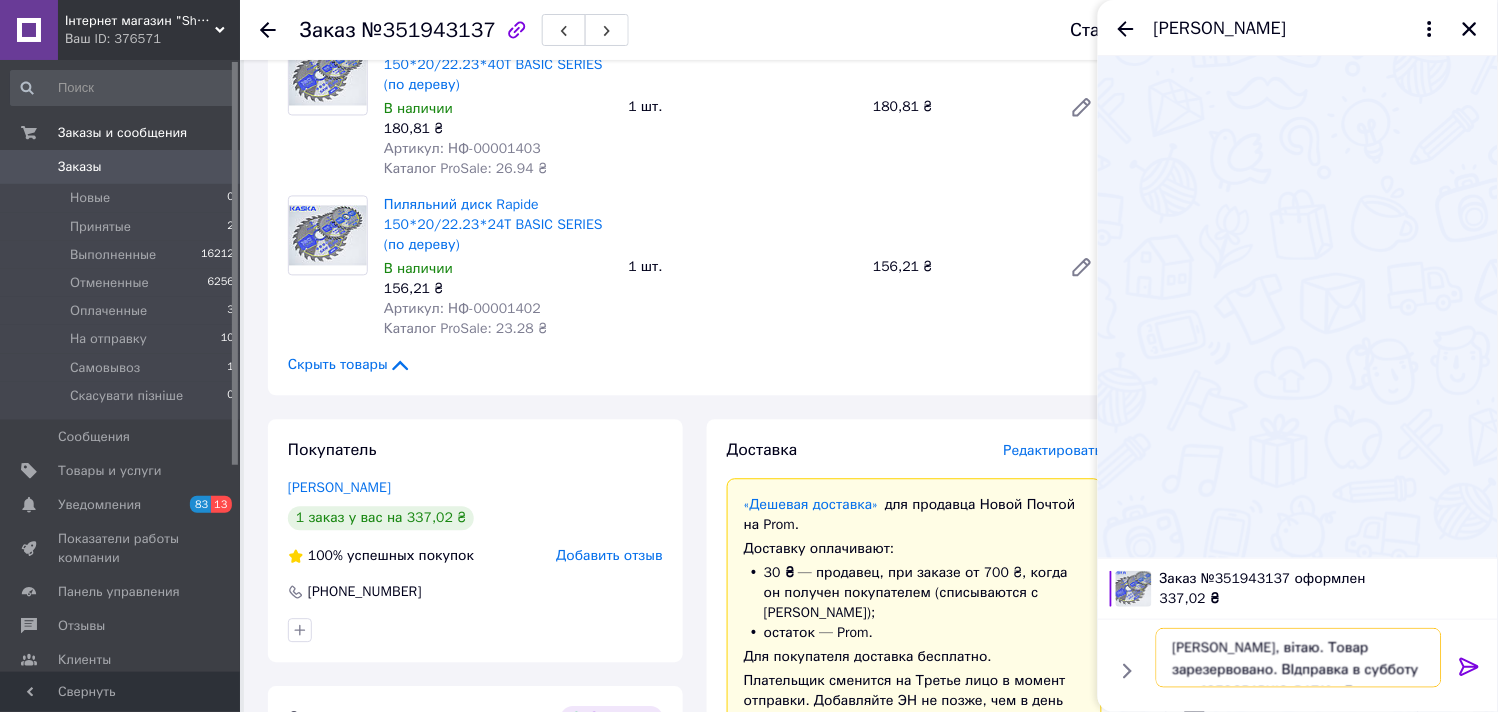 scroll, scrollTop: 15, scrollLeft: 0, axis: vertical 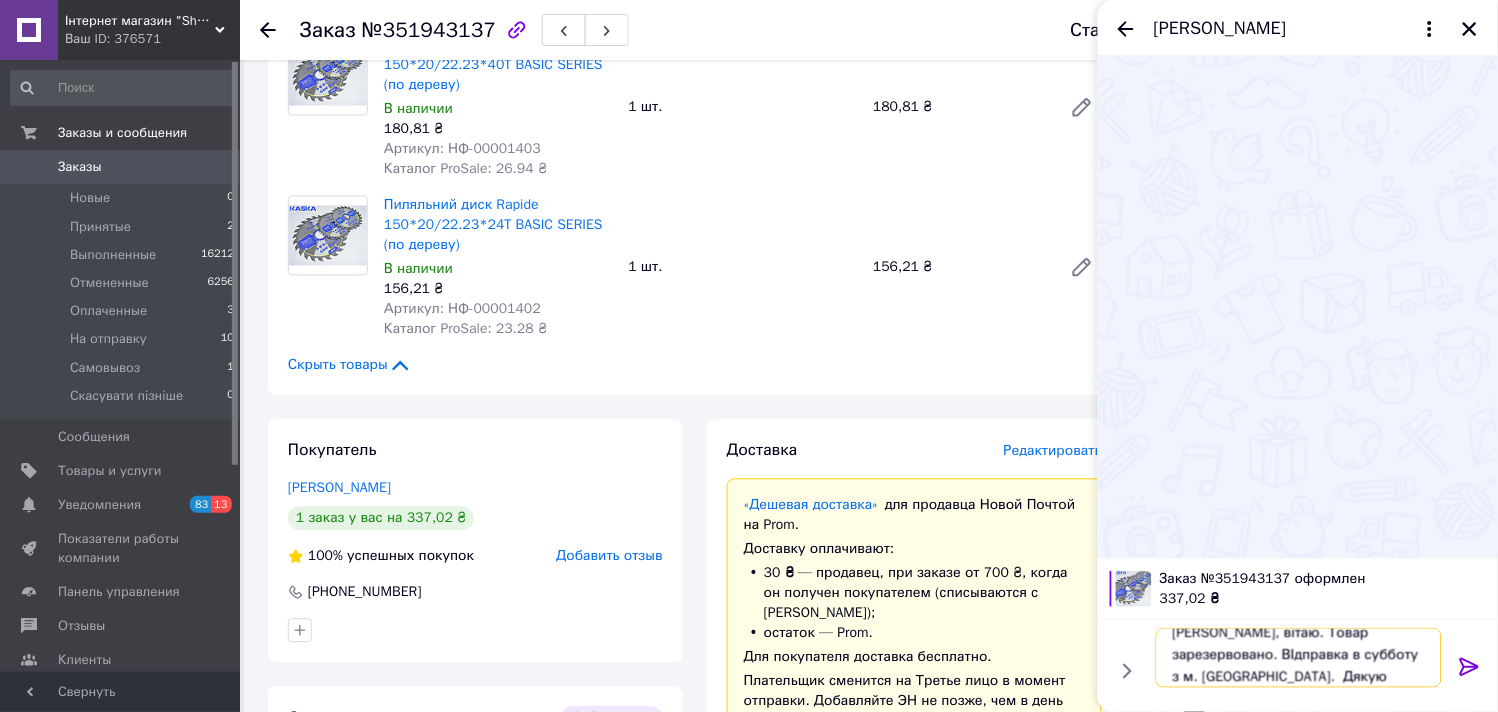 type on "[PERSON_NAME], вітаю. Товар зарезервовано. ВІдправка в субботу з м. [GEOGRAPHIC_DATA].  Дякую" 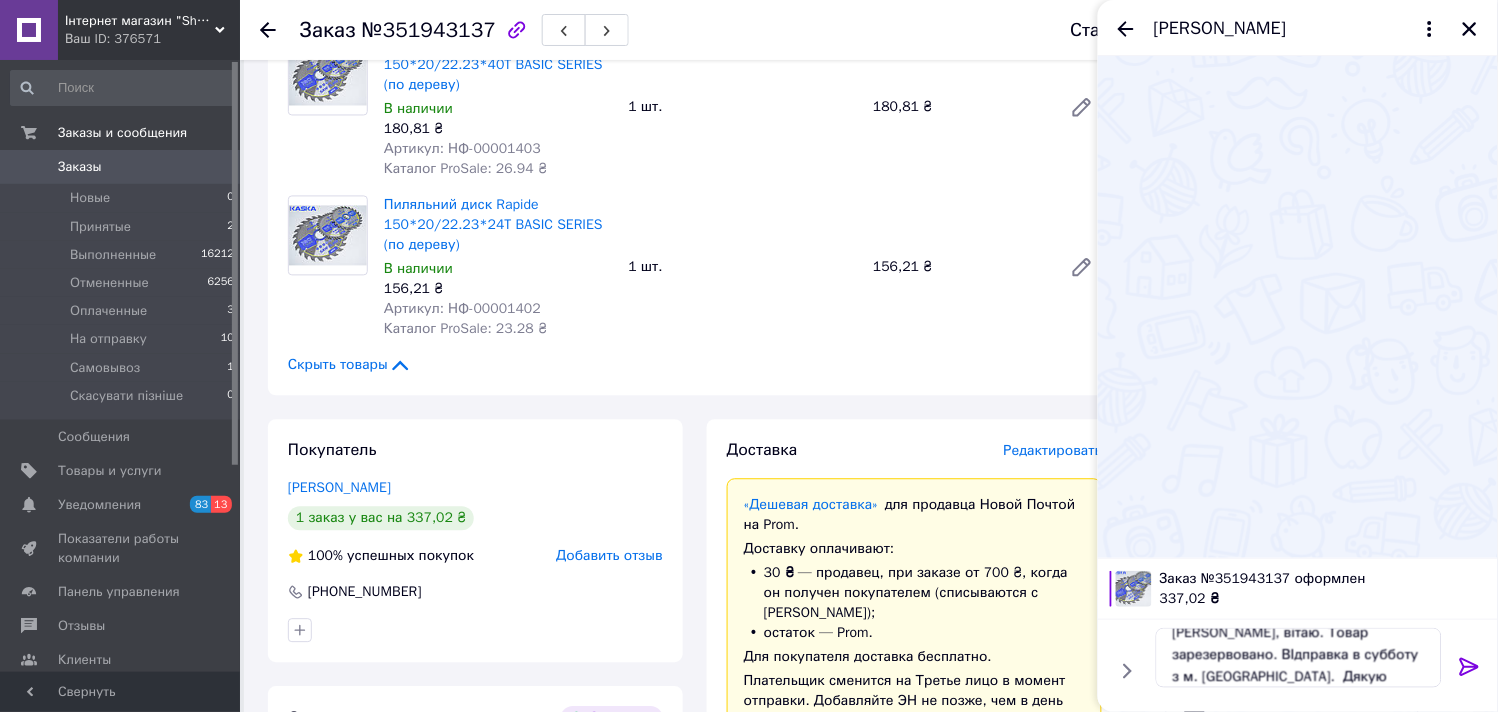 click 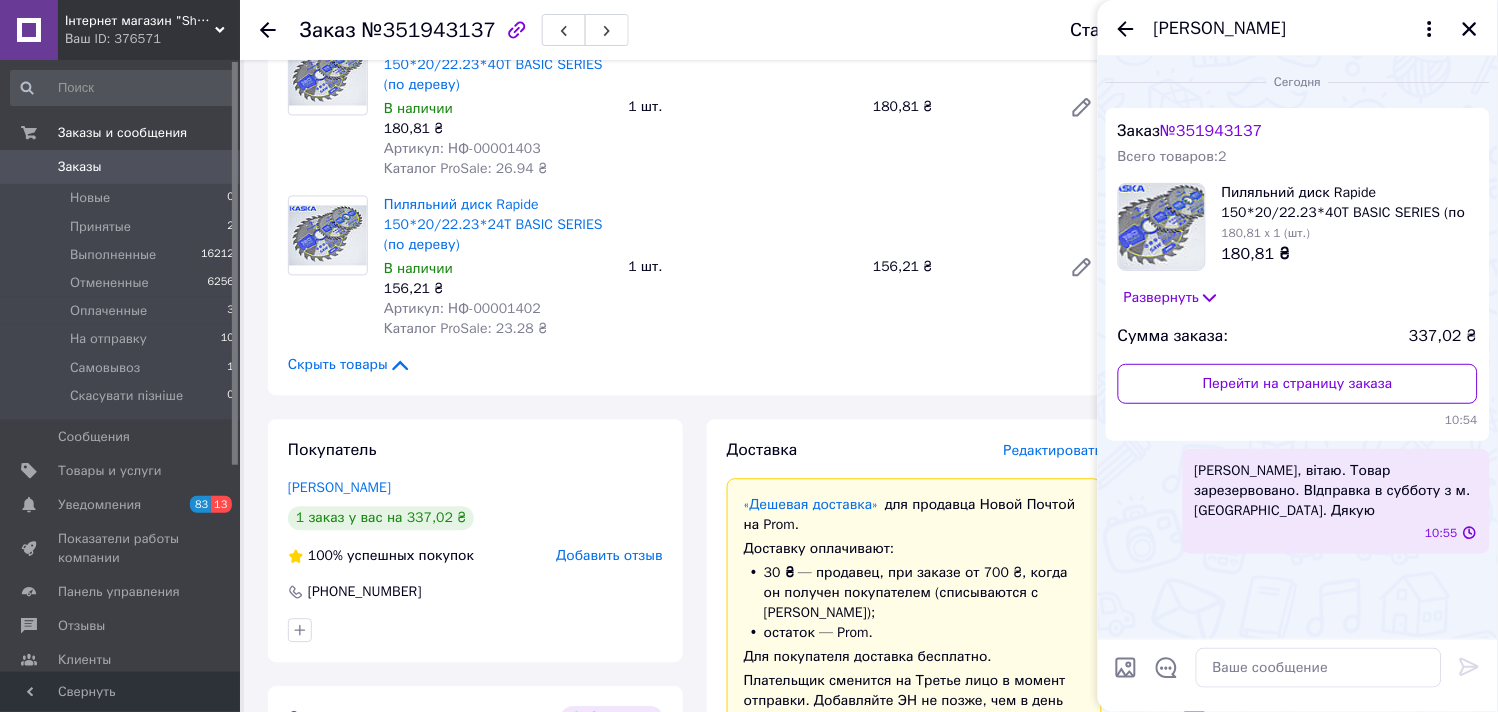 scroll, scrollTop: 0, scrollLeft: 0, axis: both 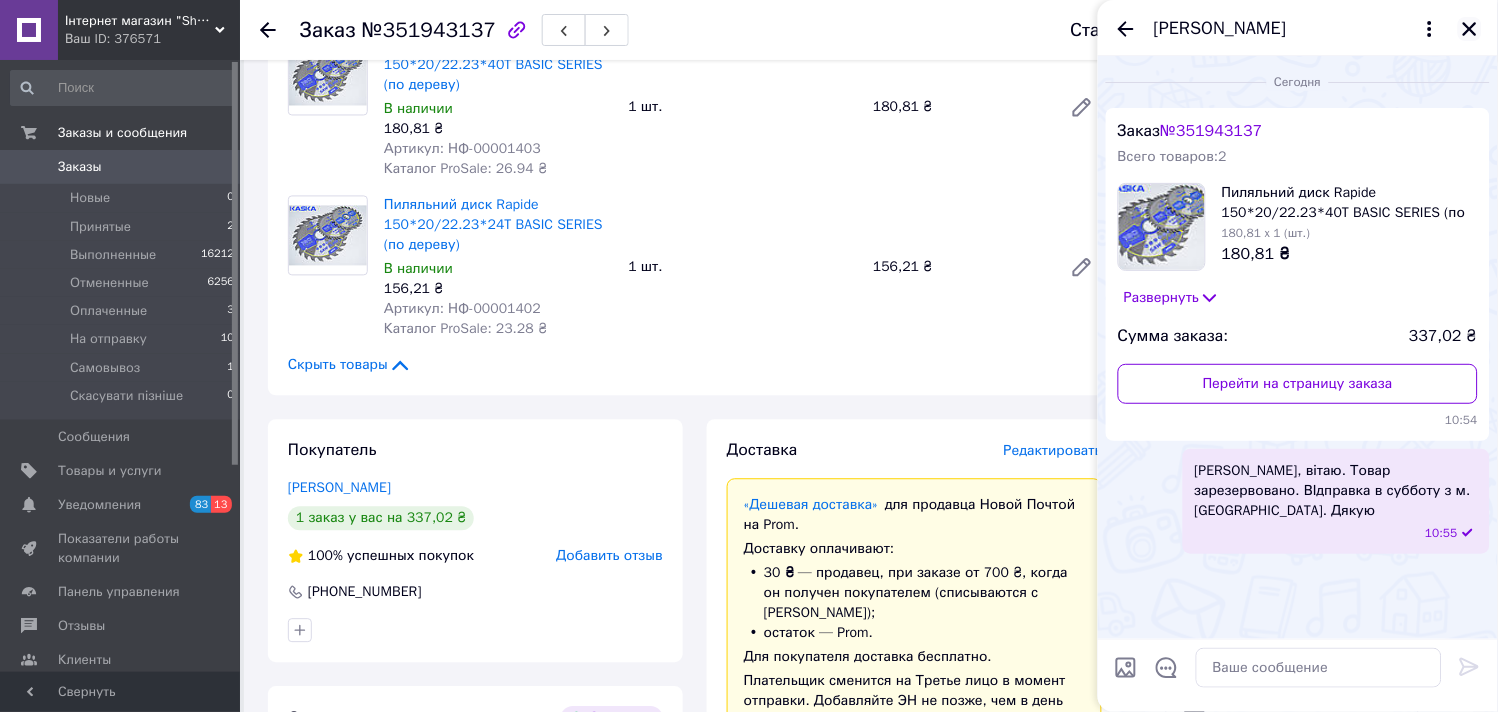 click 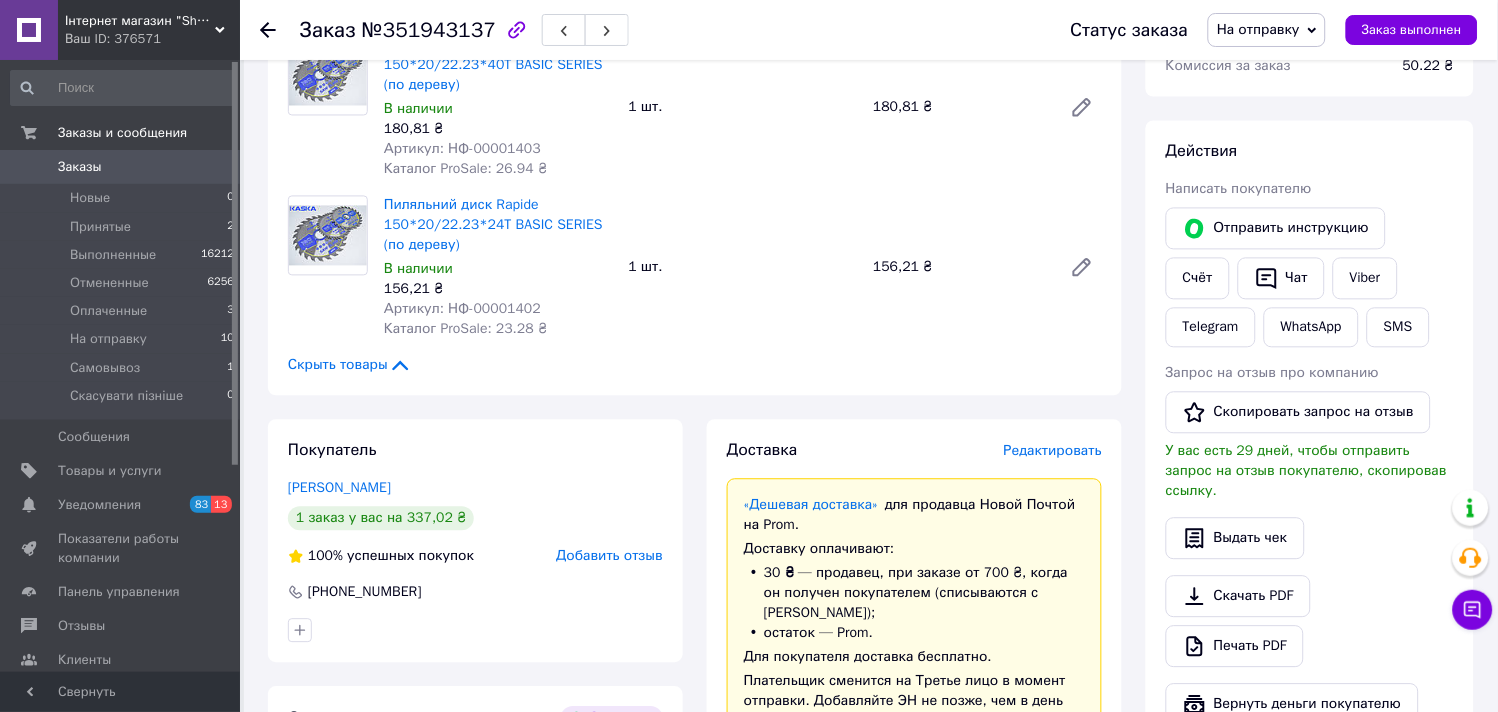 click 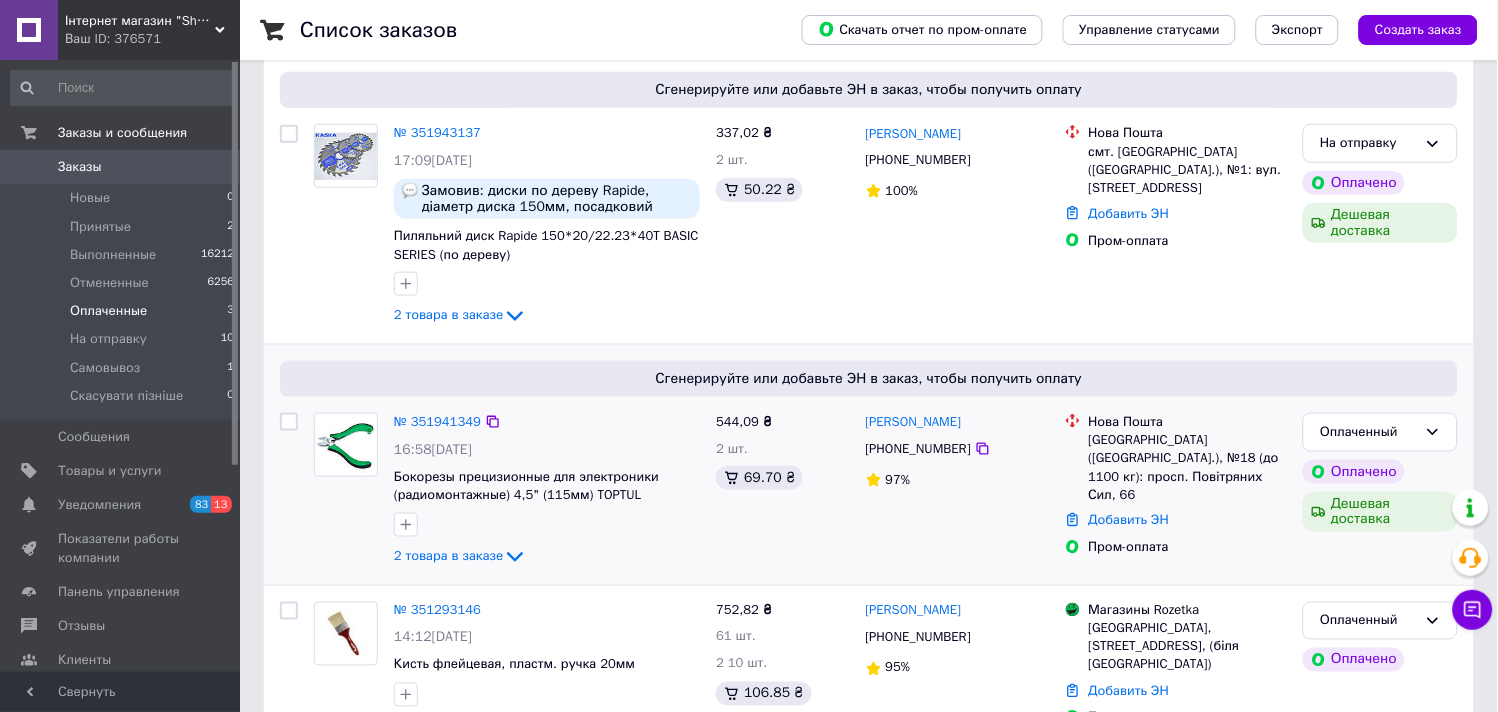 scroll, scrollTop: 400, scrollLeft: 0, axis: vertical 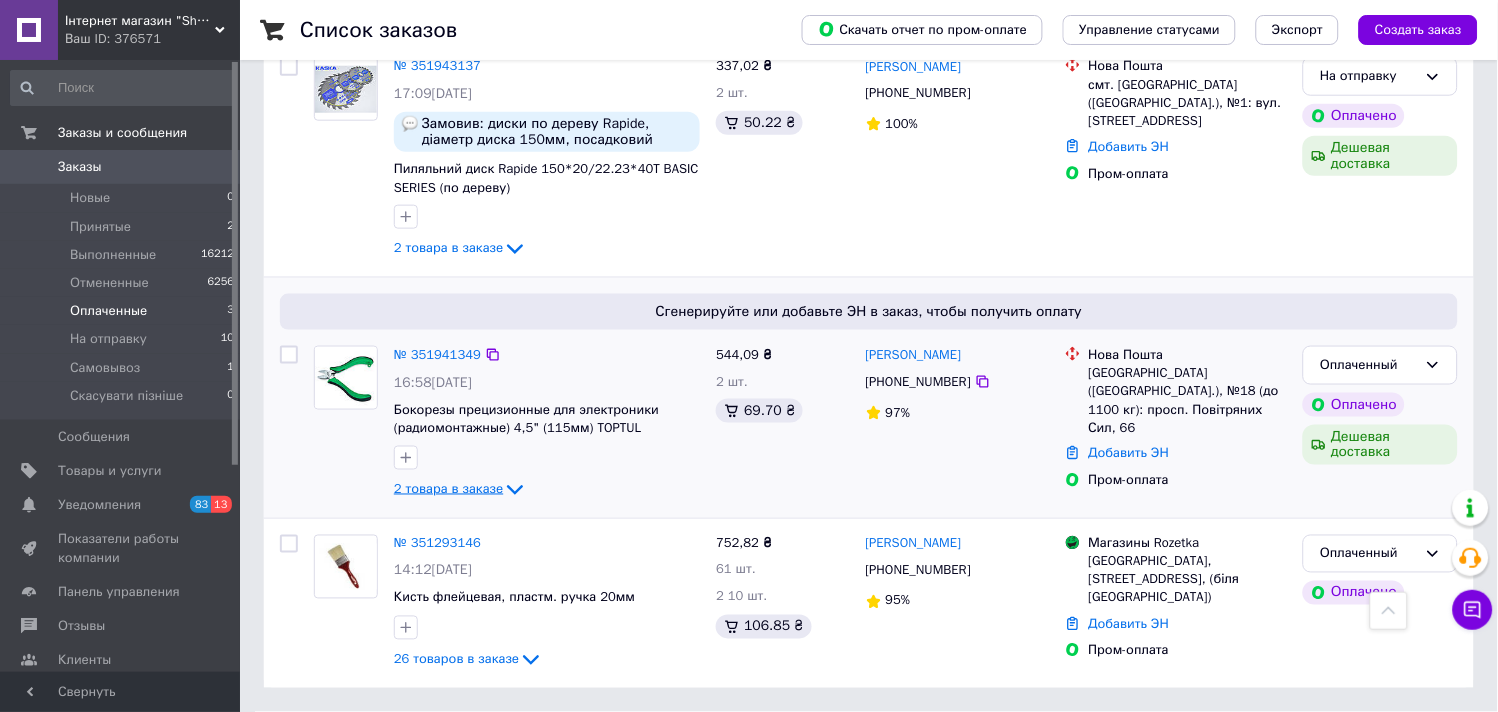 click on "2 товара в заказе" at bounding box center (448, 488) 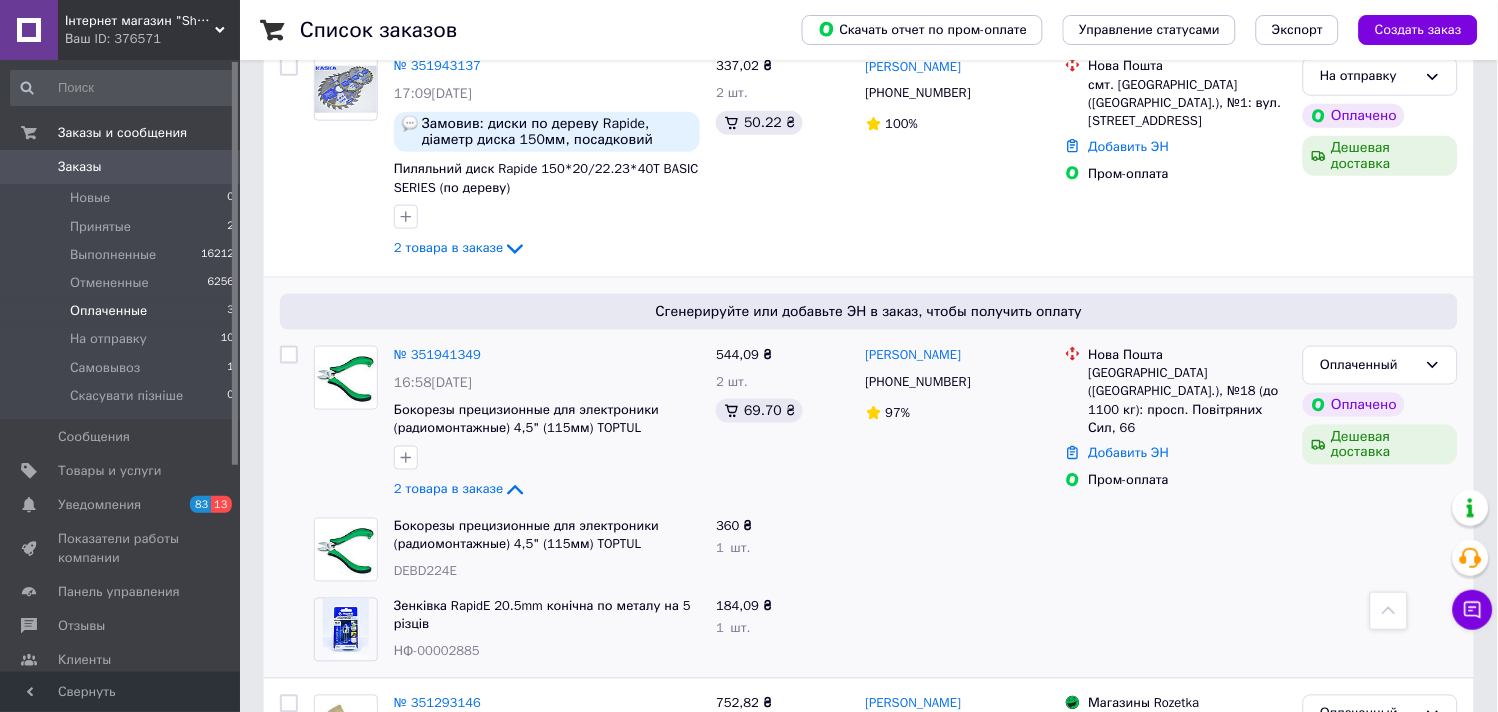 scroll, scrollTop: 560, scrollLeft: 0, axis: vertical 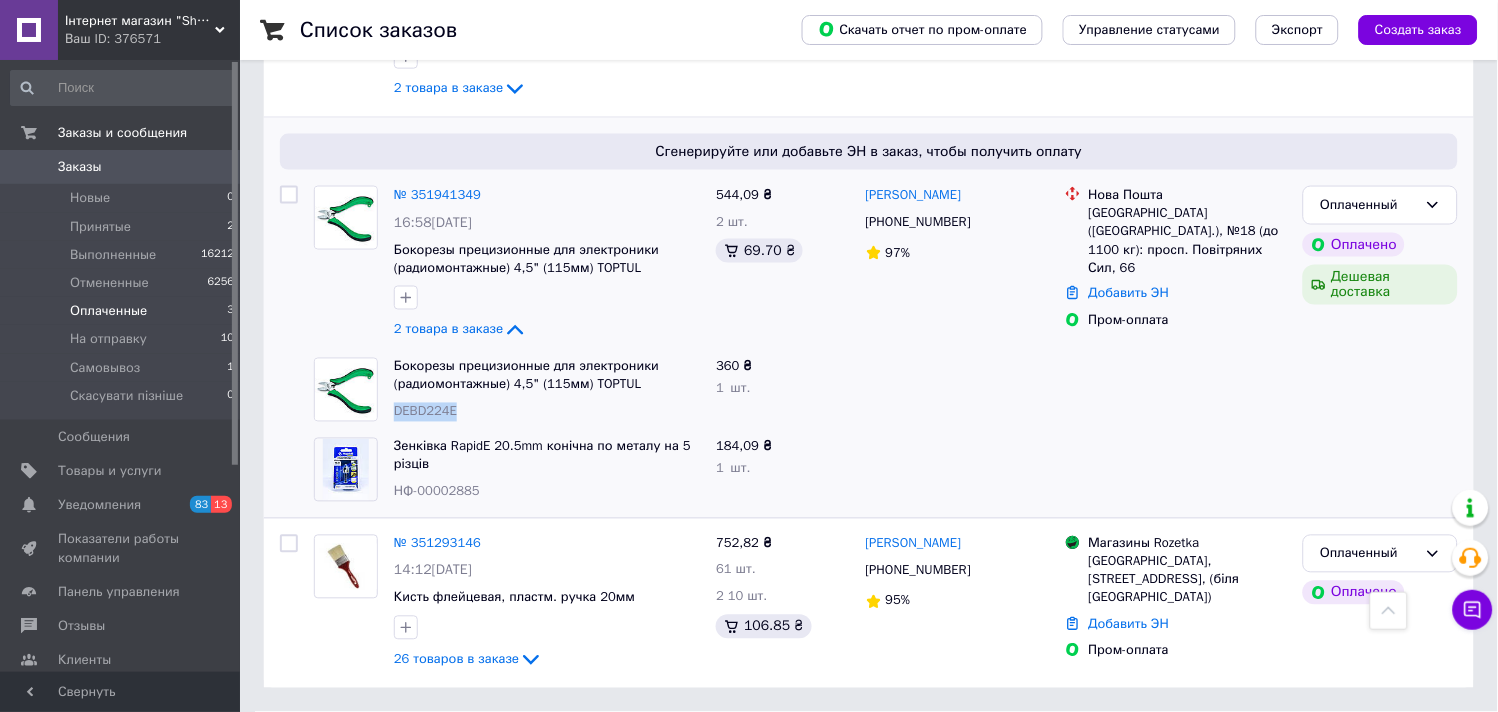 drag, startPoint x: 453, startPoint y: 412, endPoint x: 391, endPoint y: 418, distance: 62.289646 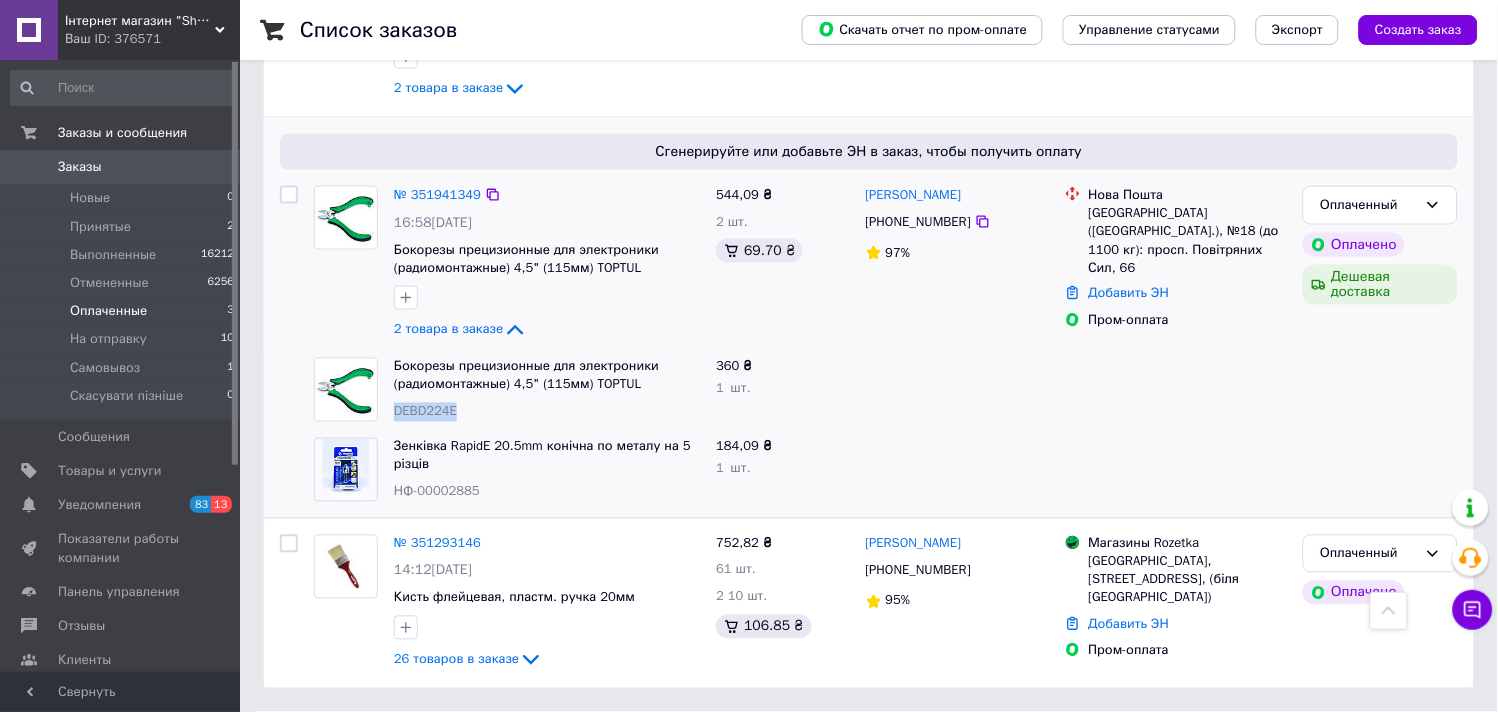 copy on "DEBD224E" 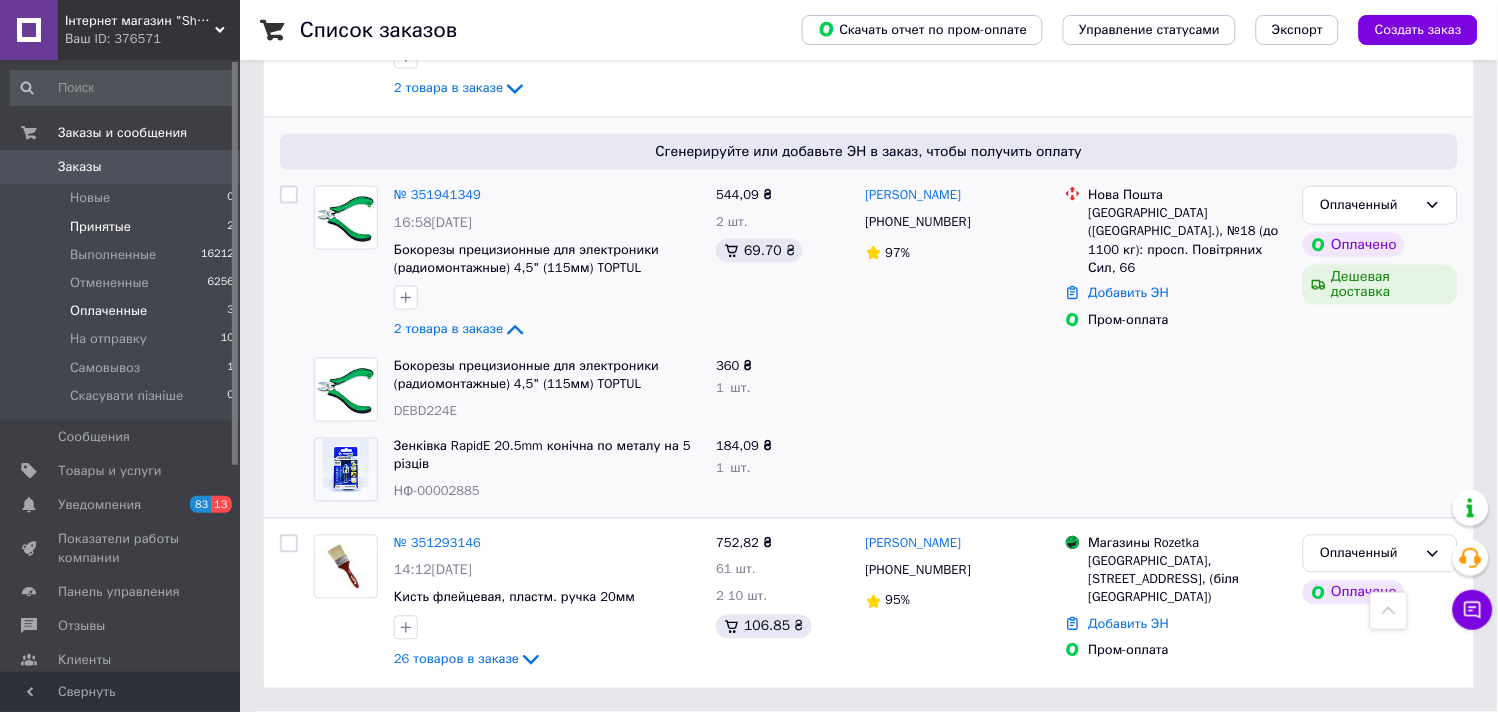 click on "Принятые 2" at bounding box center (123, 227) 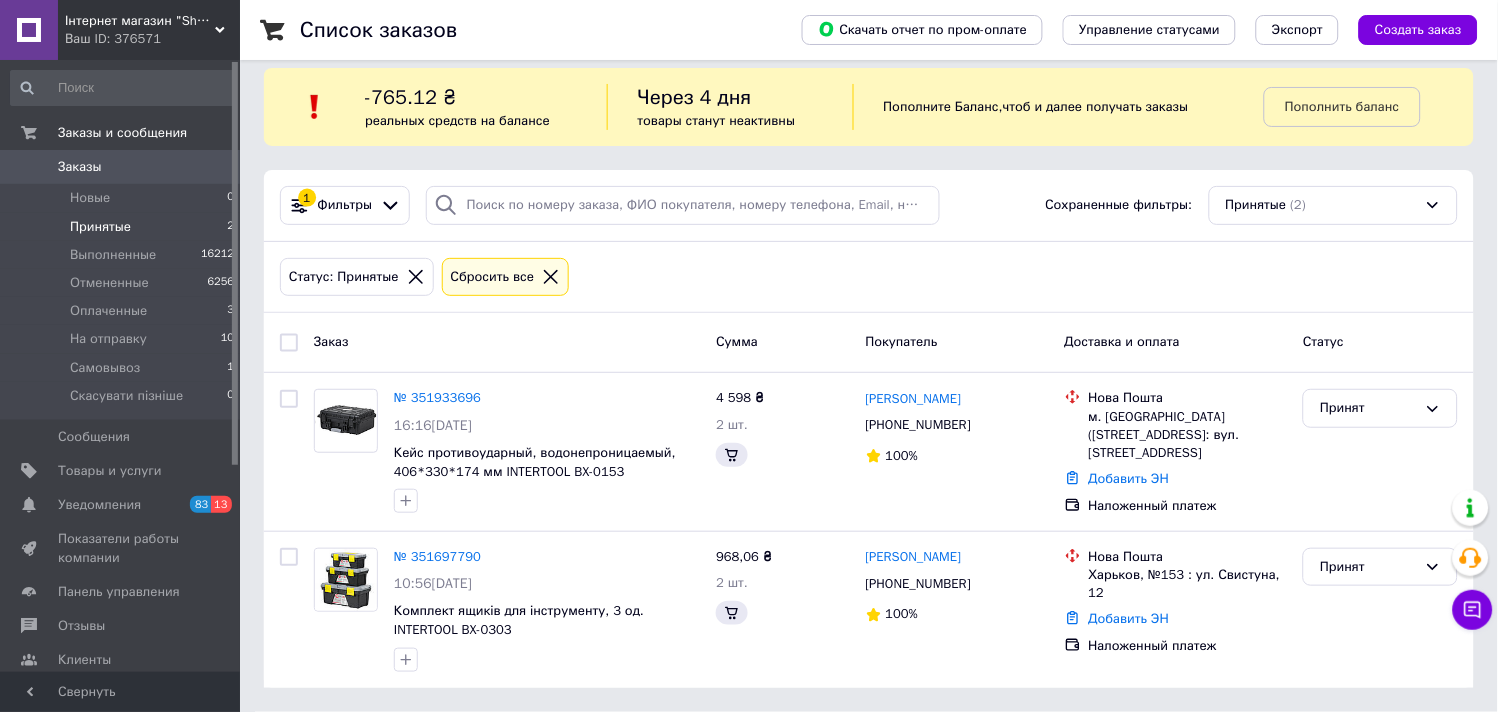 scroll, scrollTop: 0, scrollLeft: 0, axis: both 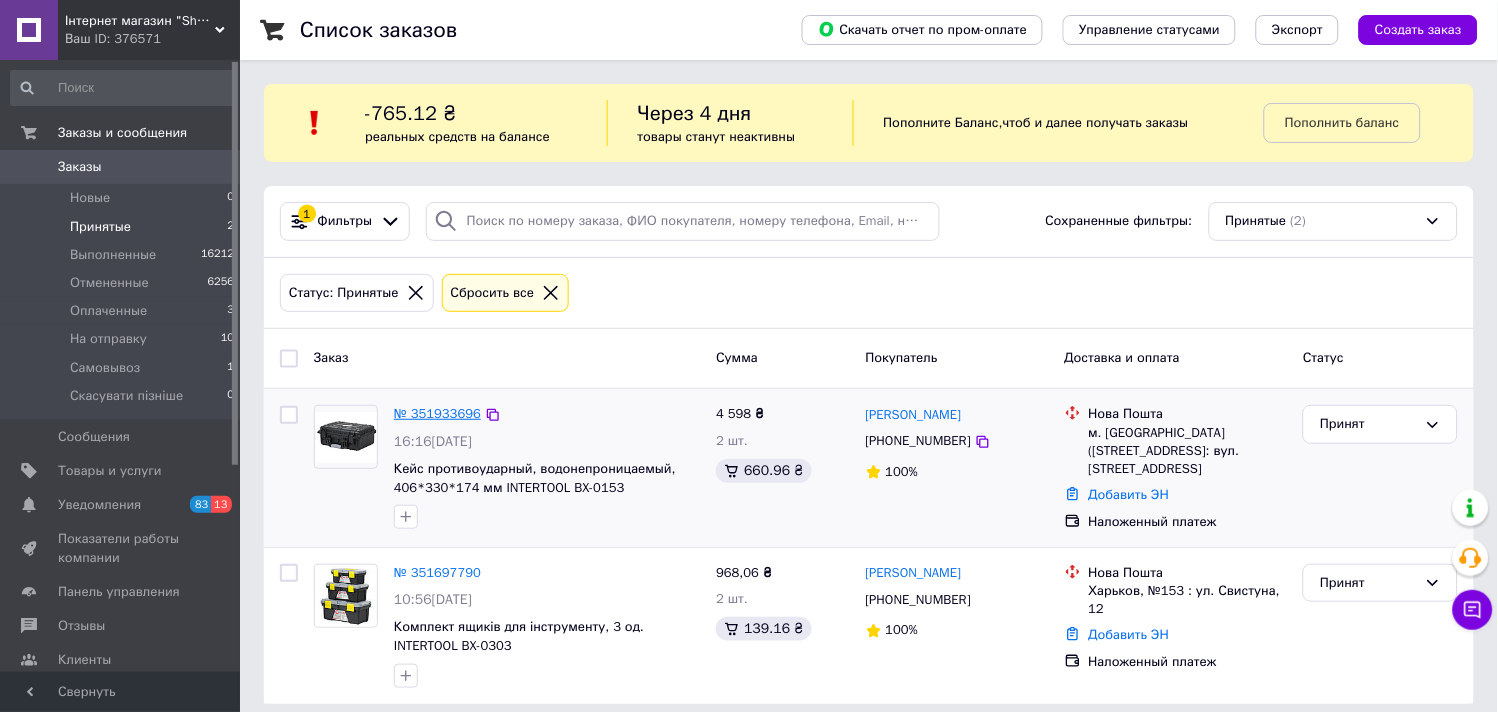click on "№ 351933696" at bounding box center [437, 413] 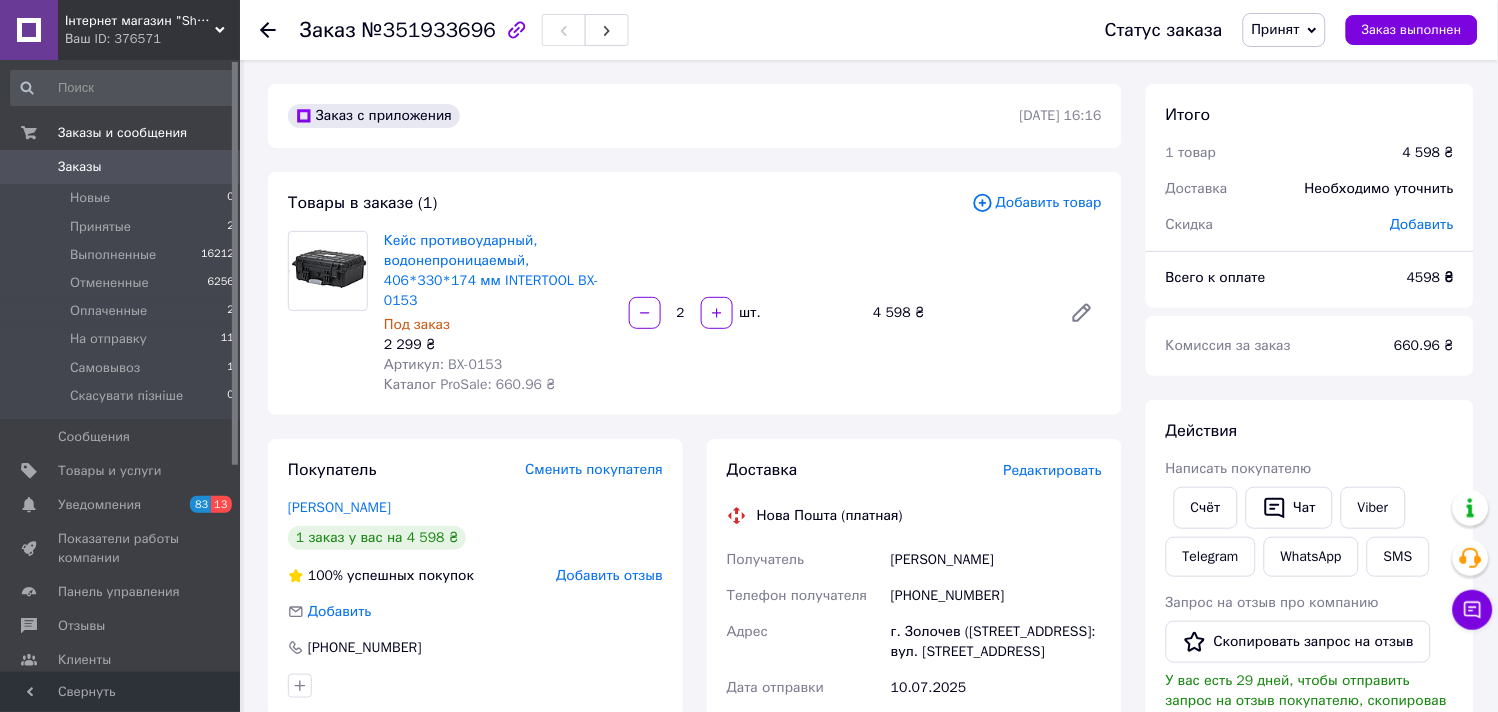 click 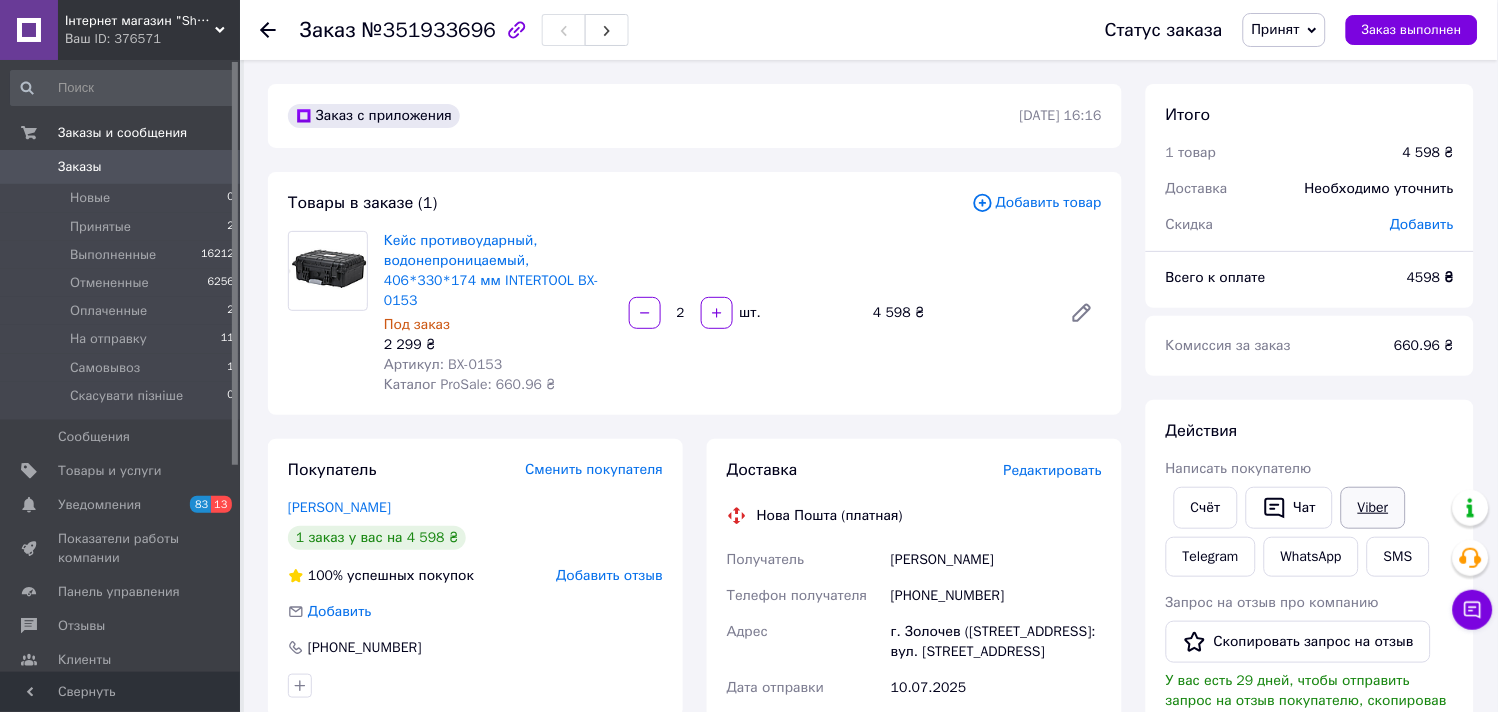 click on "Viber" at bounding box center (1373, 508) 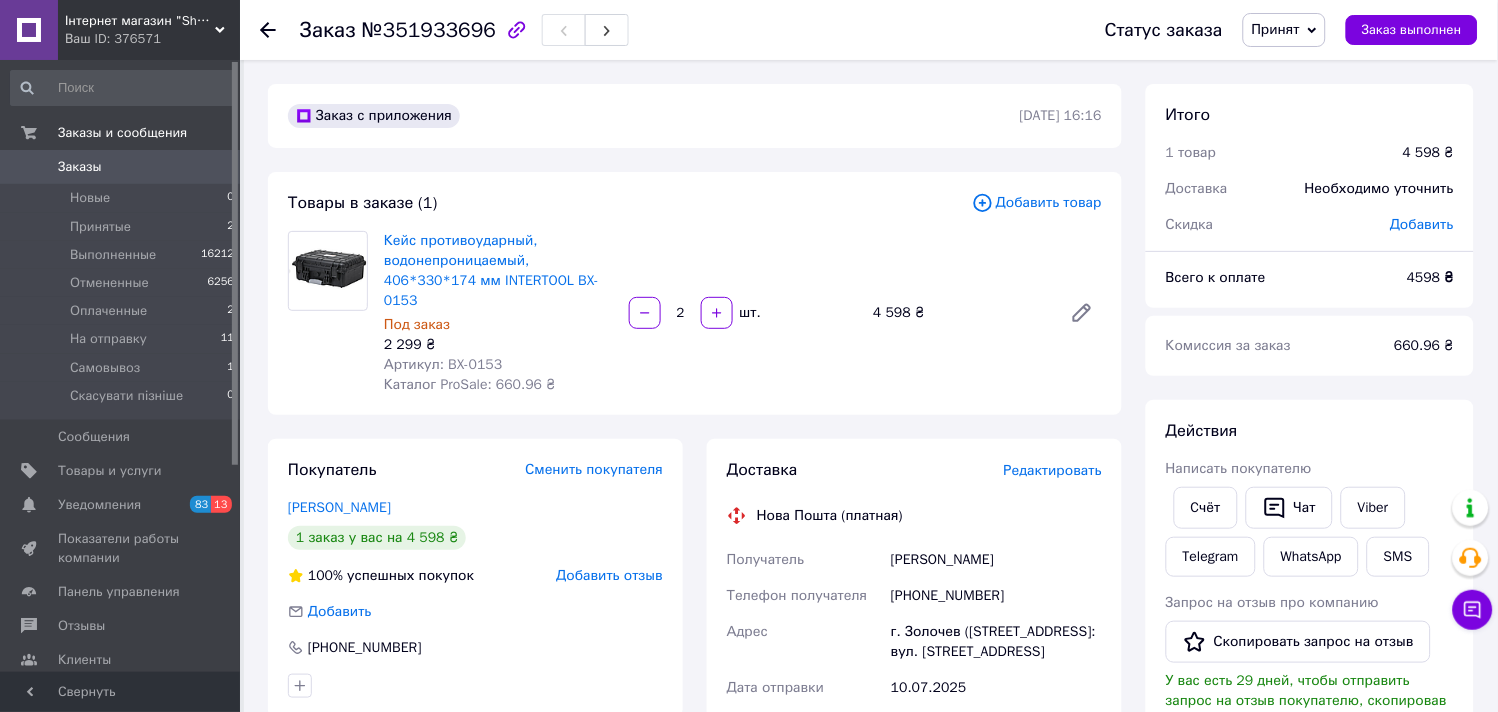 click 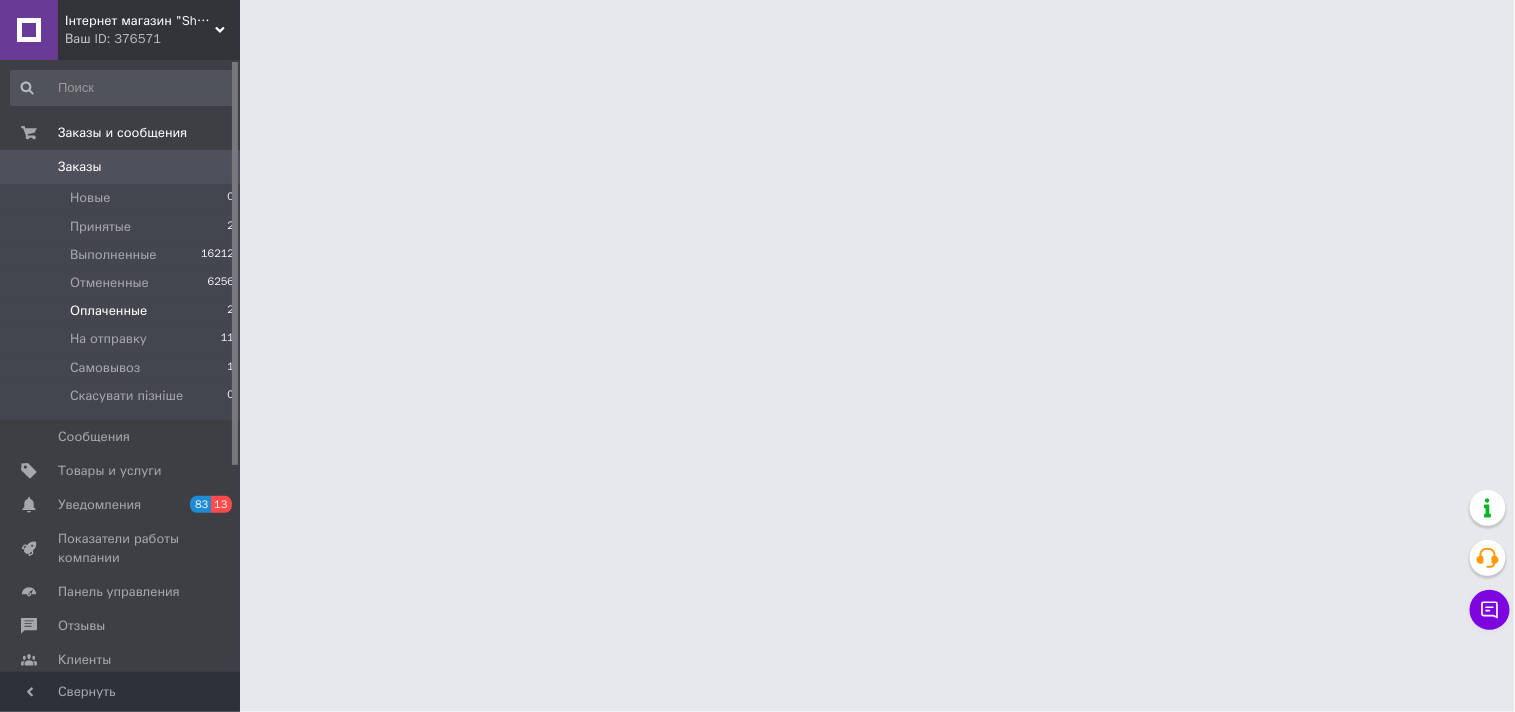 click on "Оплаченные" at bounding box center [108, 311] 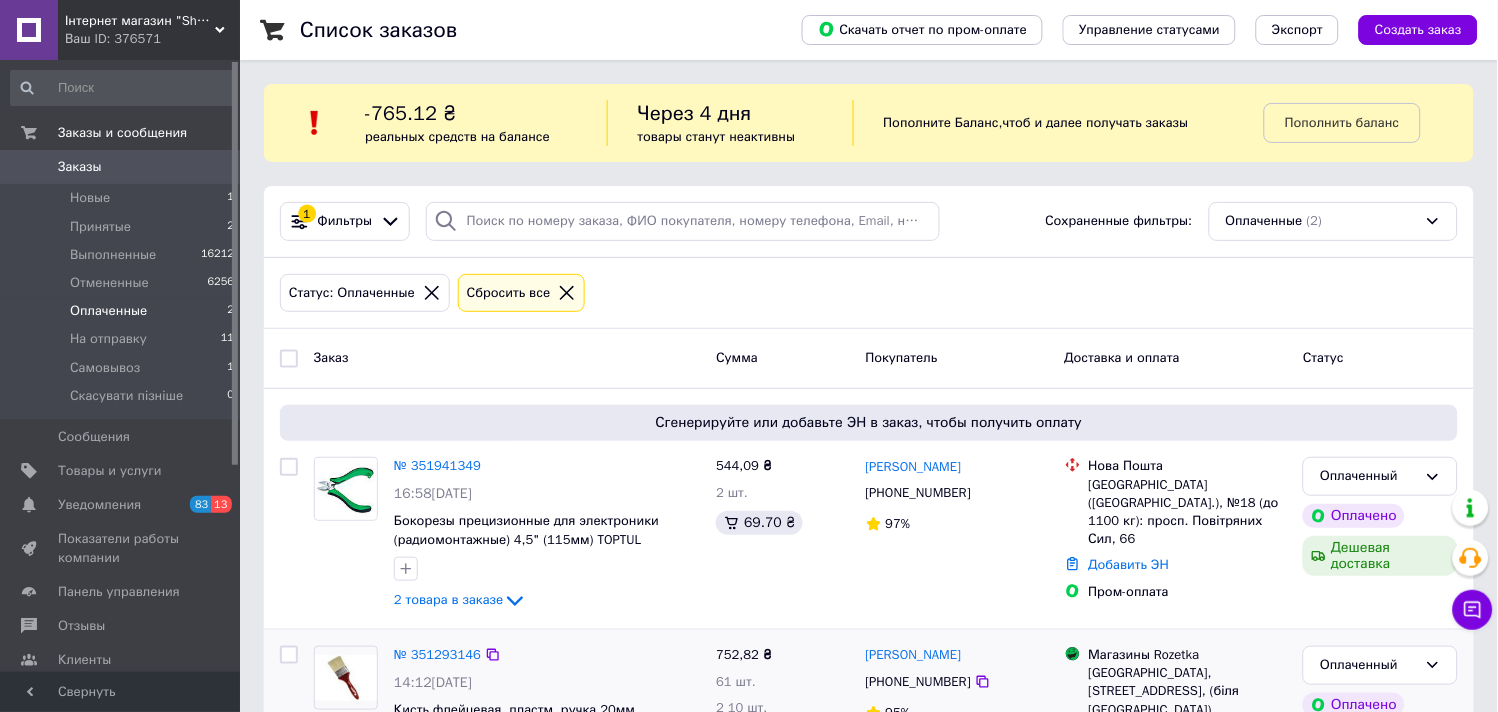 scroll, scrollTop: 111, scrollLeft: 0, axis: vertical 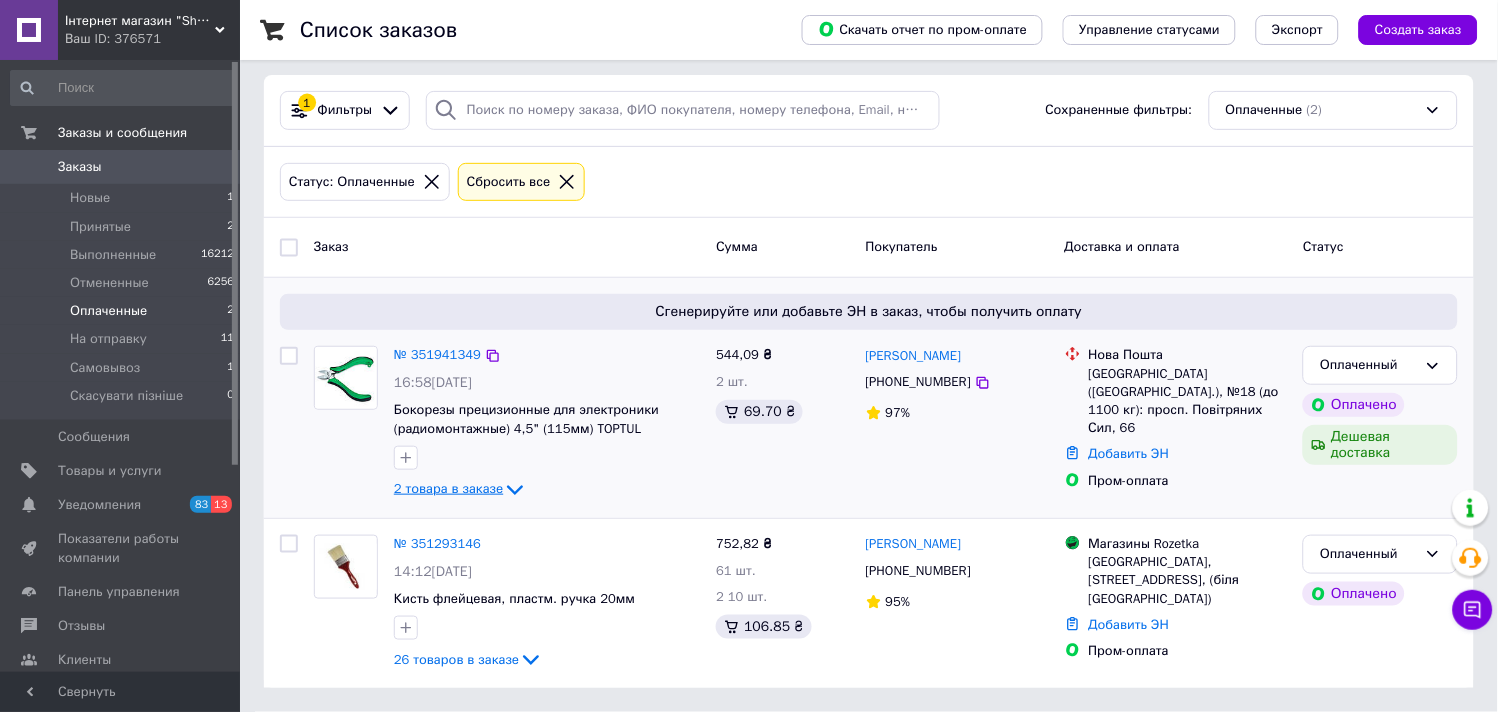 click on "2 товара в заказе" at bounding box center [448, 489] 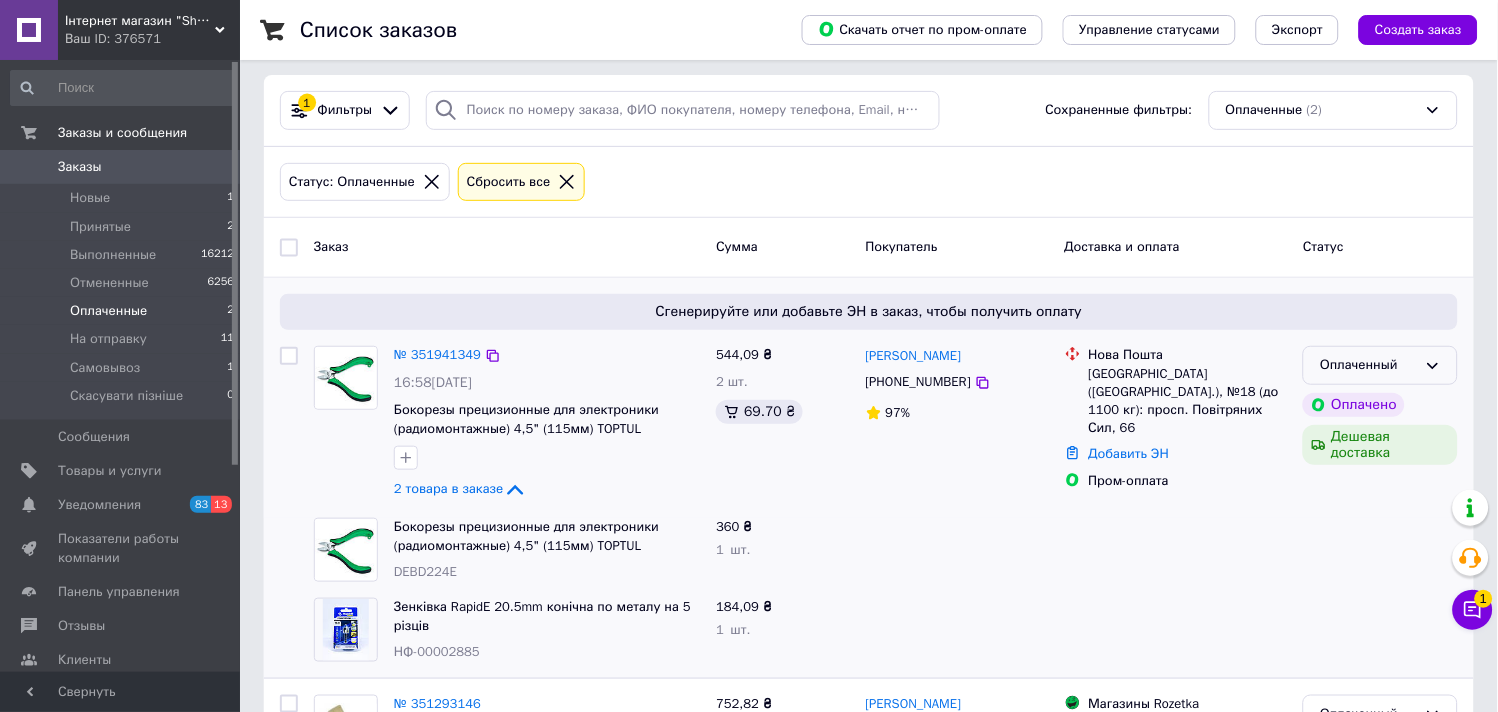 click on "Оплаченный" at bounding box center [1380, 365] 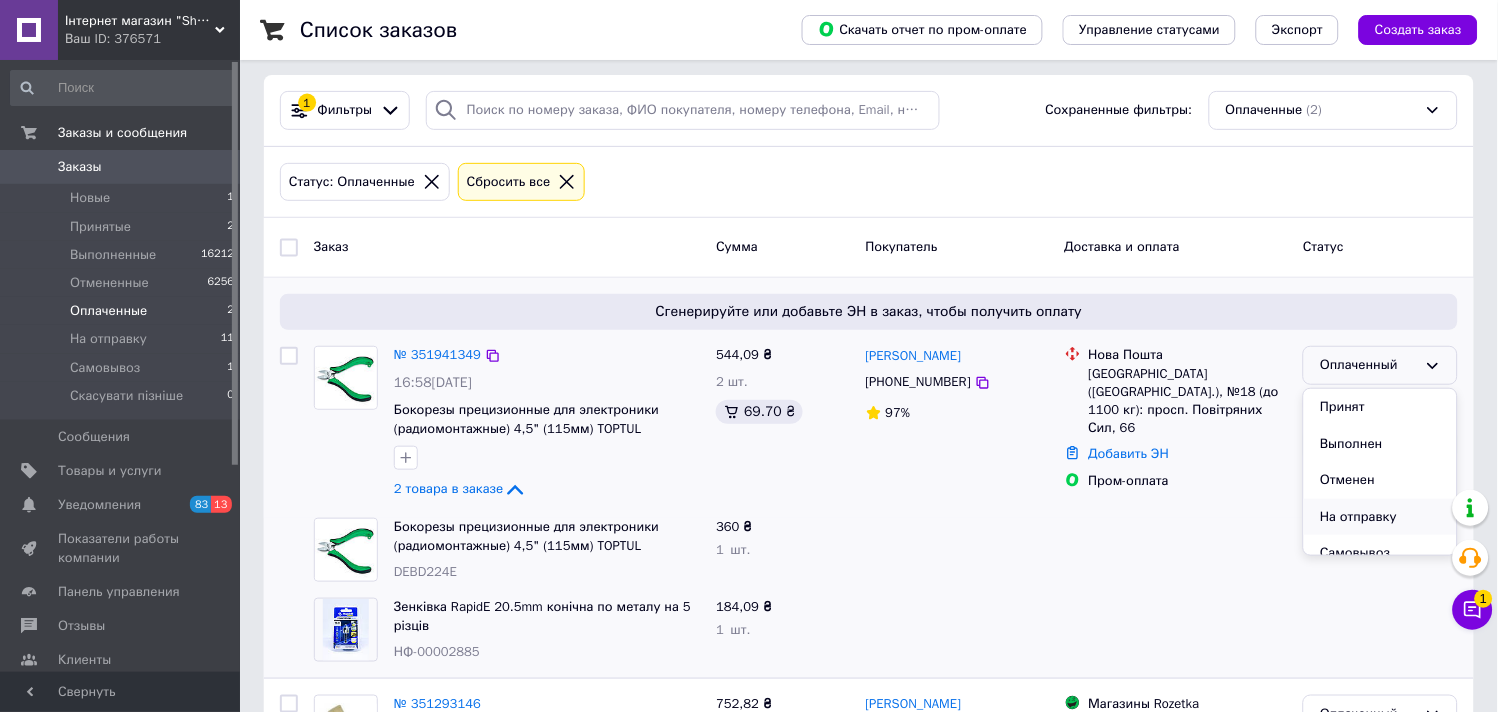 click on "На отправку" at bounding box center (1380, 517) 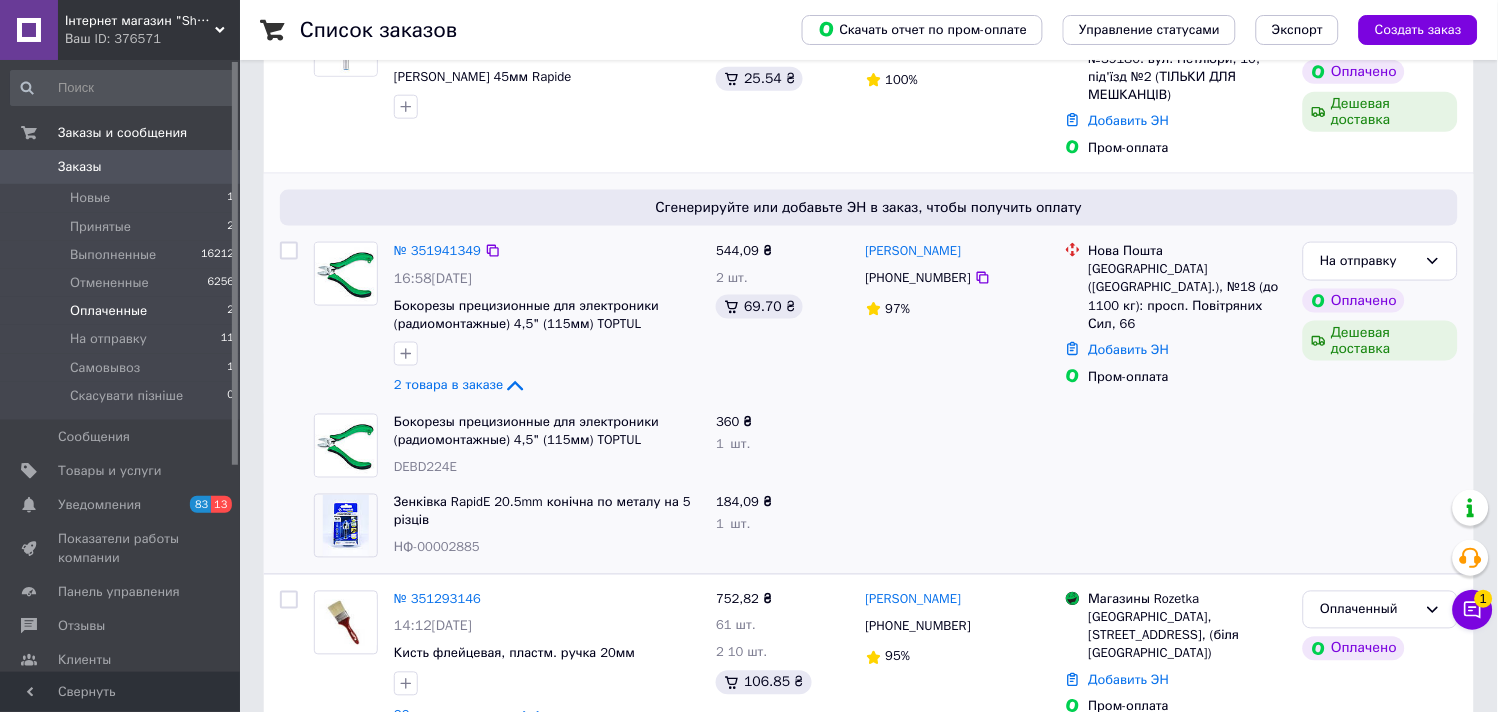 scroll, scrollTop: 482, scrollLeft: 0, axis: vertical 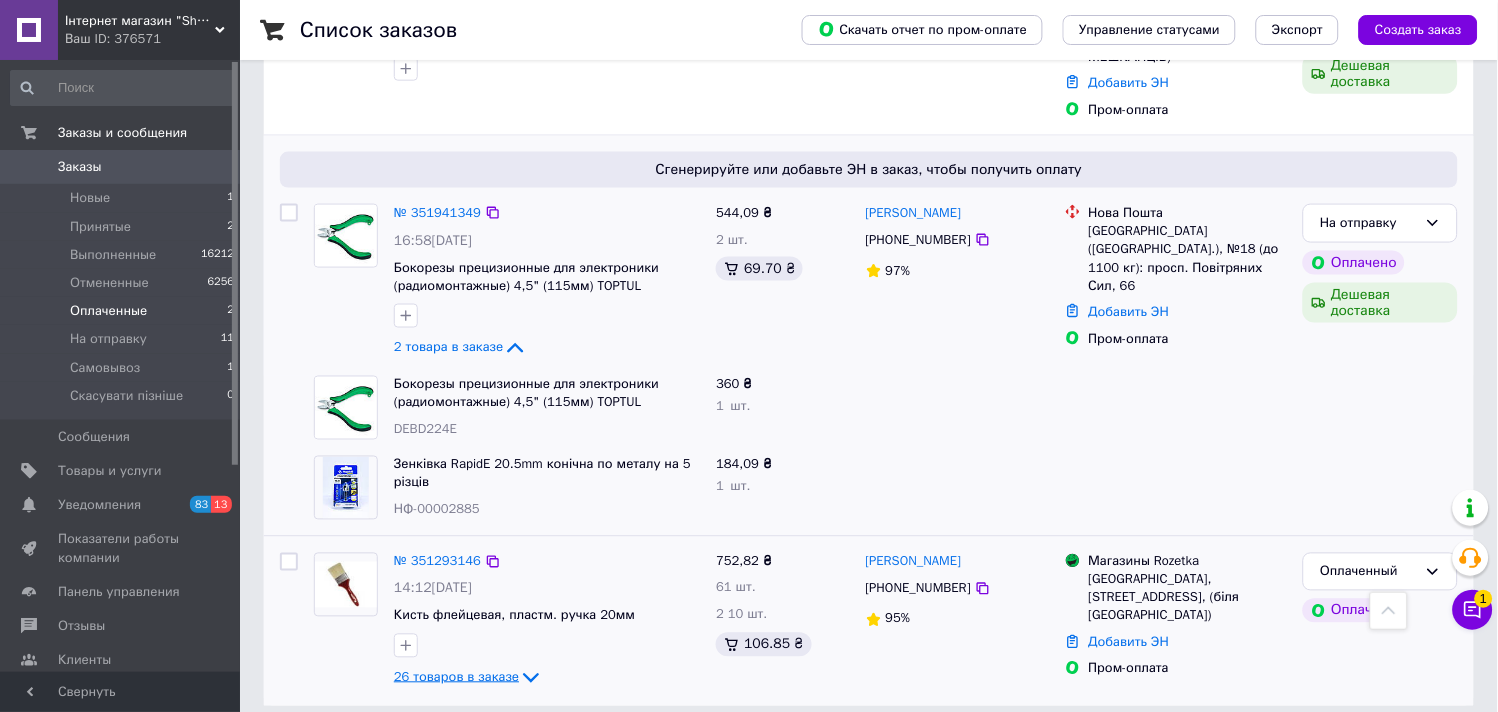click on "26 товаров в заказе" at bounding box center (456, 677) 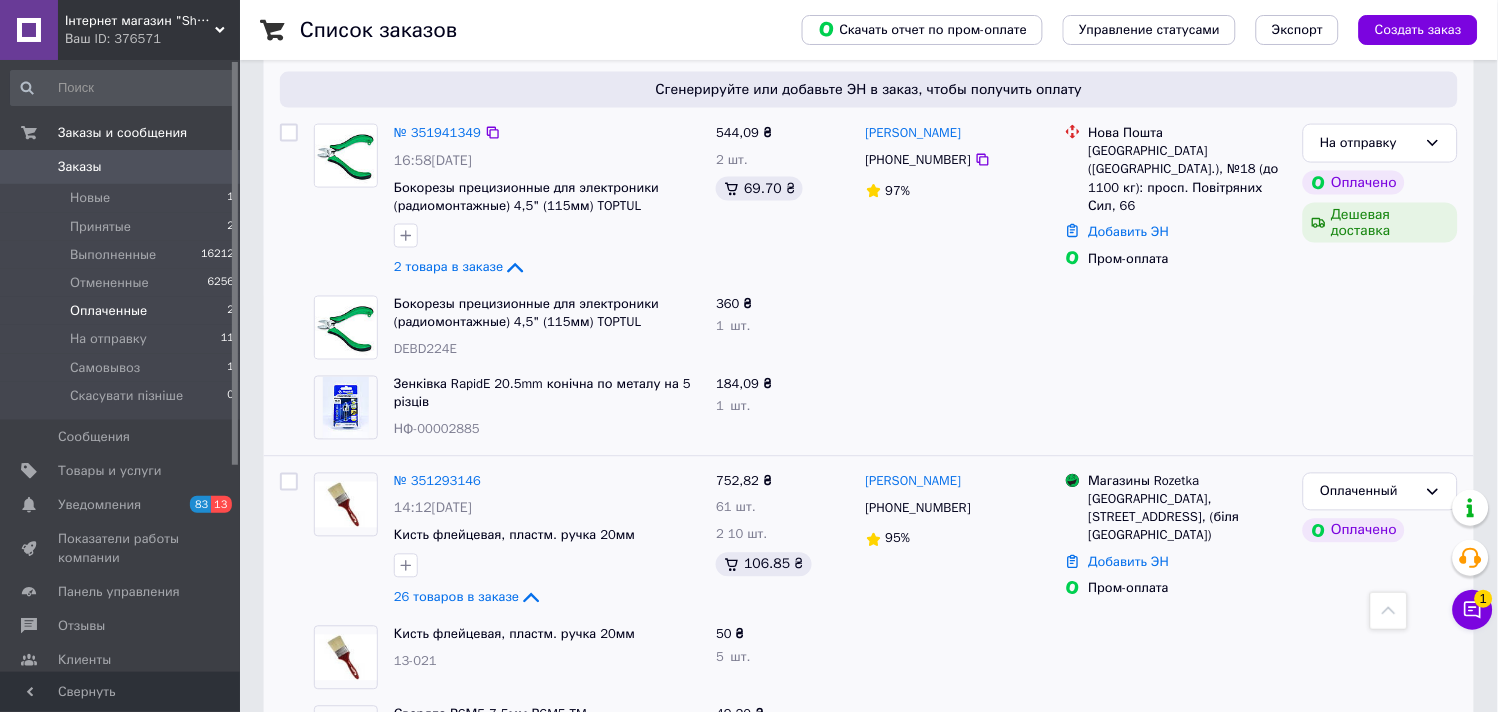 scroll, scrollTop: 117, scrollLeft: 0, axis: vertical 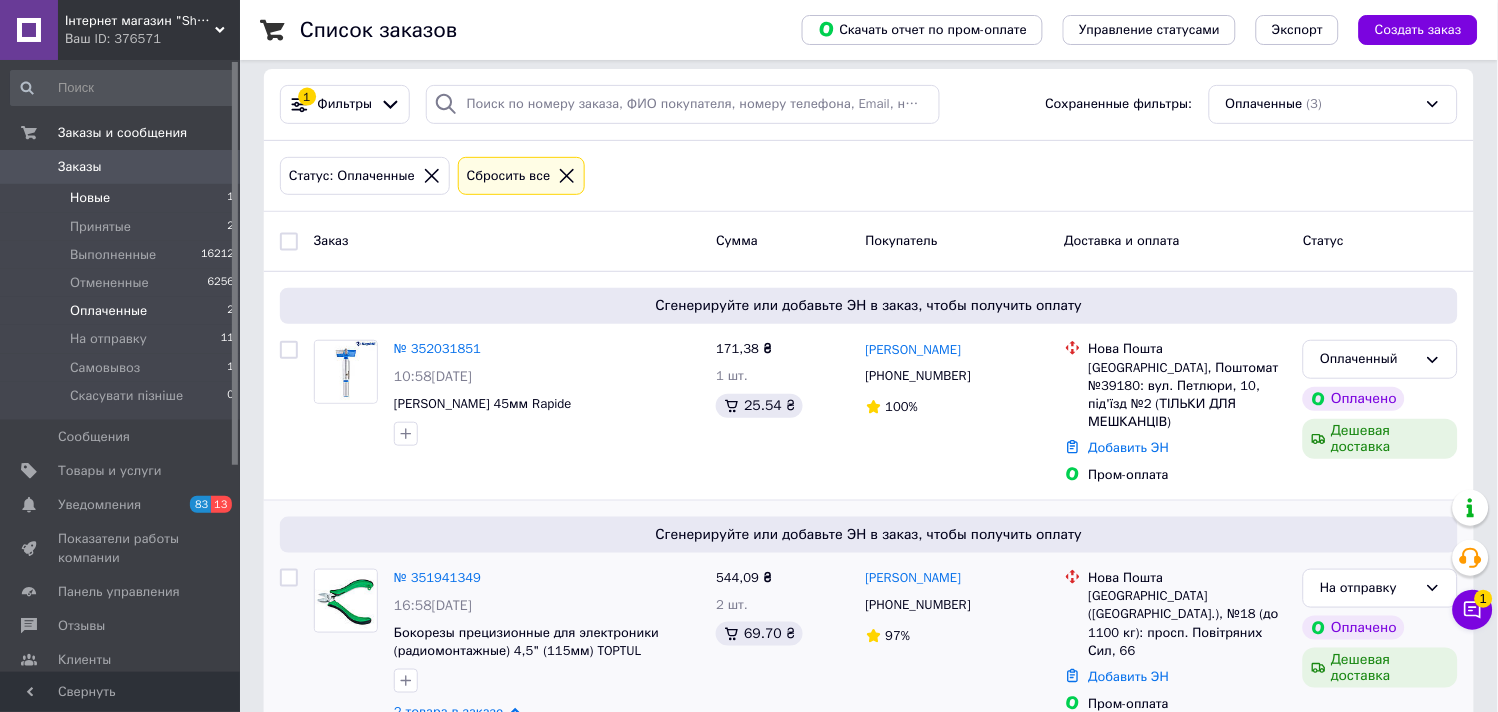 click on "Новые" at bounding box center [90, 198] 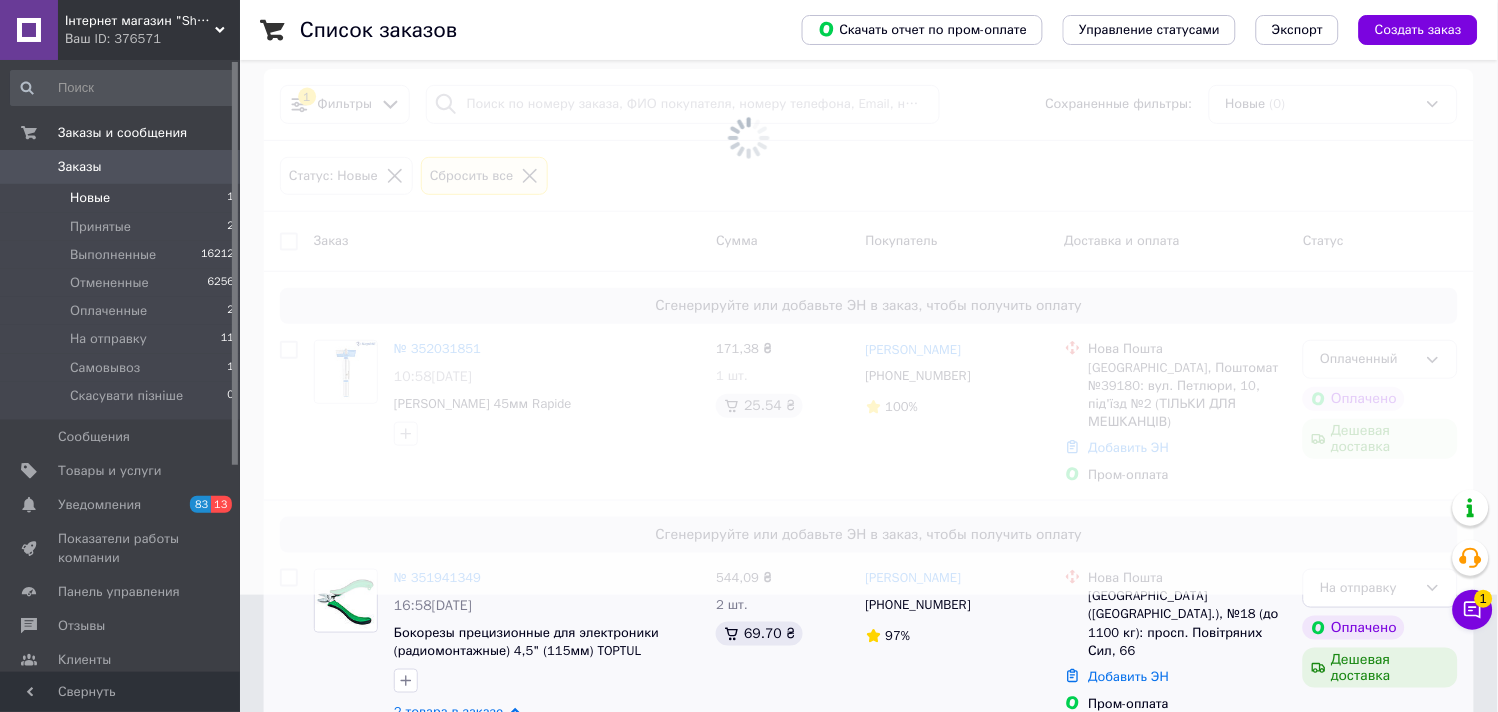 scroll, scrollTop: 0, scrollLeft: 0, axis: both 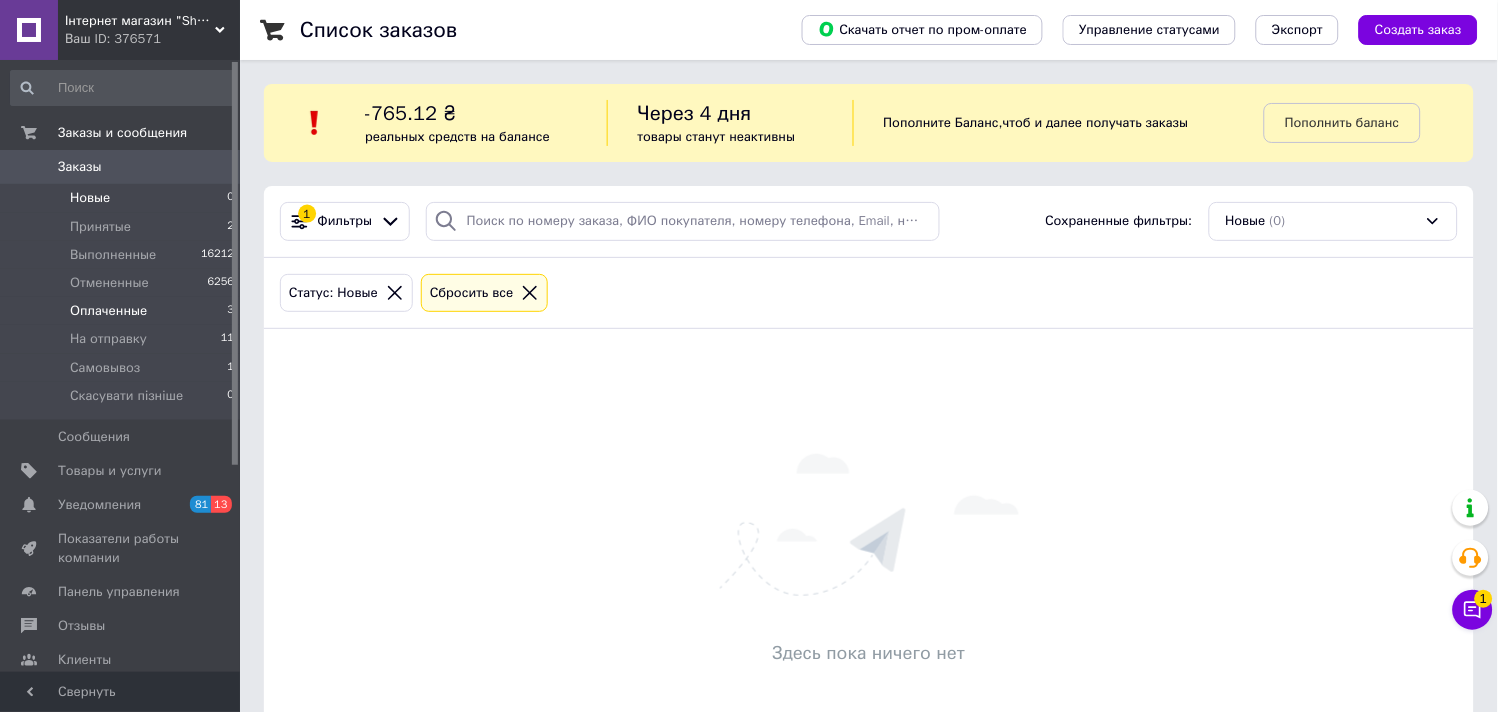 click on "Оплаченные" at bounding box center [108, 311] 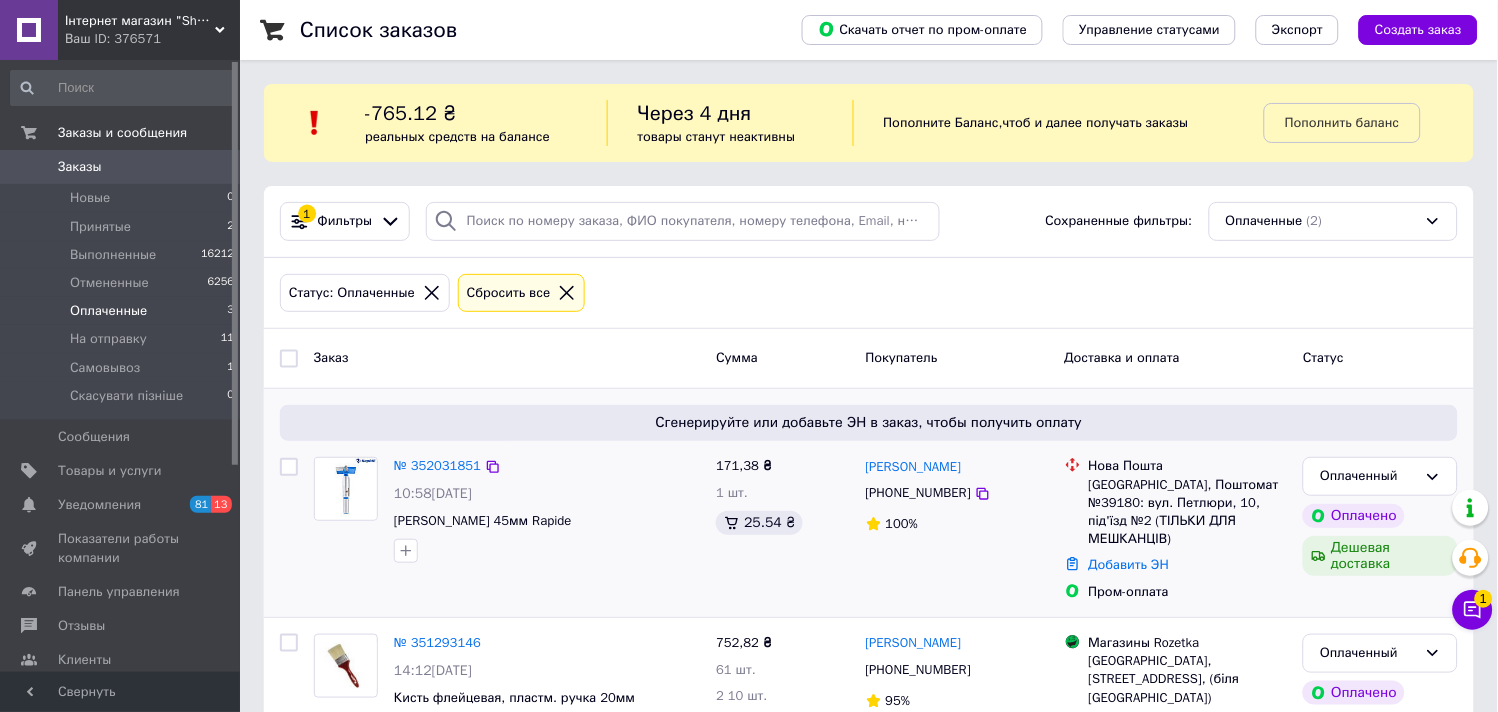 scroll, scrollTop: 81, scrollLeft: 0, axis: vertical 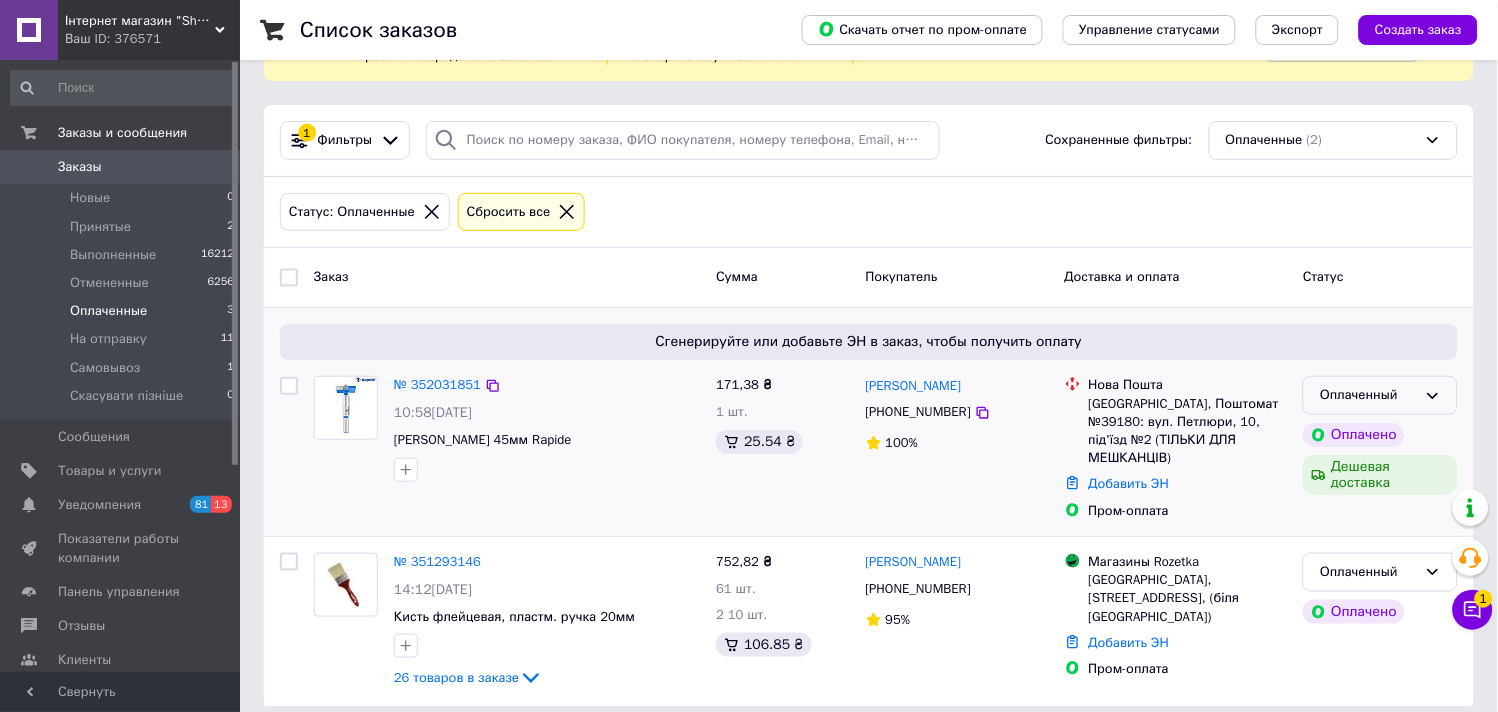 click 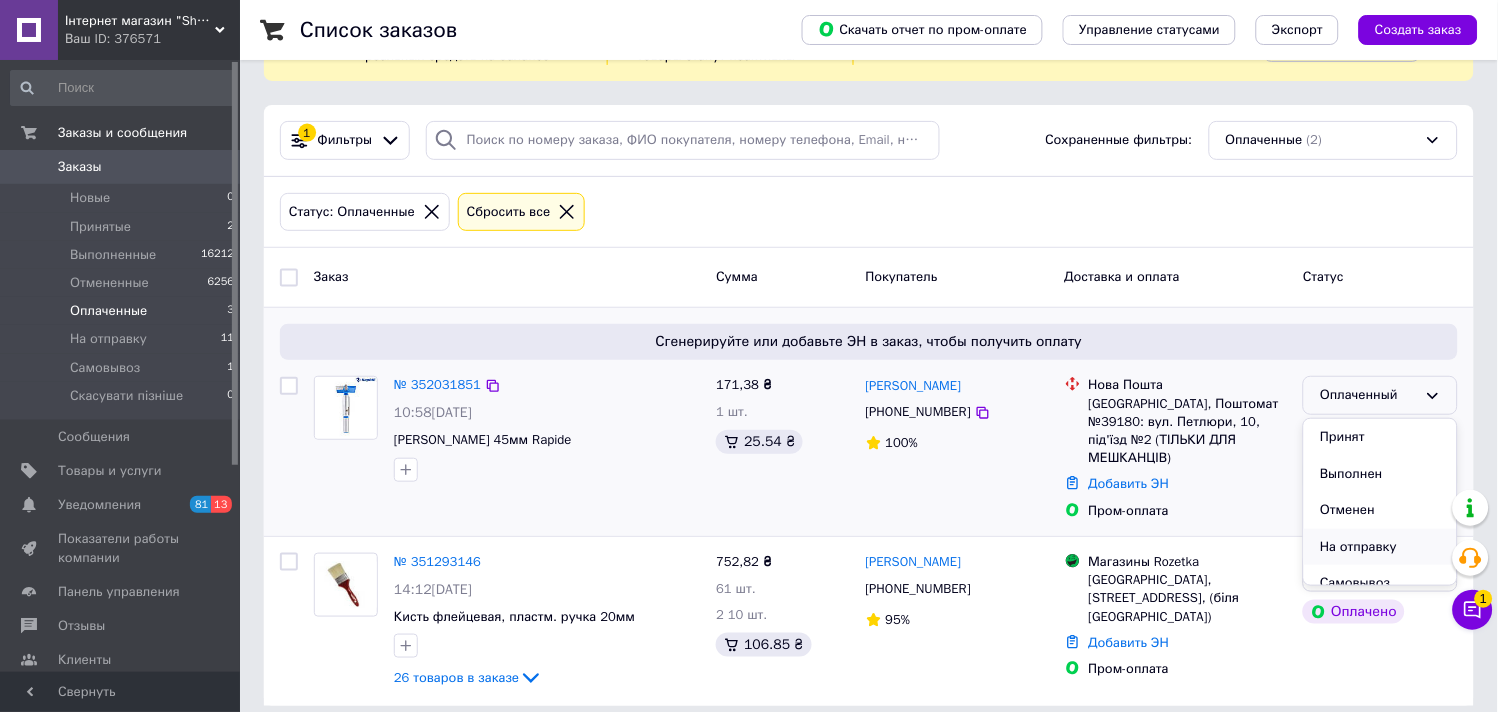 click on "На отправку" at bounding box center (1380, 547) 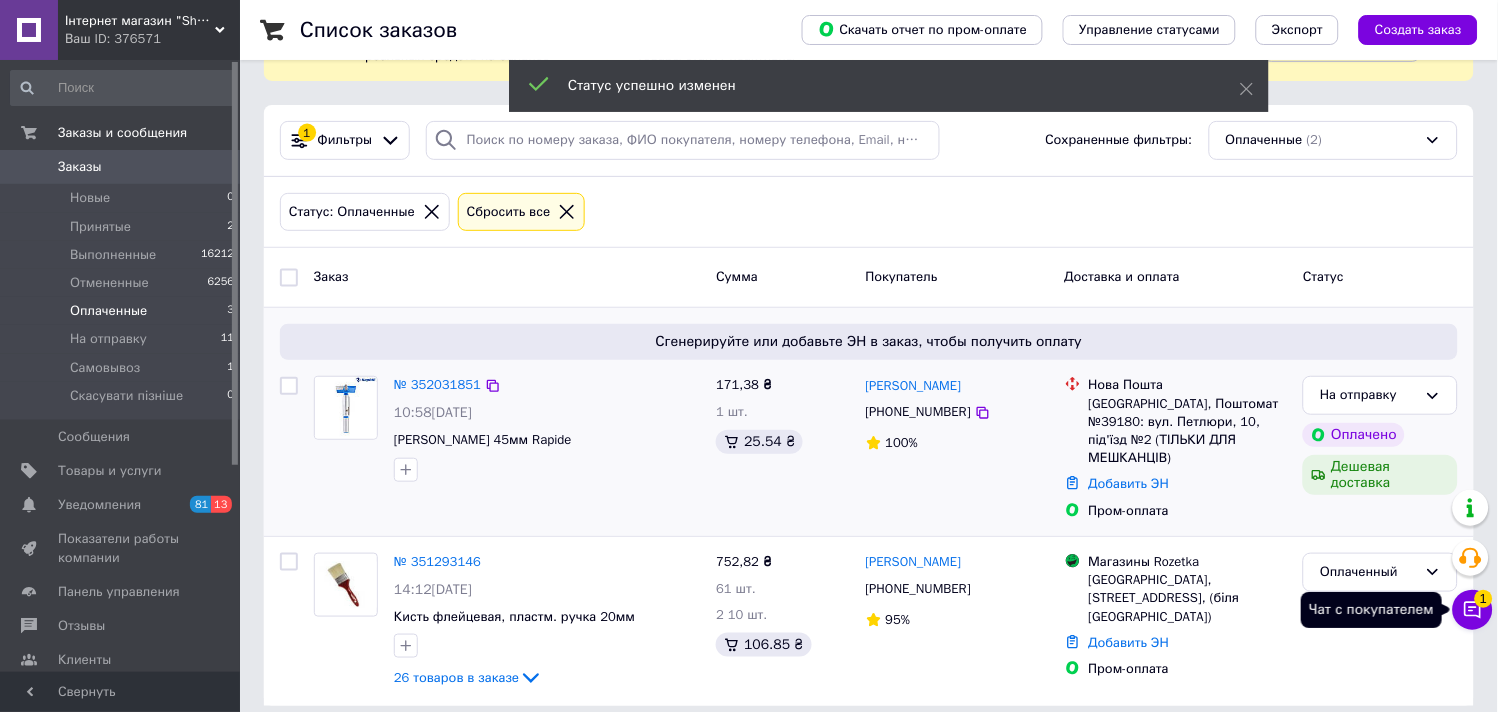 click on "1" at bounding box center (1484, 599) 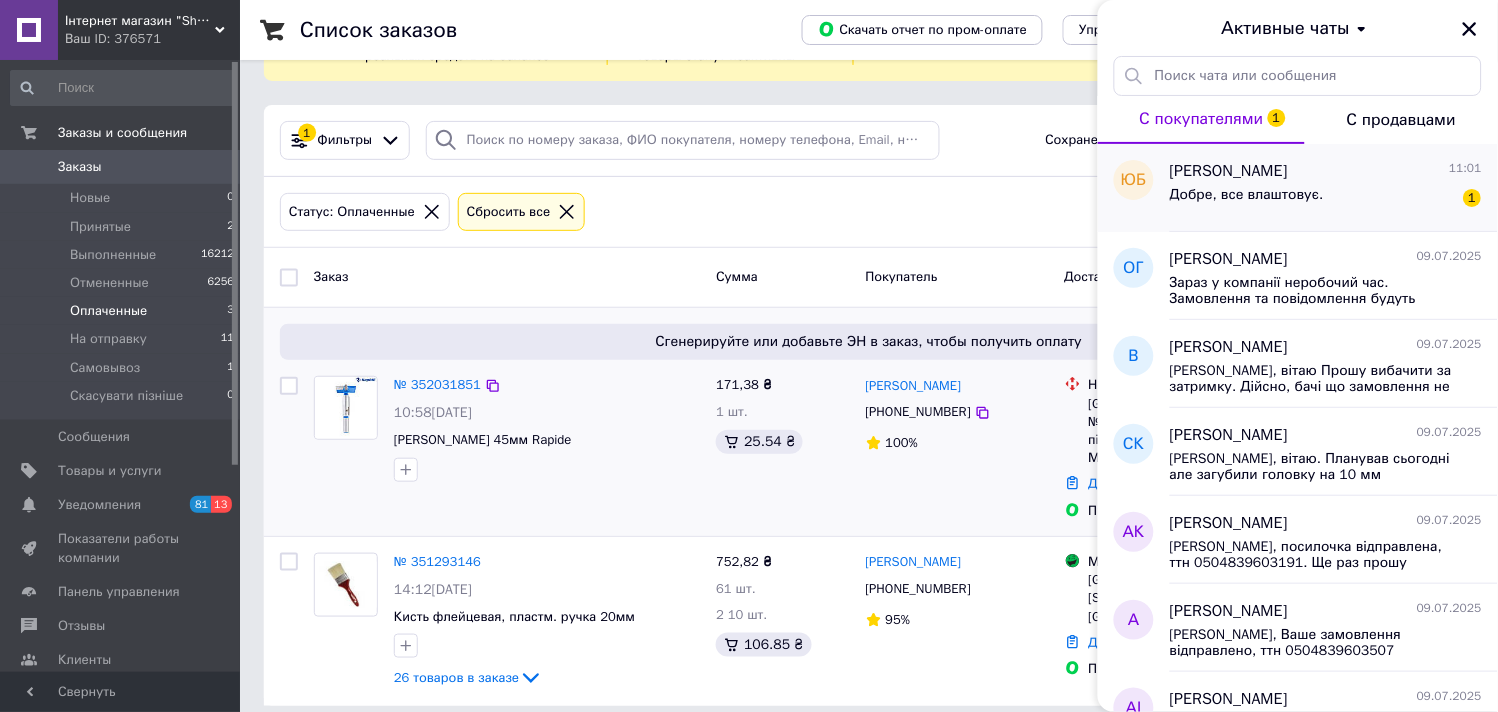click on "Добре, все влаштовує. 1" at bounding box center [1326, 199] 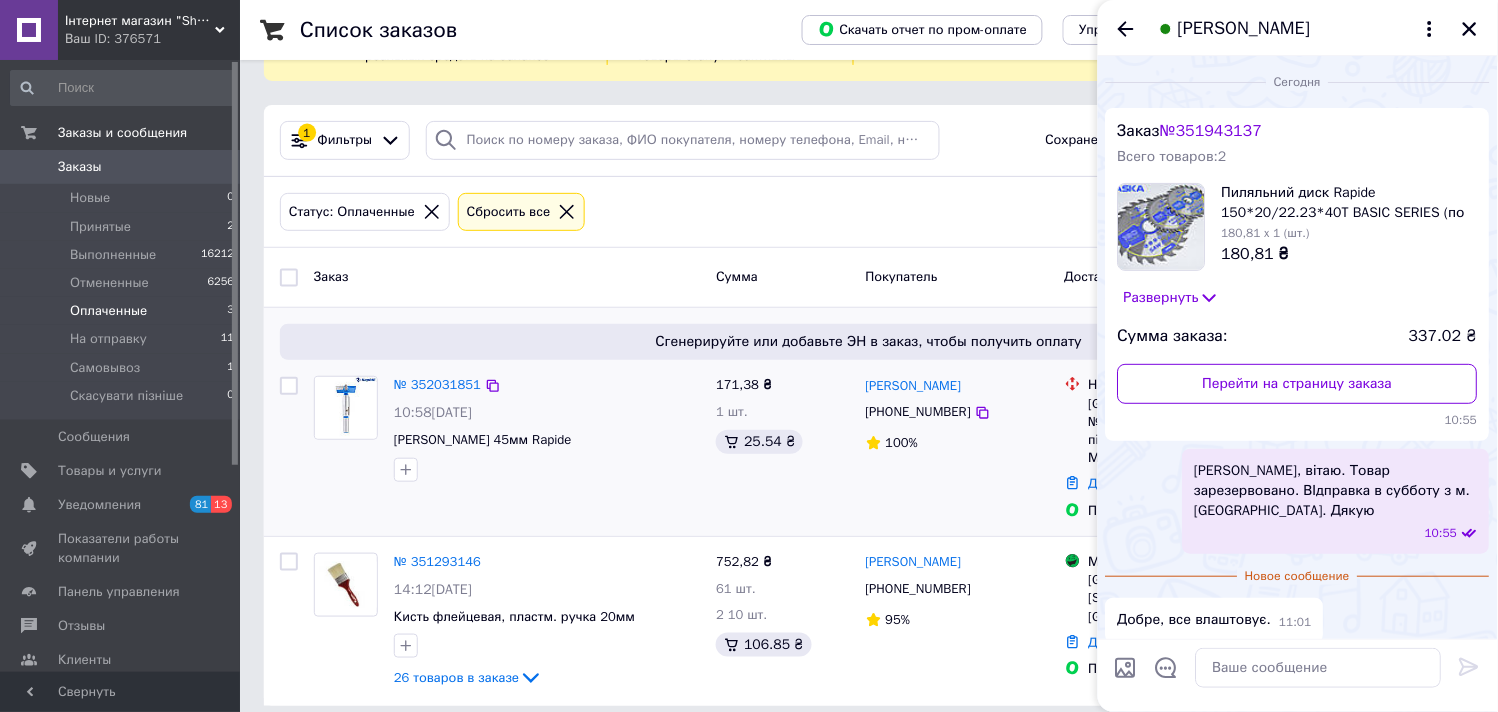 click 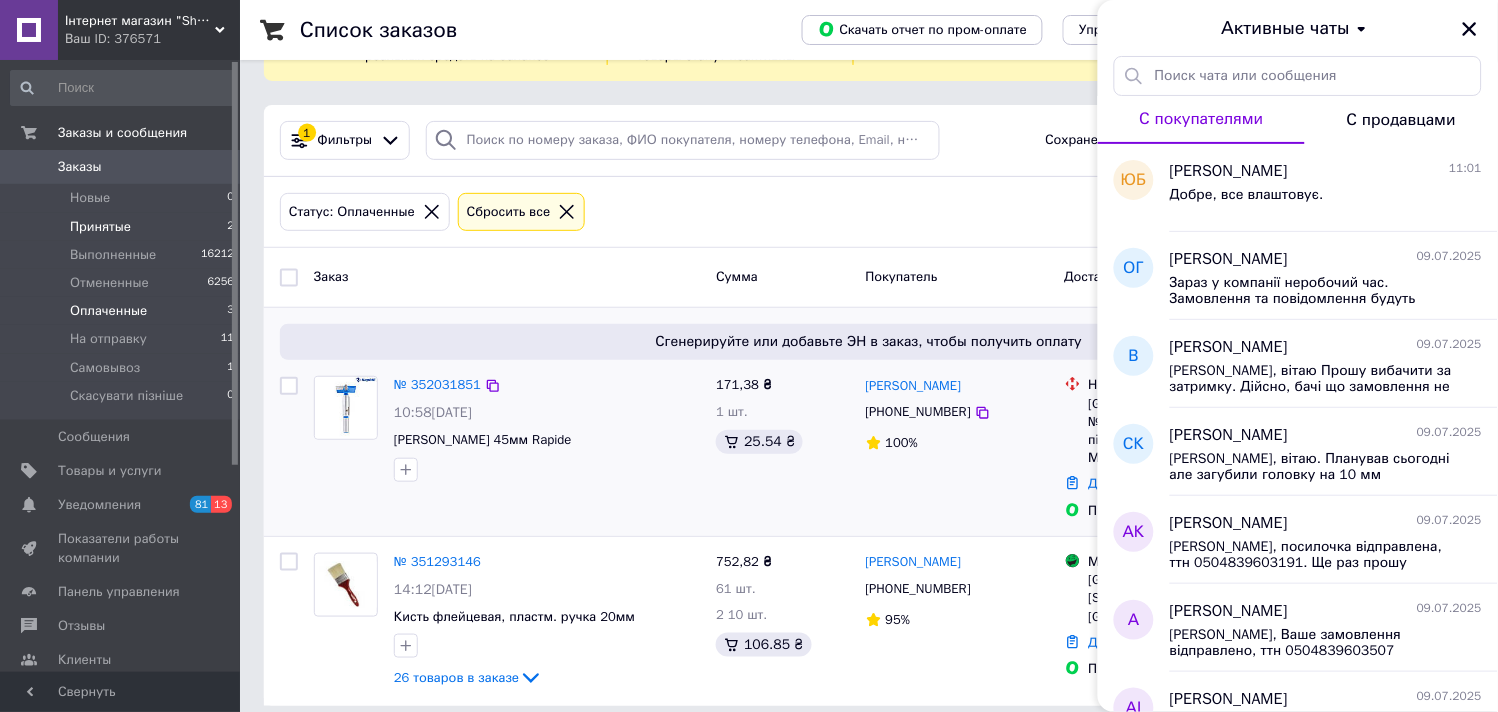 click on "Принятые 2" at bounding box center (123, 227) 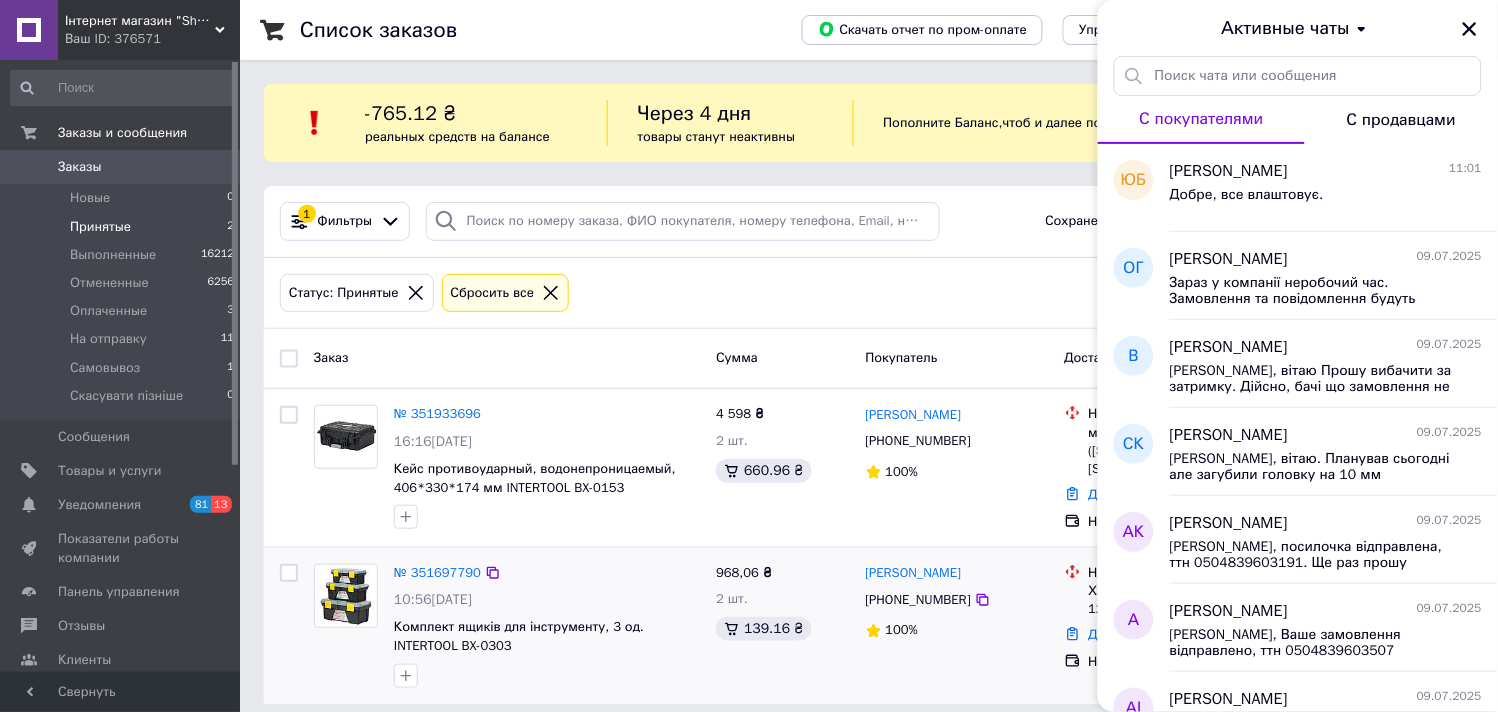 scroll, scrollTop: 14, scrollLeft: 0, axis: vertical 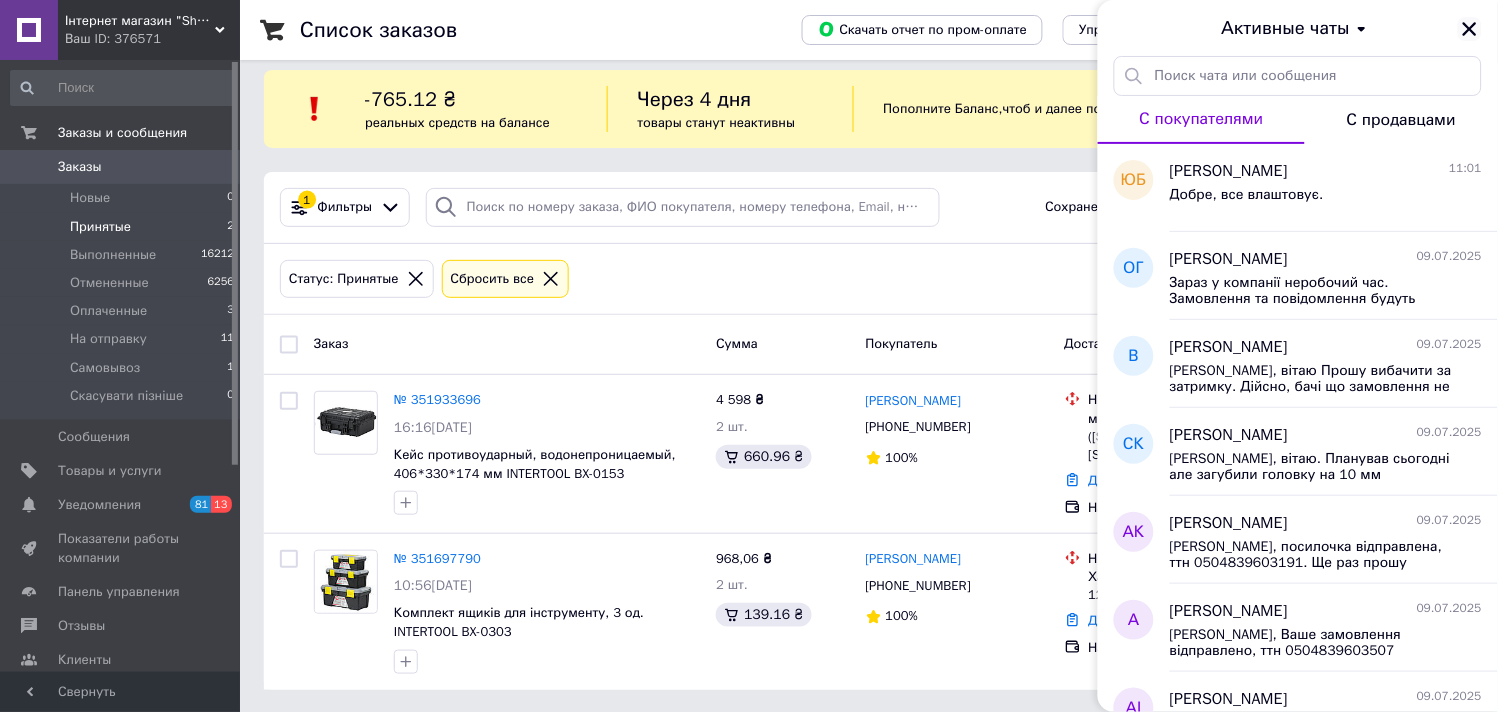 click 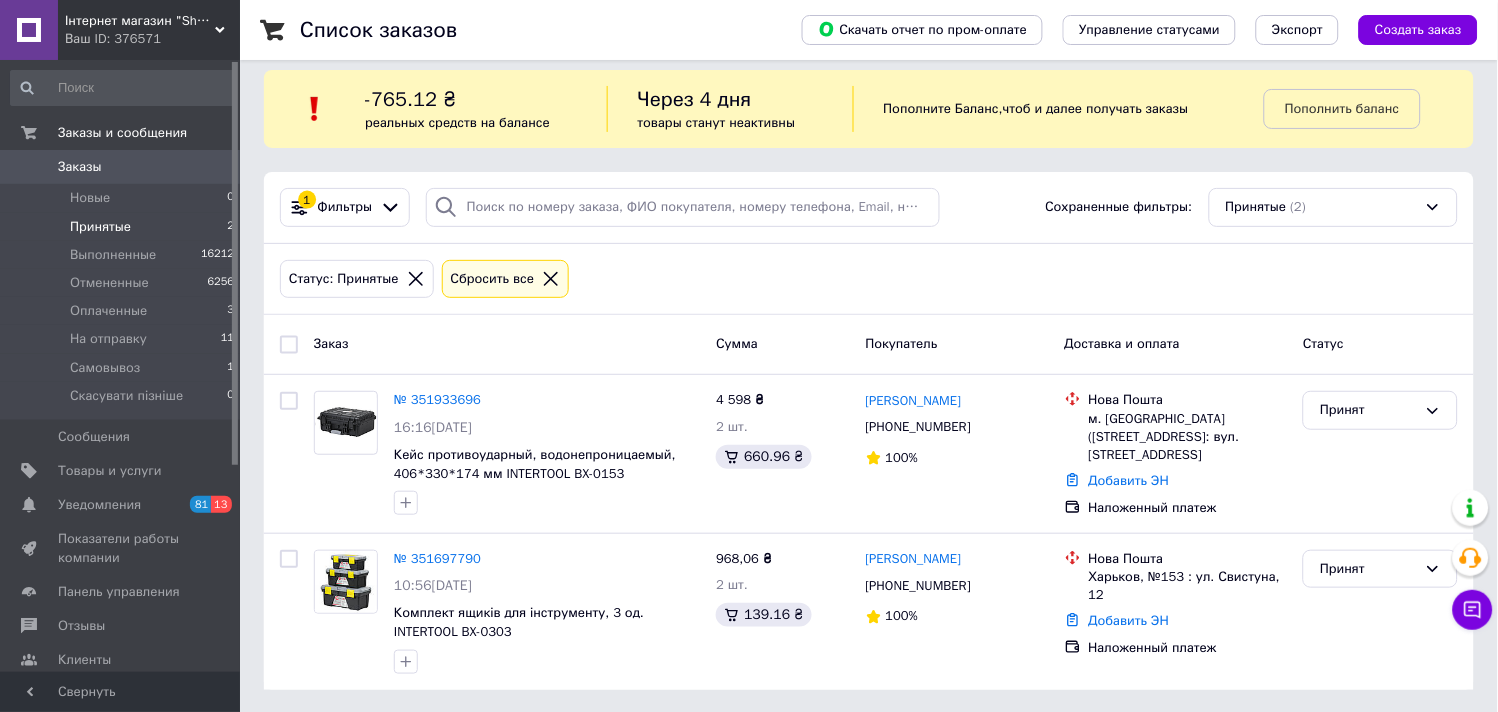 scroll, scrollTop: 0, scrollLeft: 0, axis: both 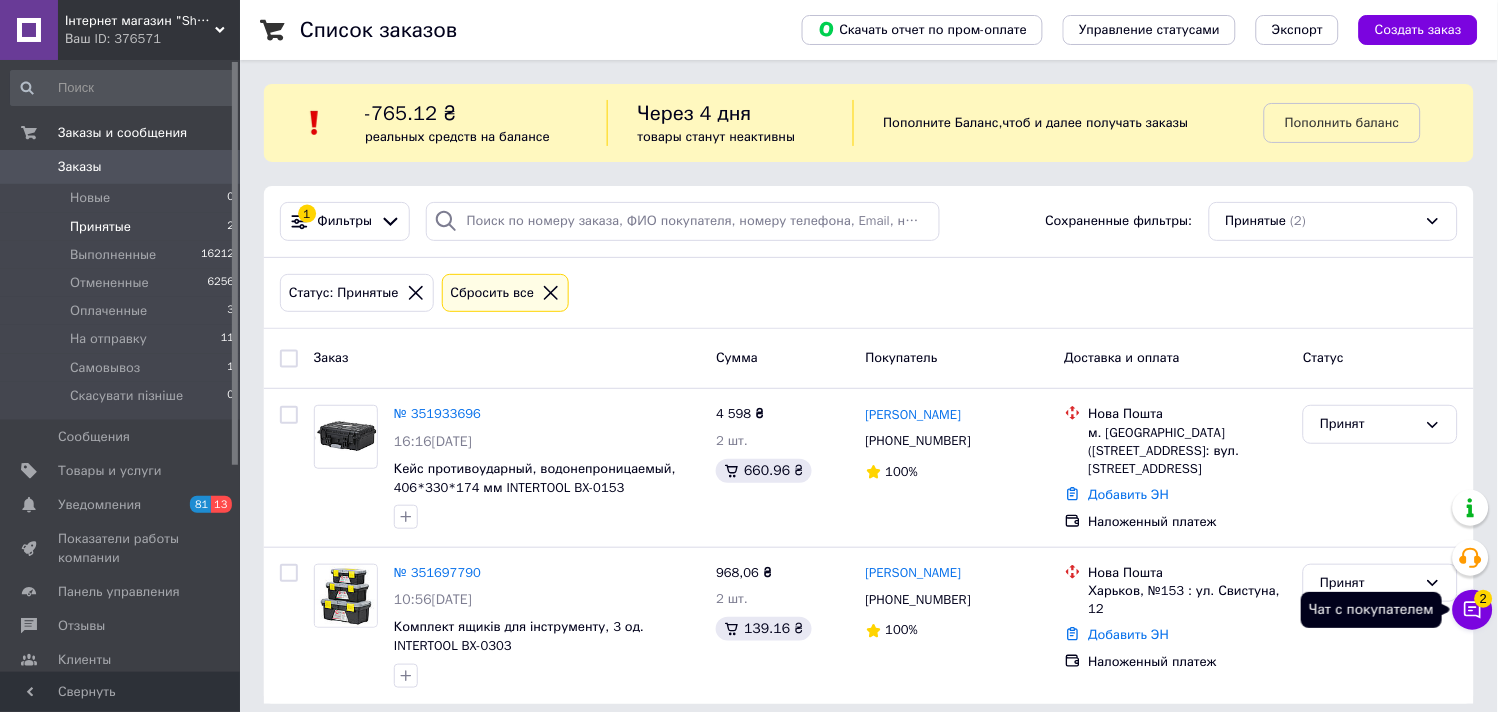 click on "2" at bounding box center (1484, 599) 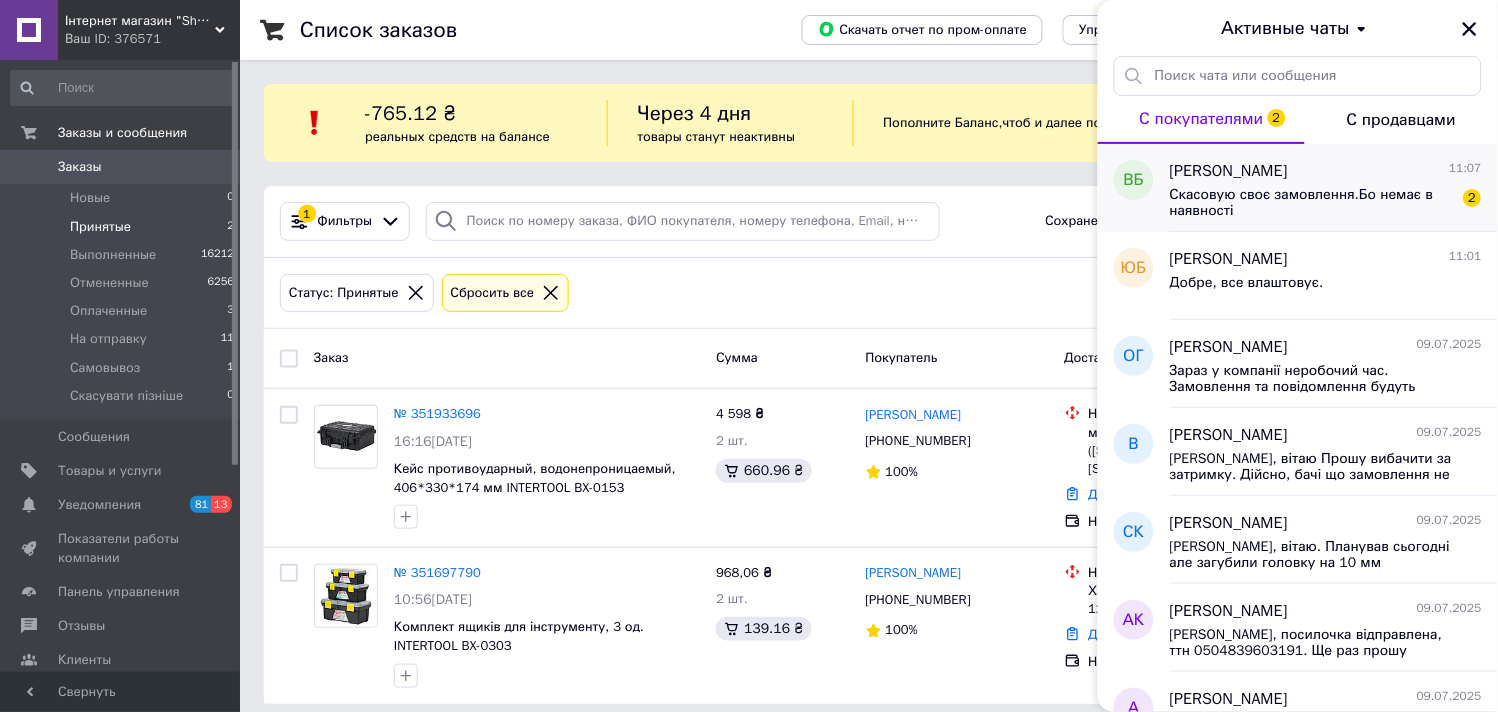 click on "Скасовую своє замовлення.Бо немає в наявності" at bounding box center [1312, 203] 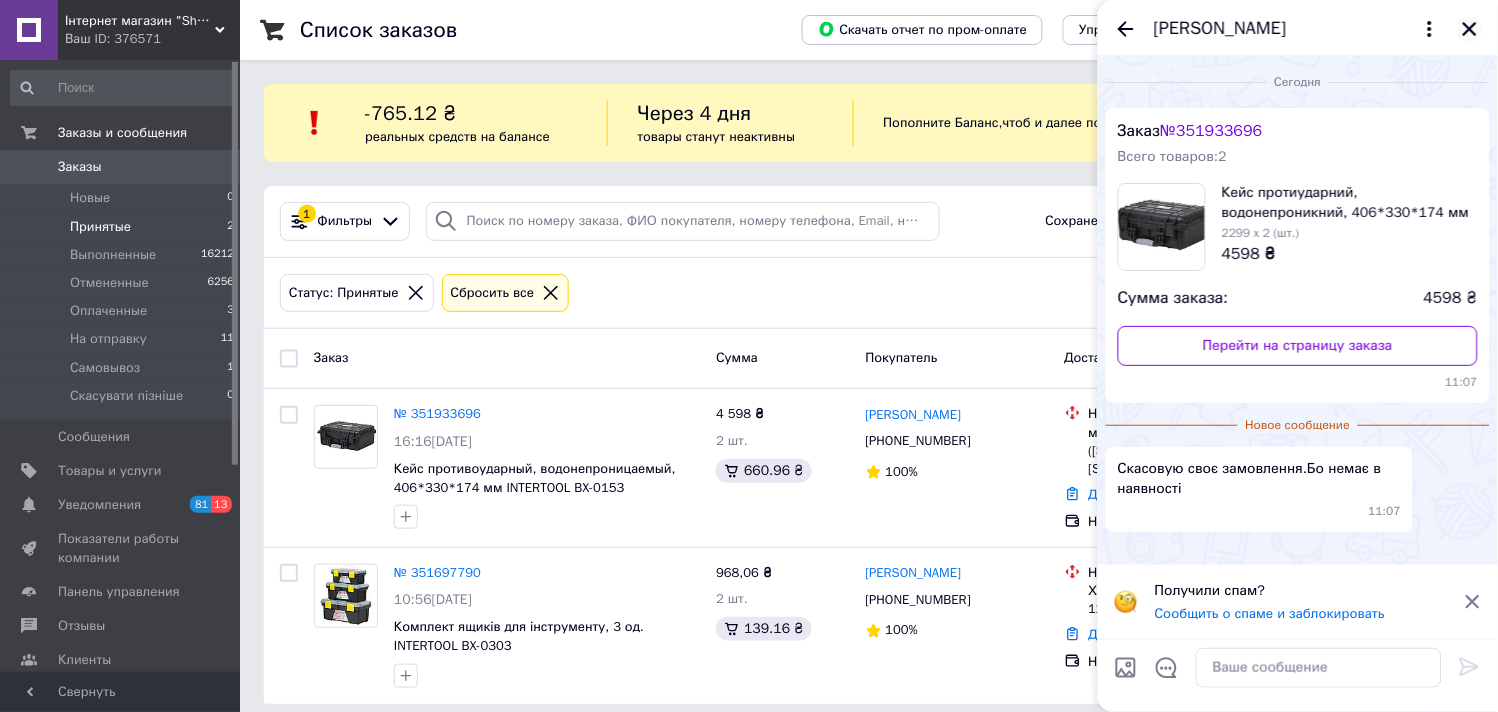 click 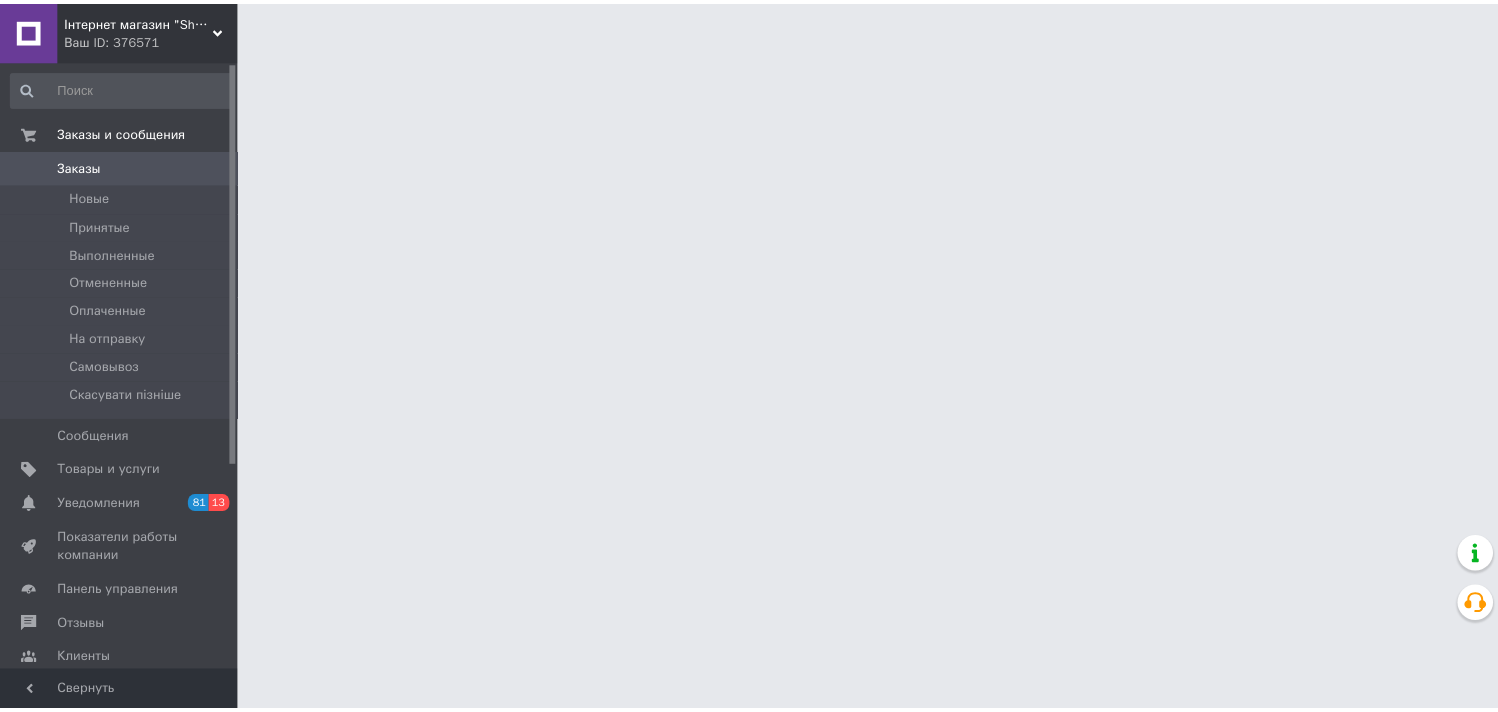 scroll, scrollTop: 0, scrollLeft: 0, axis: both 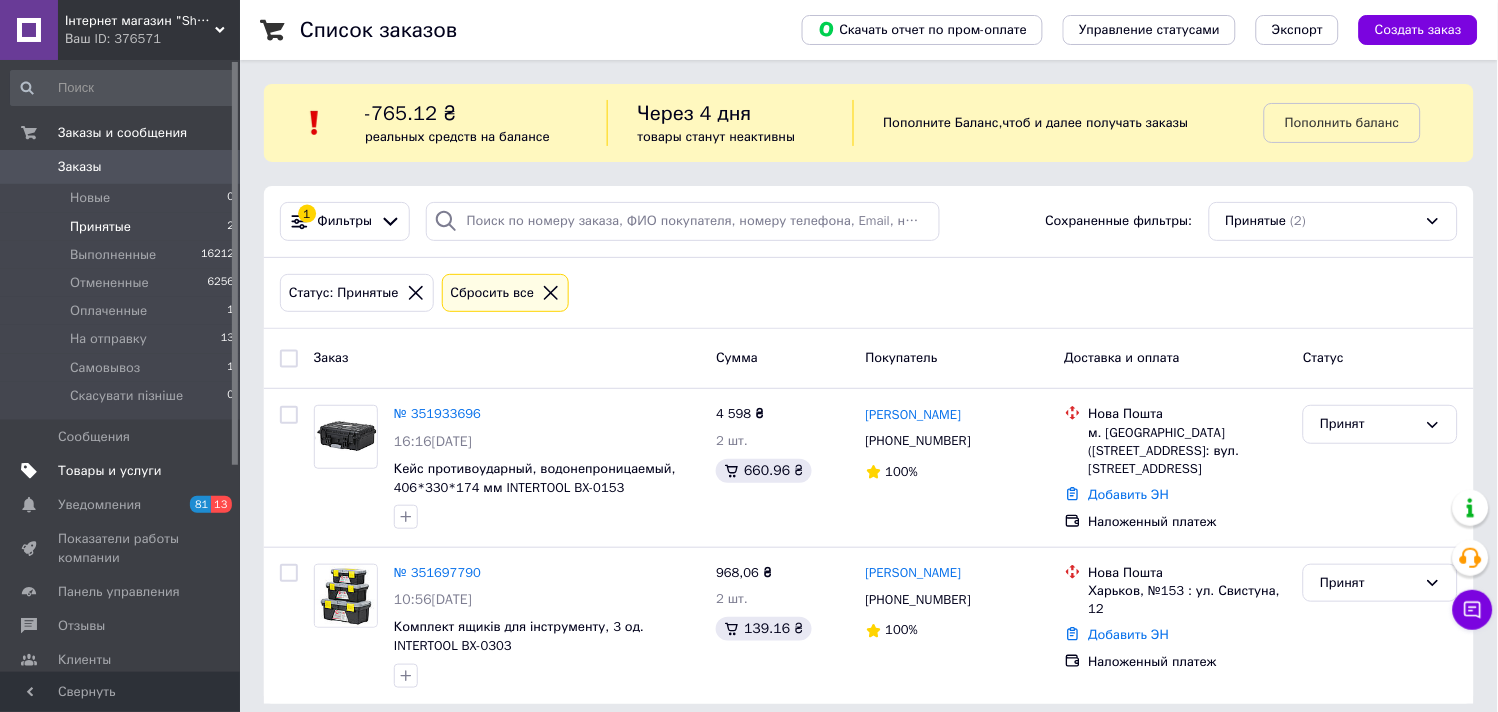 click on "Товары и услуги" at bounding box center (110, 471) 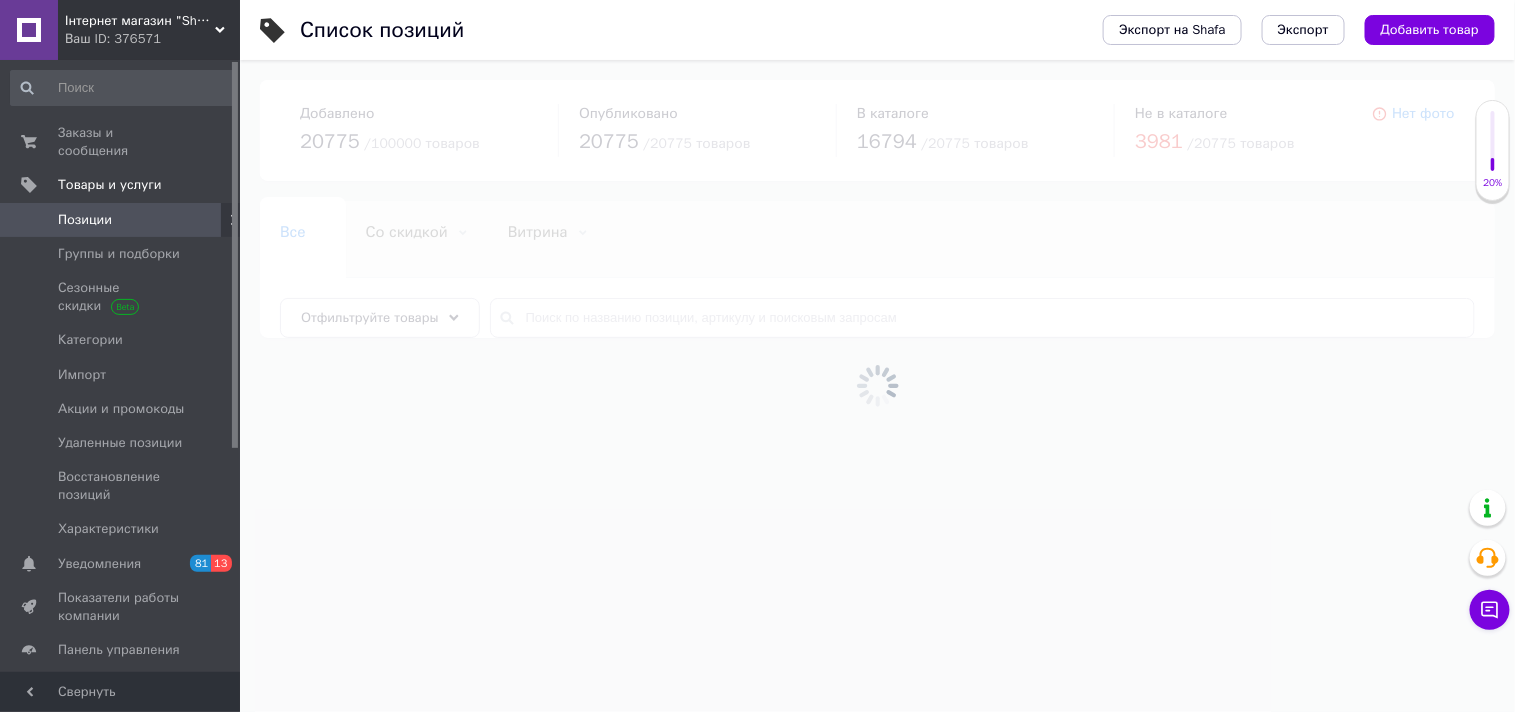click at bounding box center (877, 386) 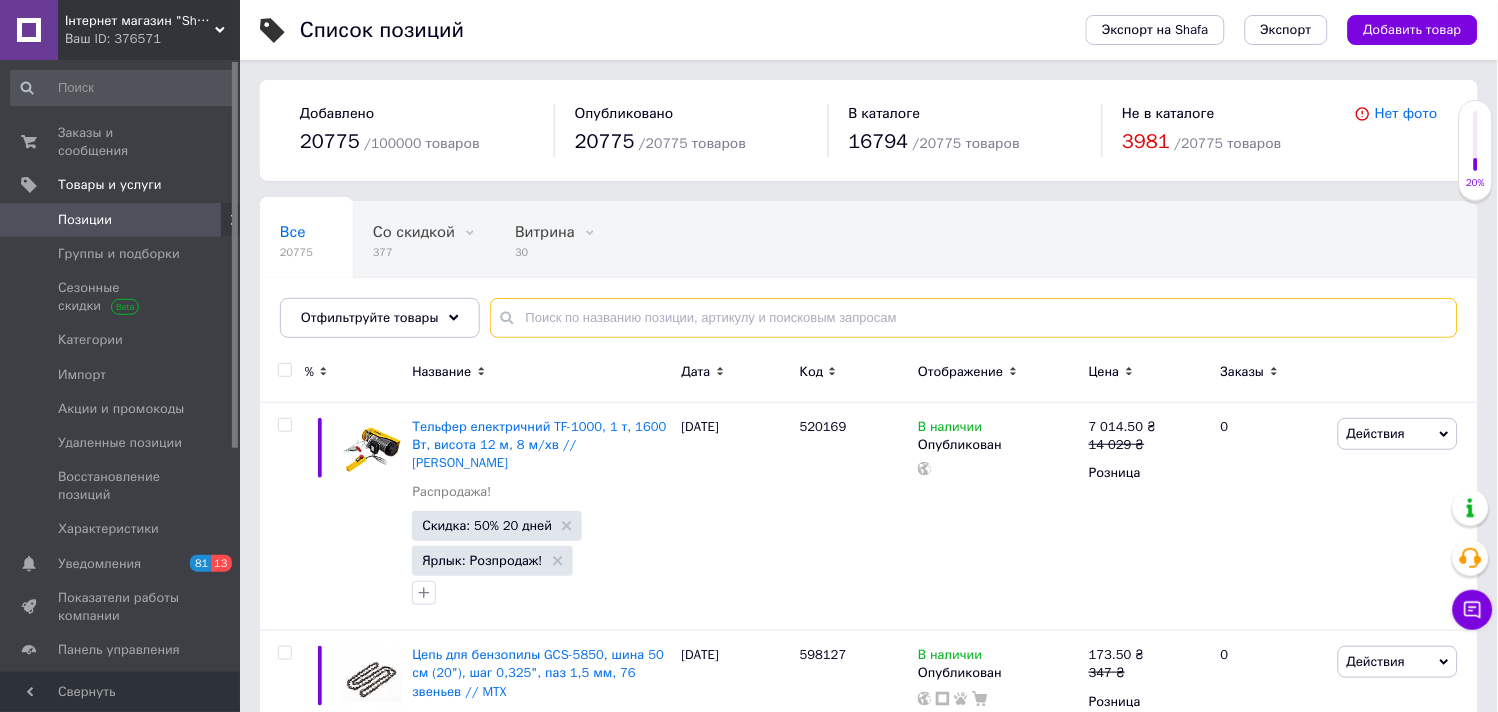 click at bounding box center [974, 318] 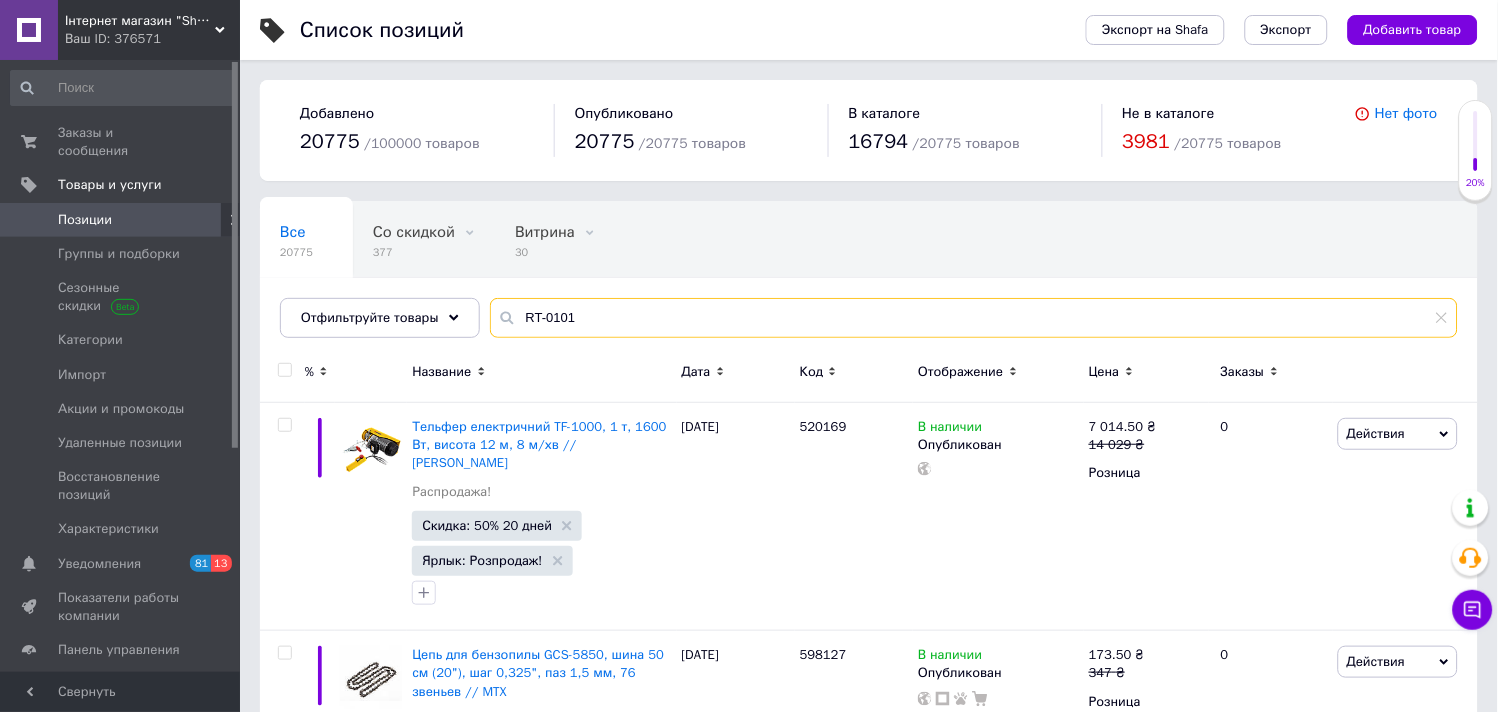 type on "RT-0101" 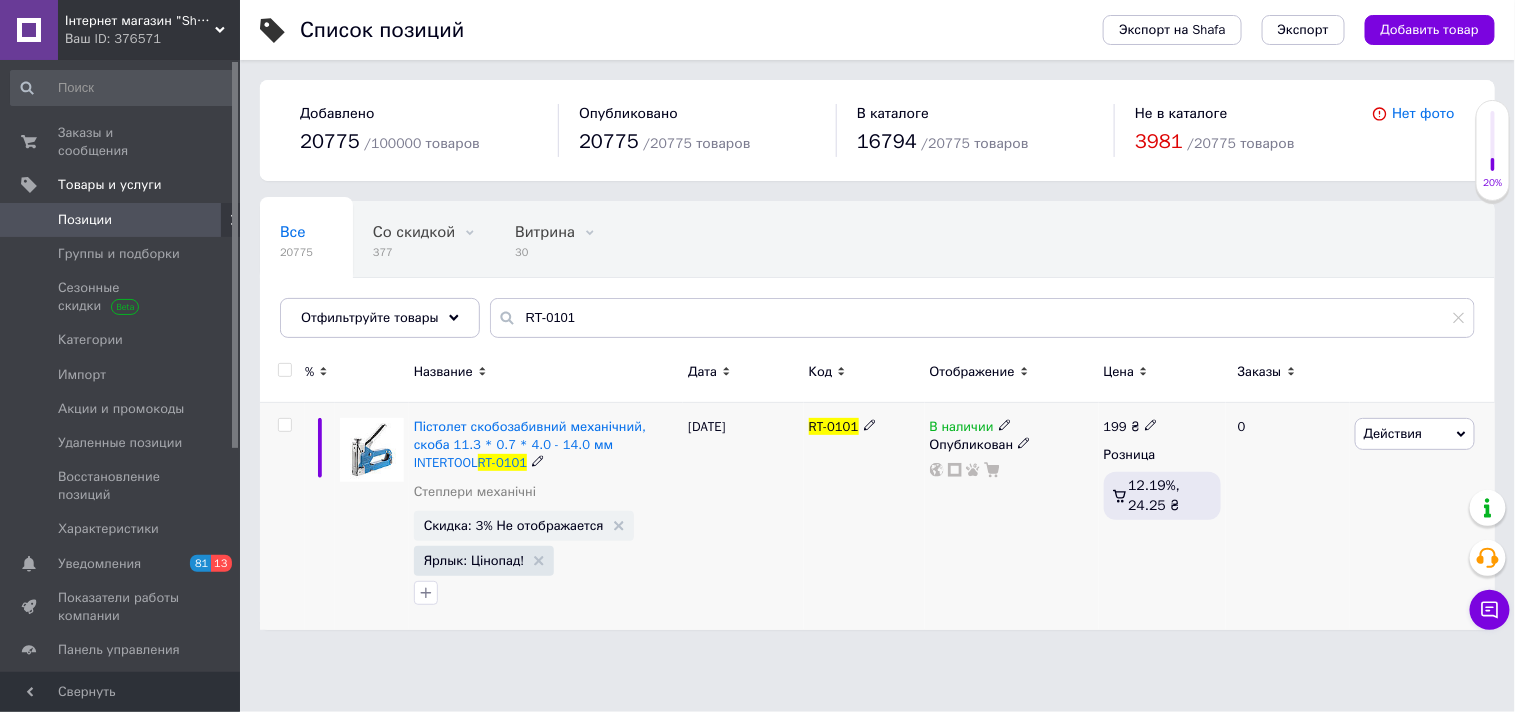 click 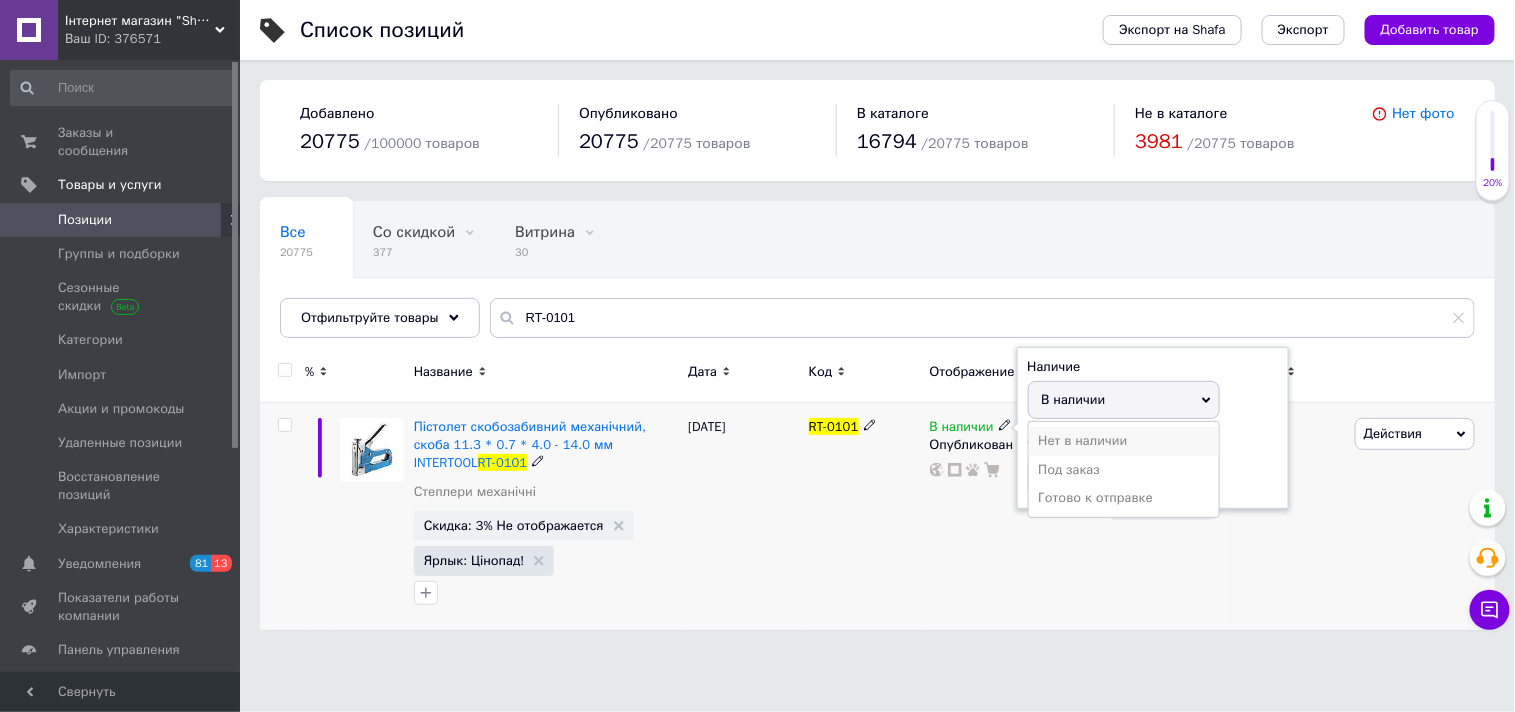 click on "Нет в наличии" at bounding box center [1124, 441] 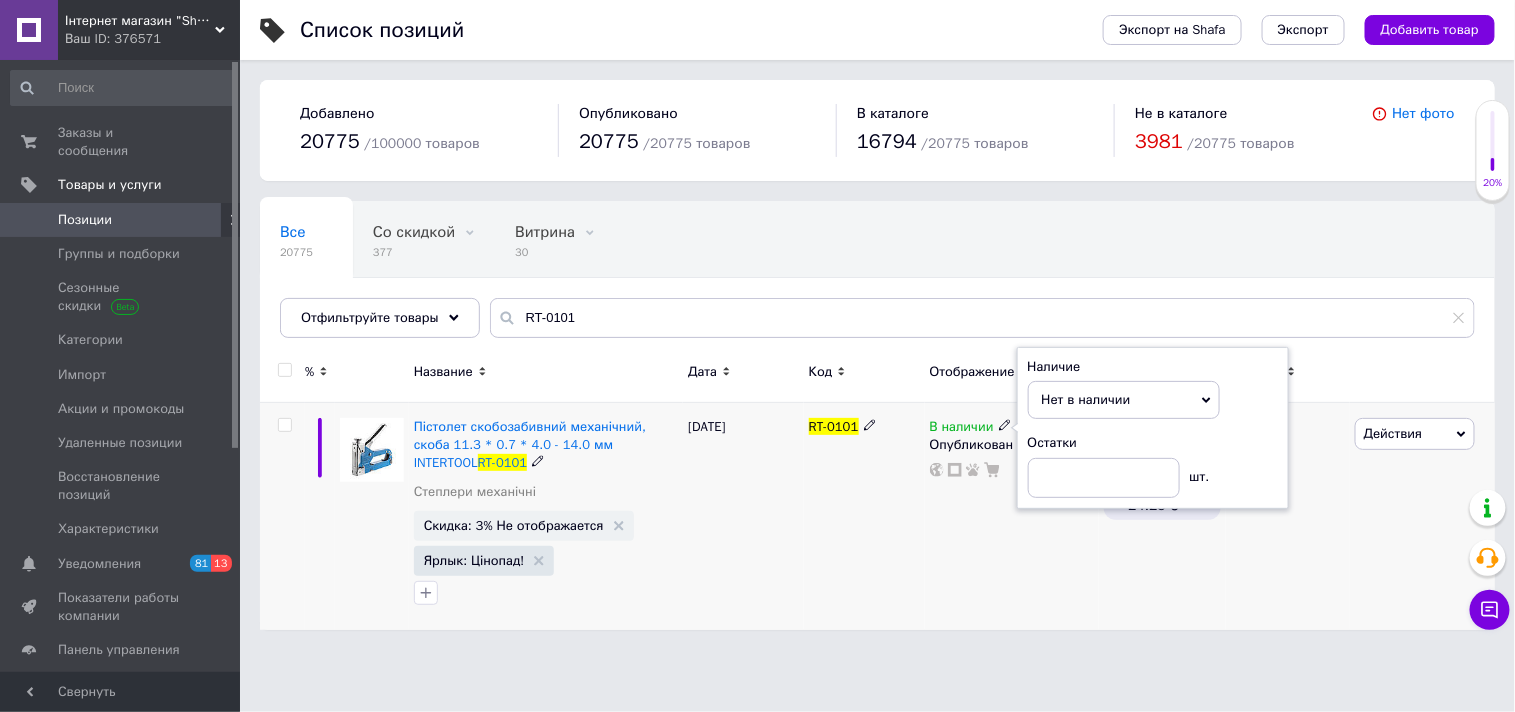 click on "RT-0101" at bounding box center (864, 517) 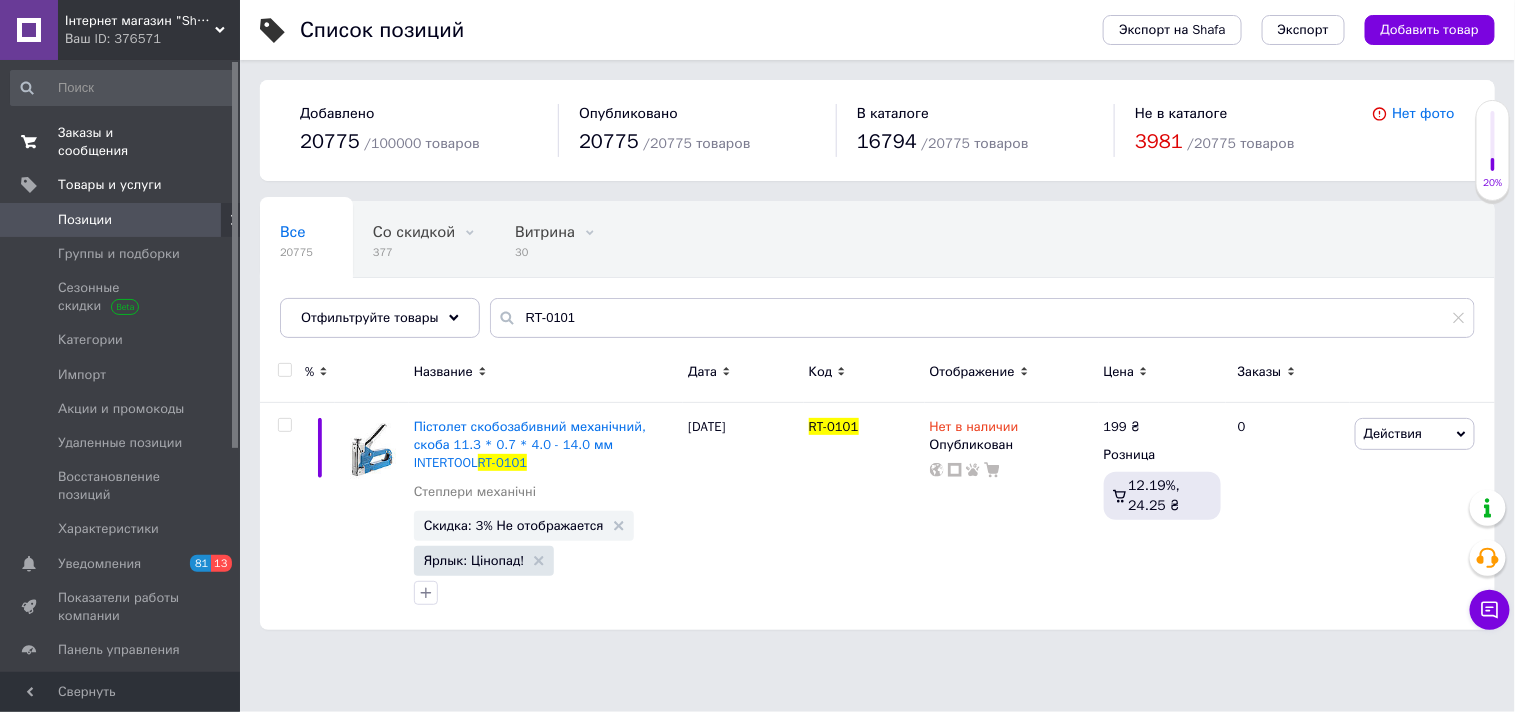 click on "Заказы и сообщения 0 0" at bounding box center (123, 142) 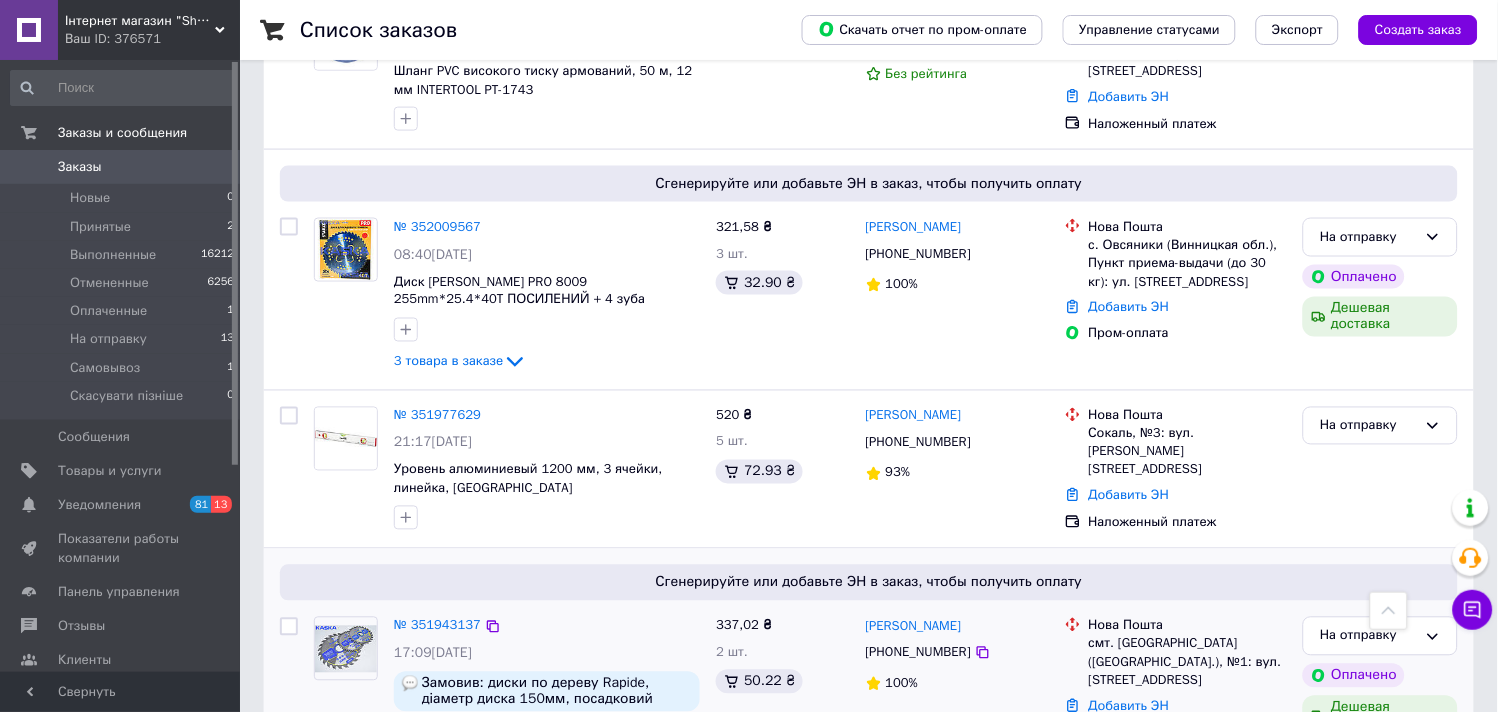 scroll, scrollTop: 666, scrollLeft: 0, axis: vertical 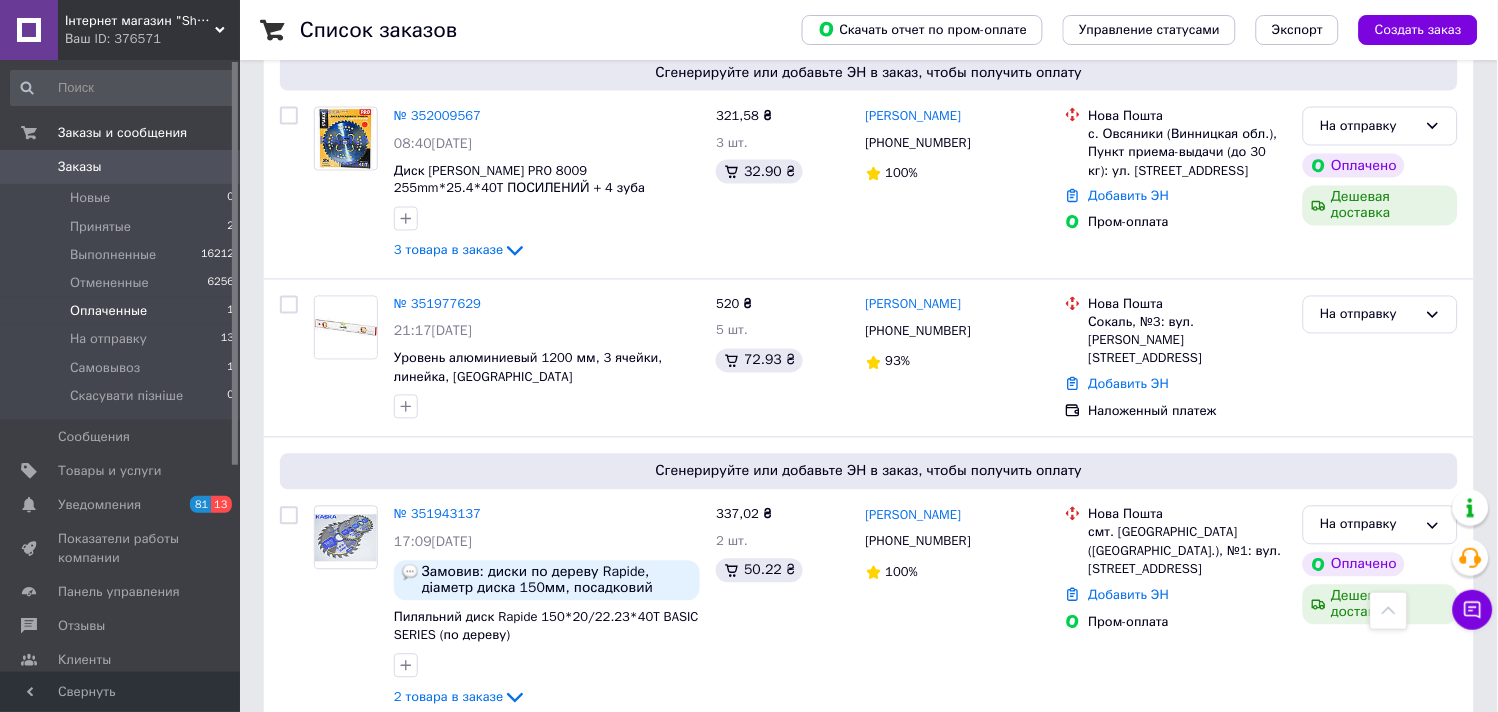 click on "Оплаченные" at bounding box center (108, 311) 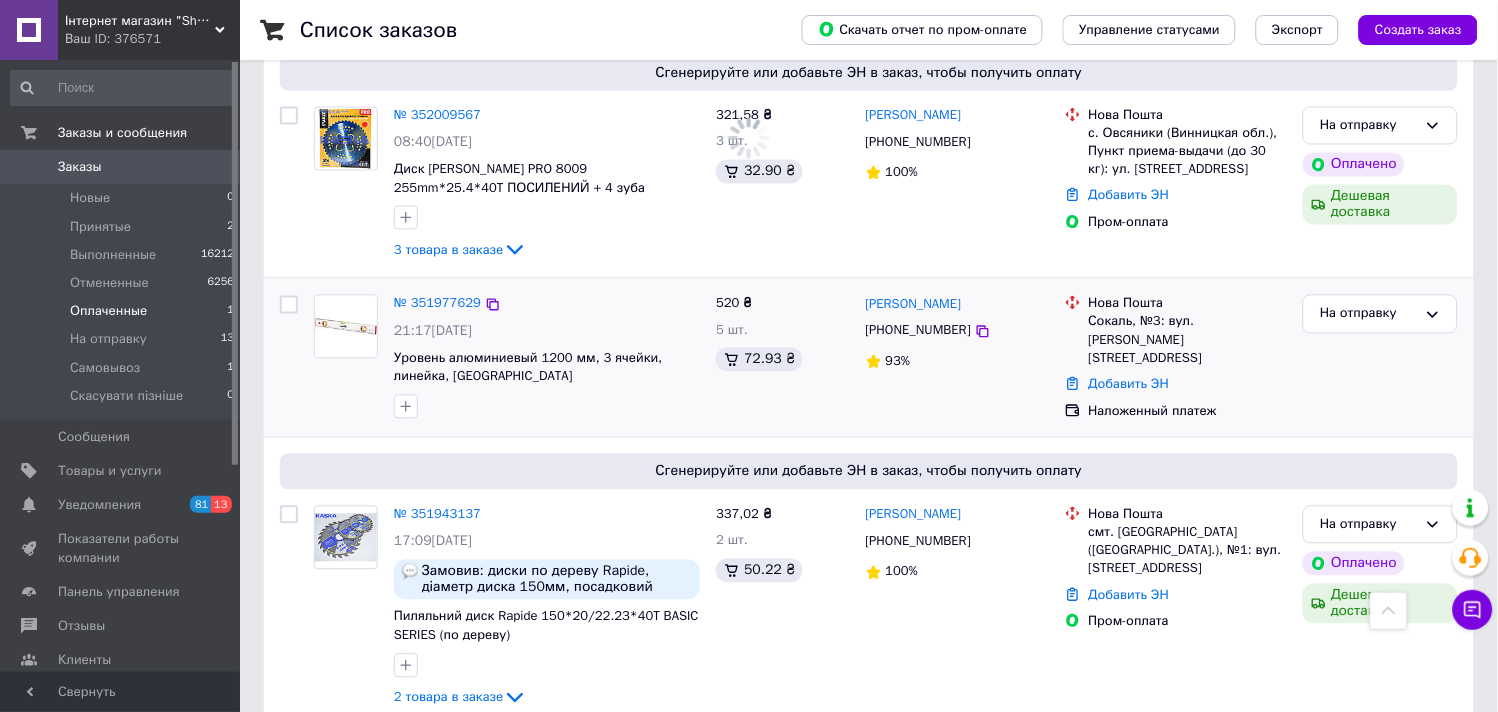 scroll, scrollTop: 0, scrollLeft: 0, axis: both 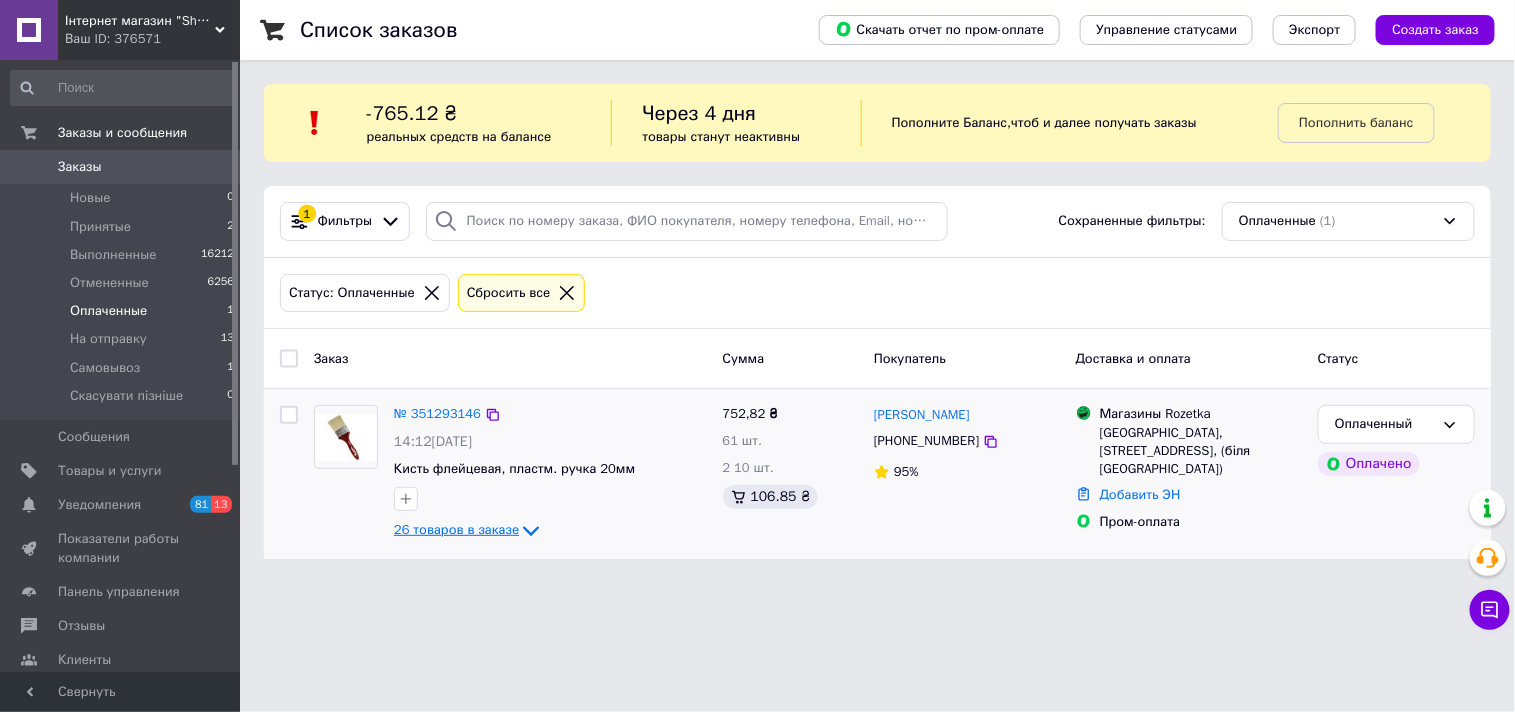 click on "26 товаров в заказе" at bounding box center [456, 529] 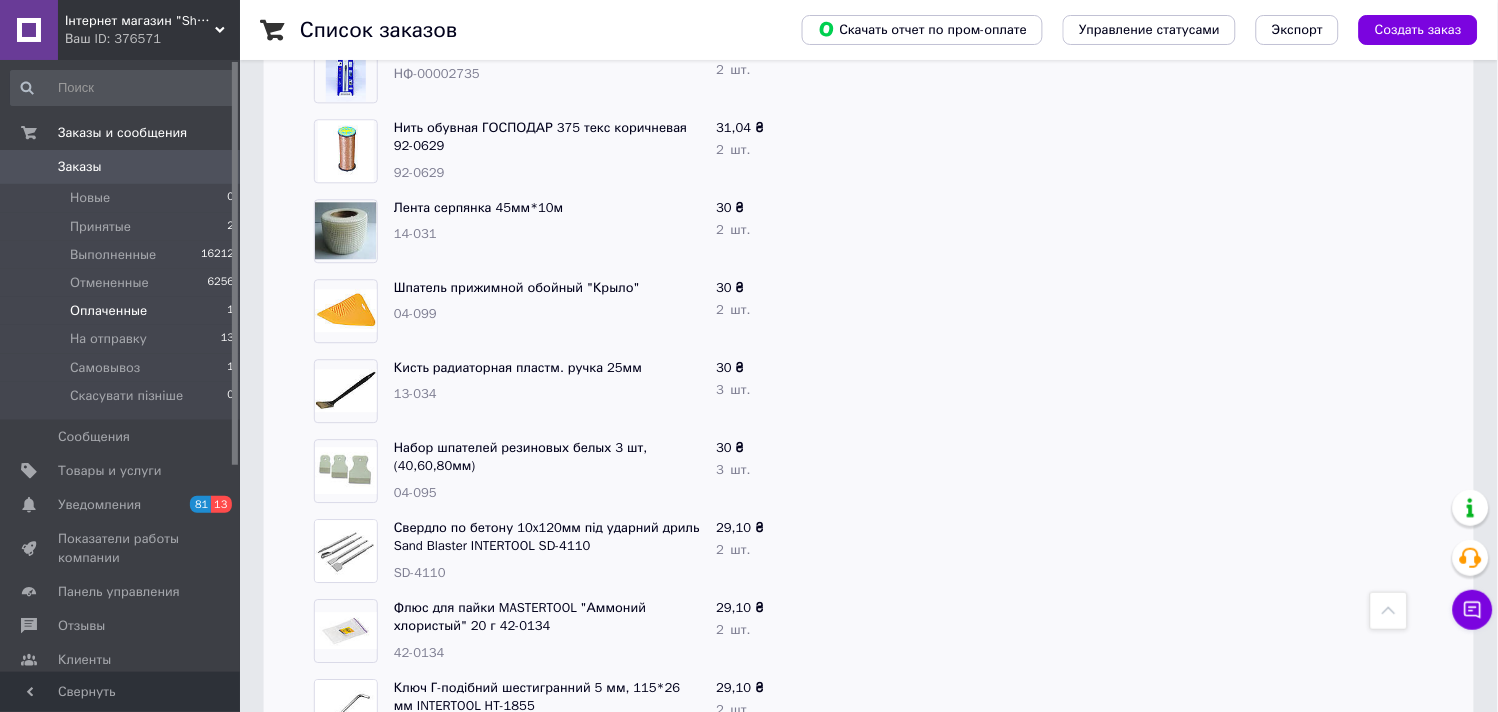 scroll, scrollTop: 1111, scrollLeft: 0, axis: vertical 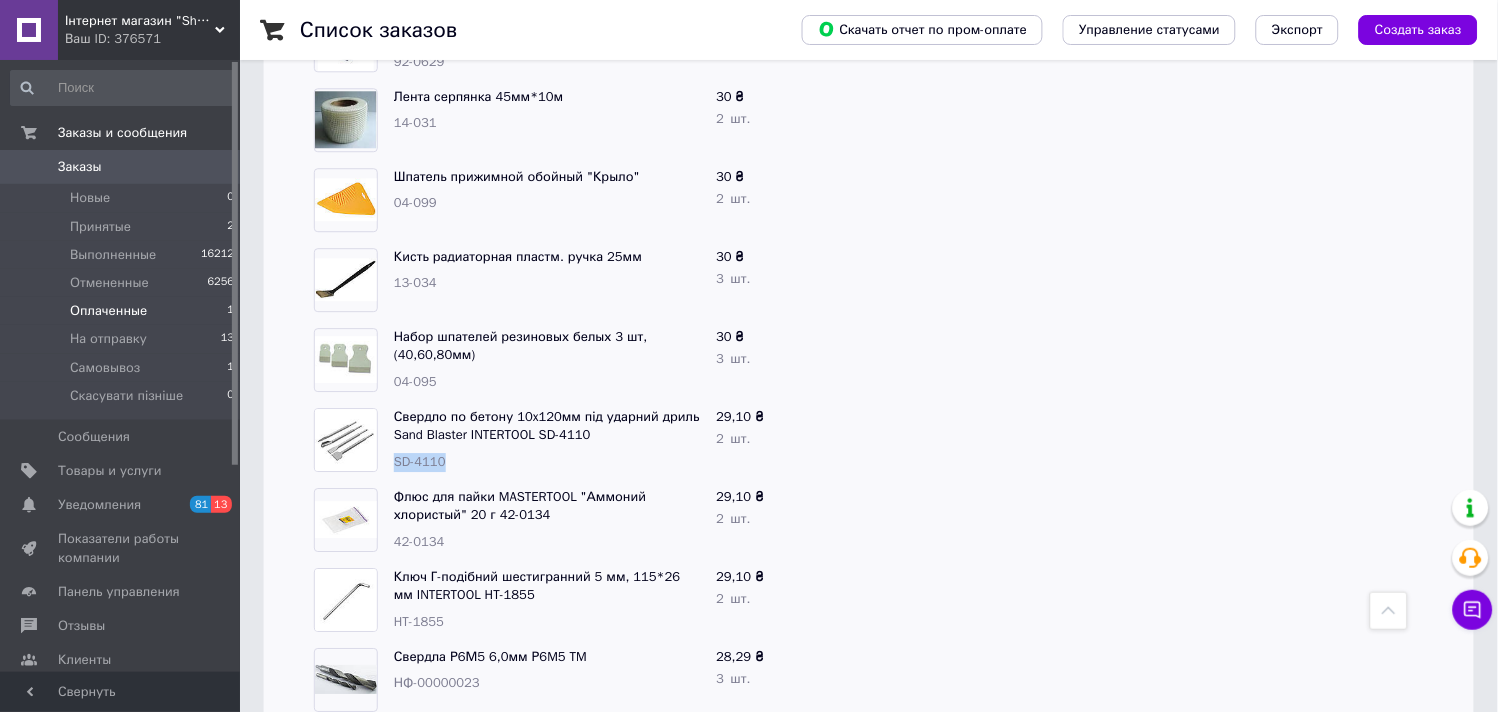 drag, startPoint x: 447, startPoint y: 463, endPoint x: 391, endPoint y: 460, distance: 56.0803 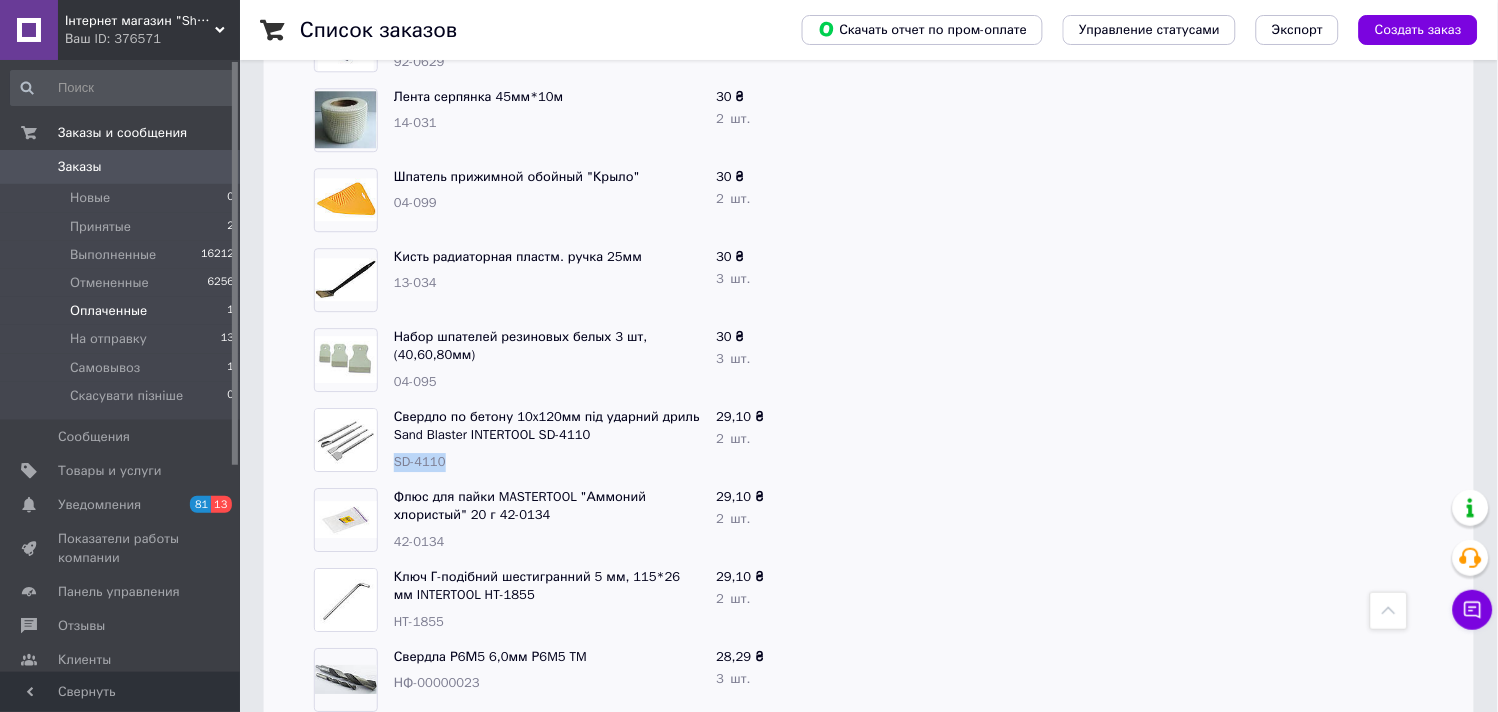 scroll, scrollTop: 1333, scrollLeft: 0, axis: vertical 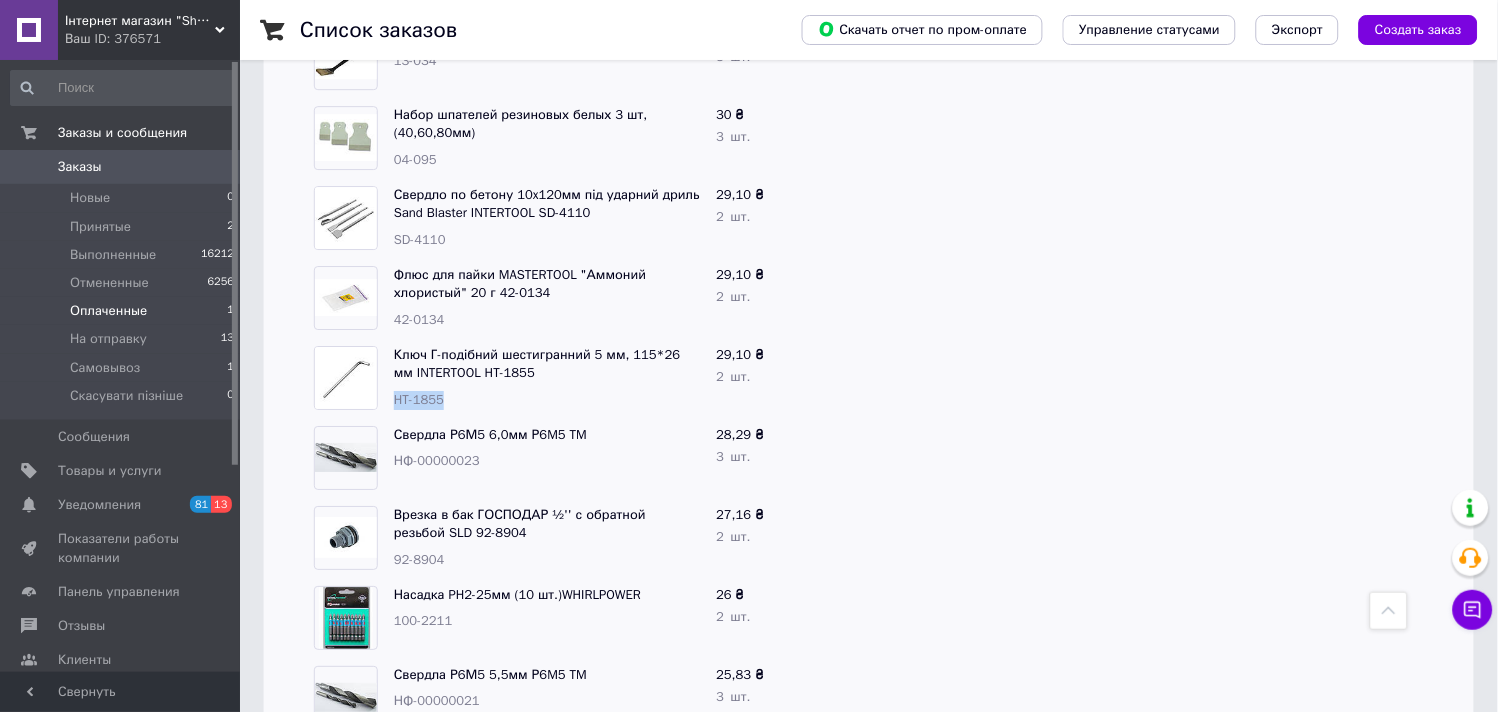 drag, startPoint x: 470, startPoint y: 402, endPoint x: 392, endPoint y: 401, distance: 78.00641 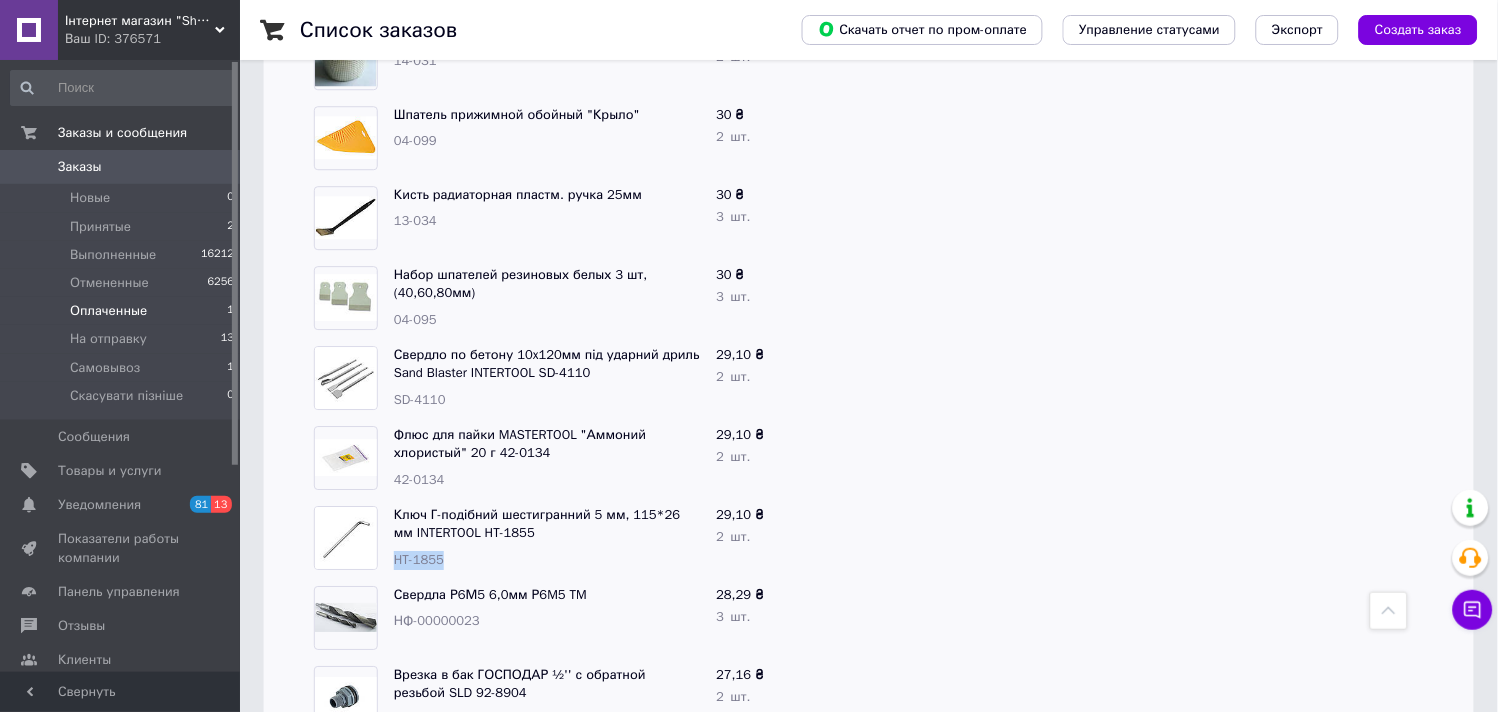 scroll, scrollTop: 1284, scrollLeft: 0, axis: vertical 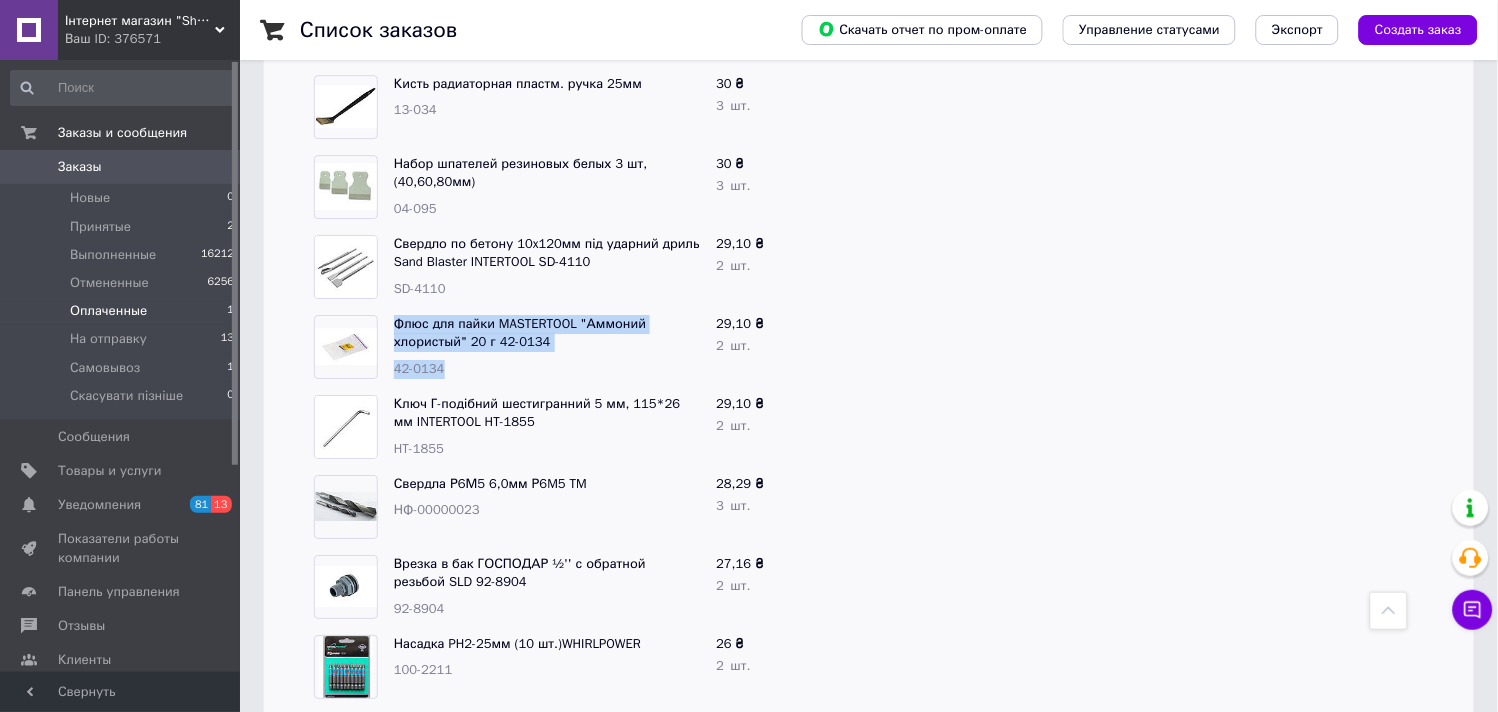 drag, startPoint x: 481, startPoint y: 372, endPoint x: 370, endPoint y: 372, distance: 111 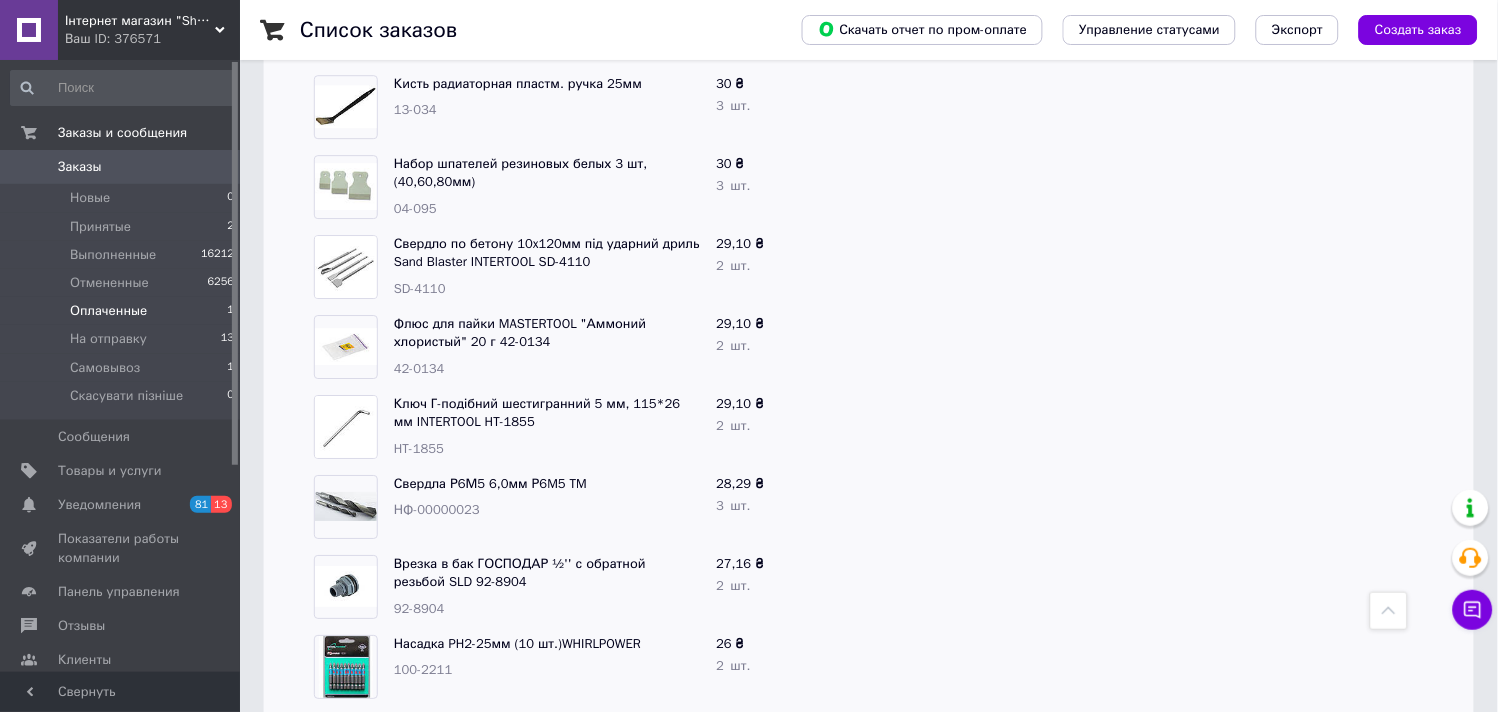 click at bounding box center [957, 427] 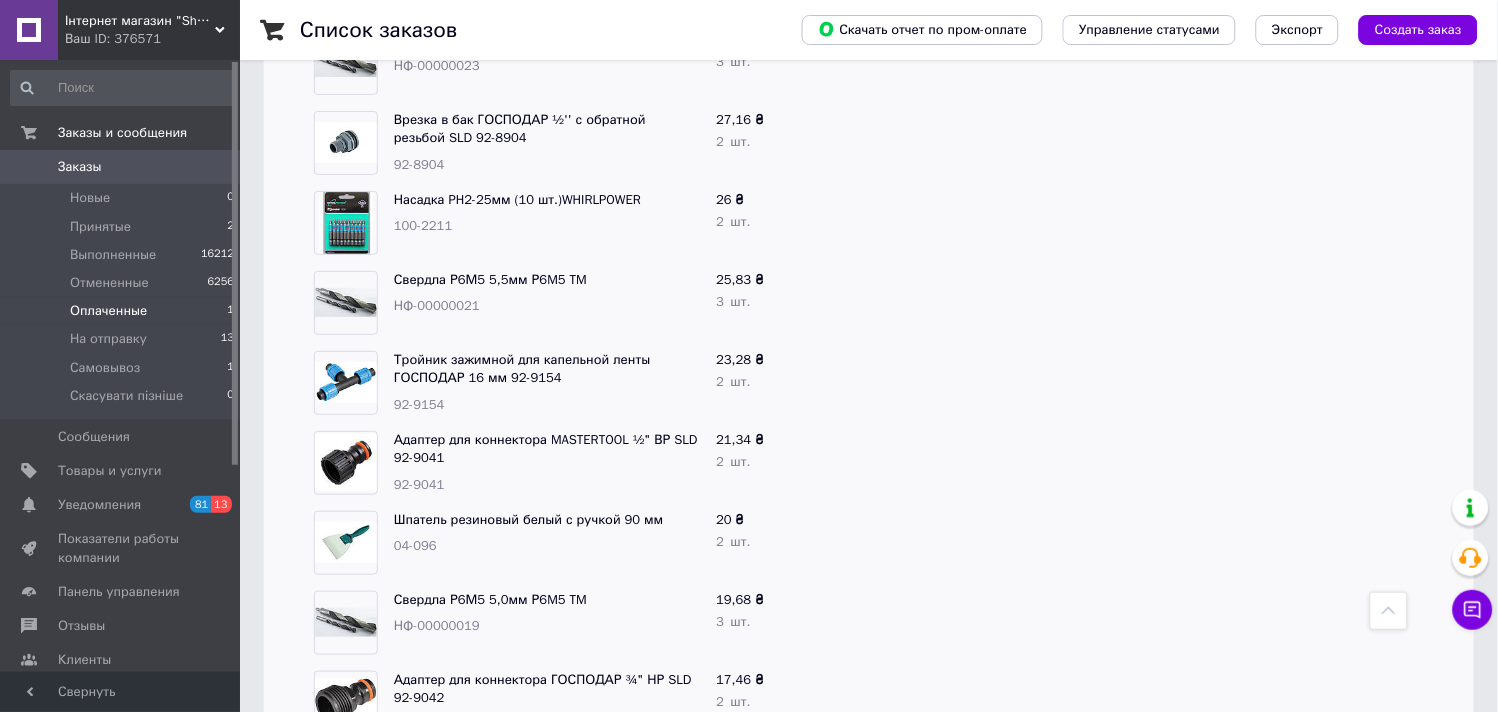 scroll, scrollTop: 1951, scrollLeft: 0, axis: vertical 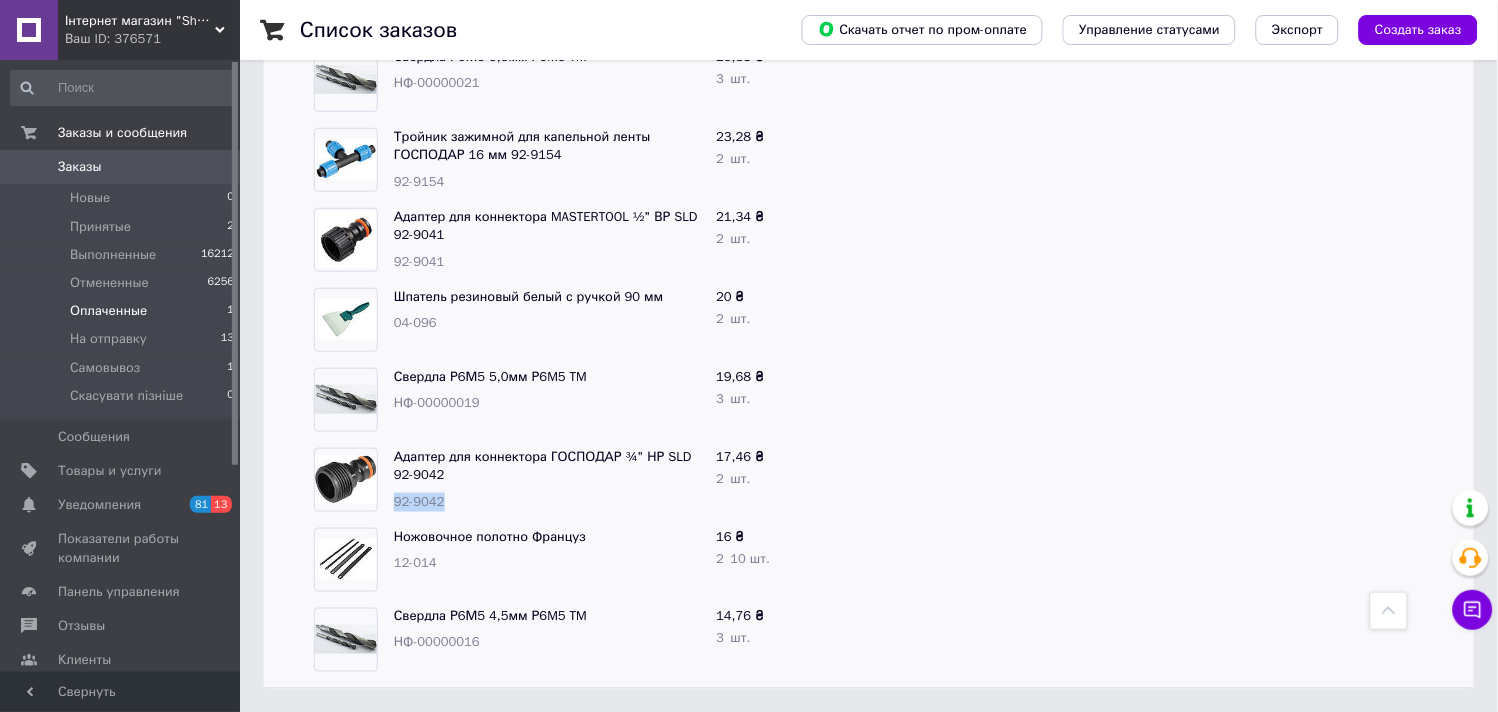drag, startPoint x: 451, startPoint y: 495, endPoint x: 393, endPoint y: 501, distance: 58.30952 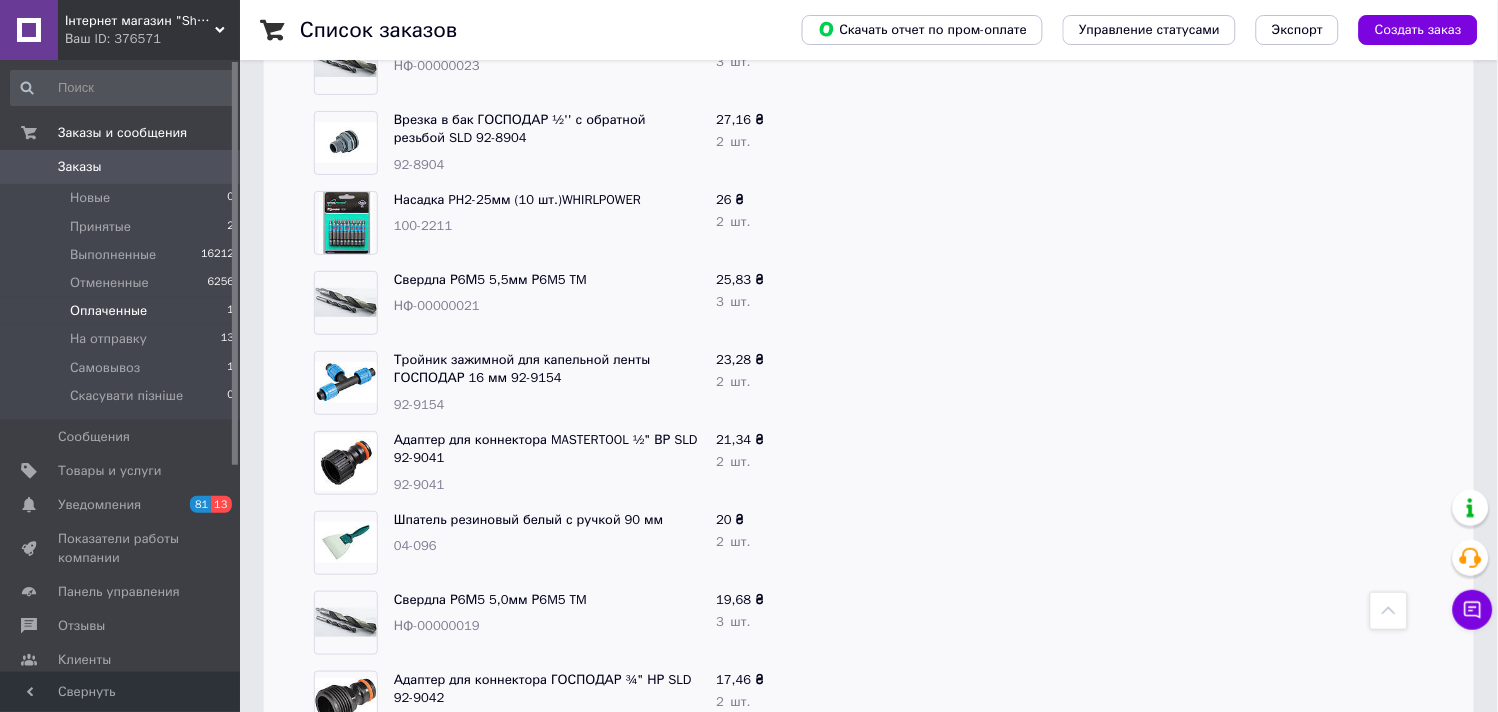 scroll, scrollTop: 1506, scrollLeft: 0, axis: vertical 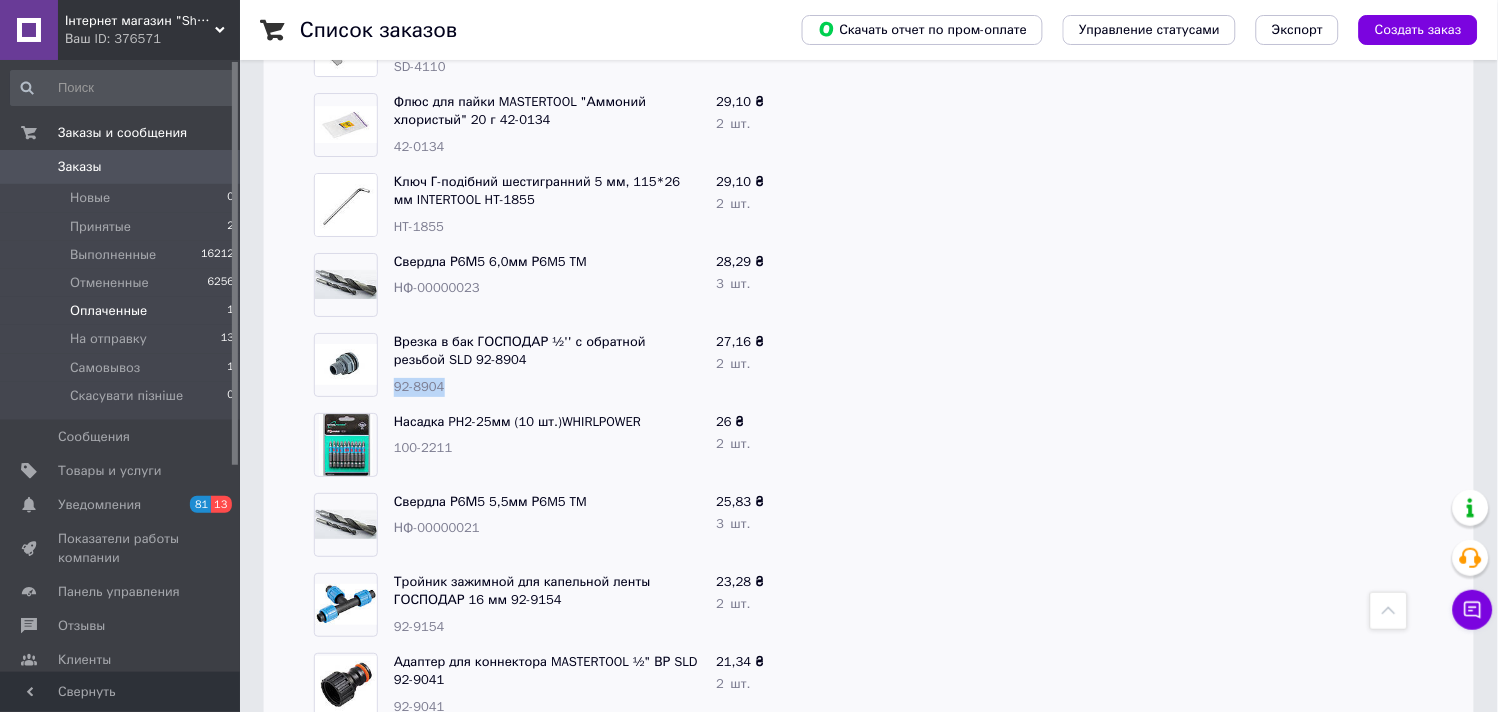 drag, startPoint x: 447, startPoint y: 390, endPoint x: 393, endPoint y: 390, distance: 54 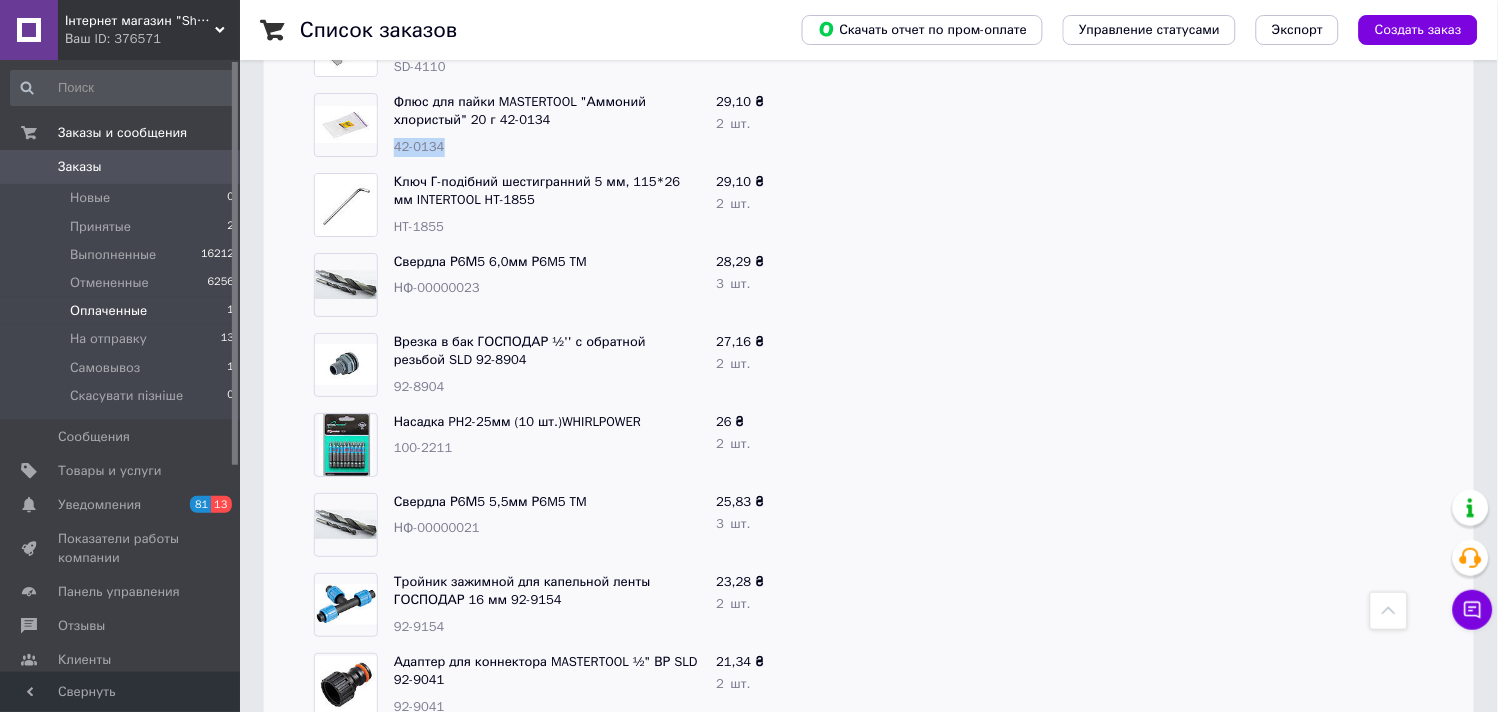 drag, startPoint x: 447, startPoint y: 147, endPoint x: 392, endPoint y: 144, distance: 55.081757 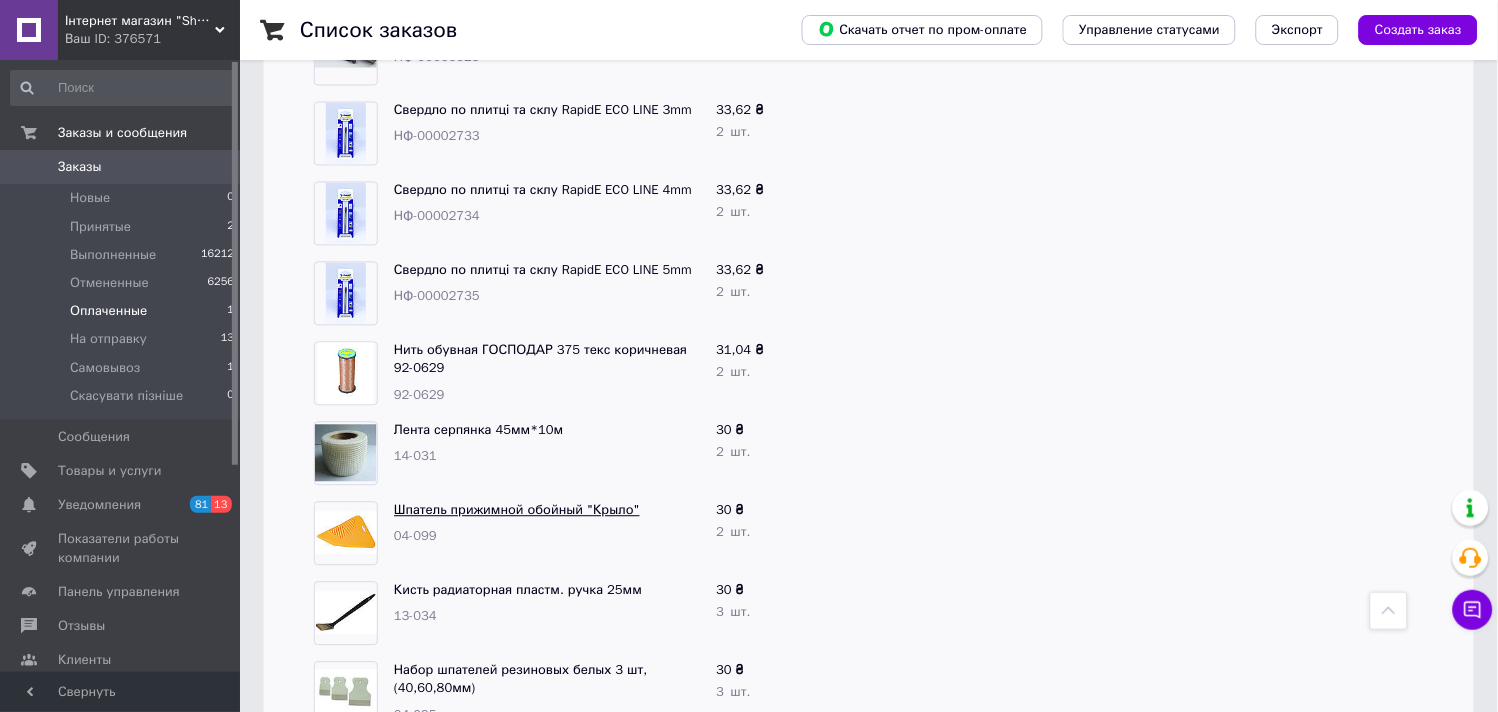 scroll, scrollTop: 1000, scrollLeft: 0, axis: vertical 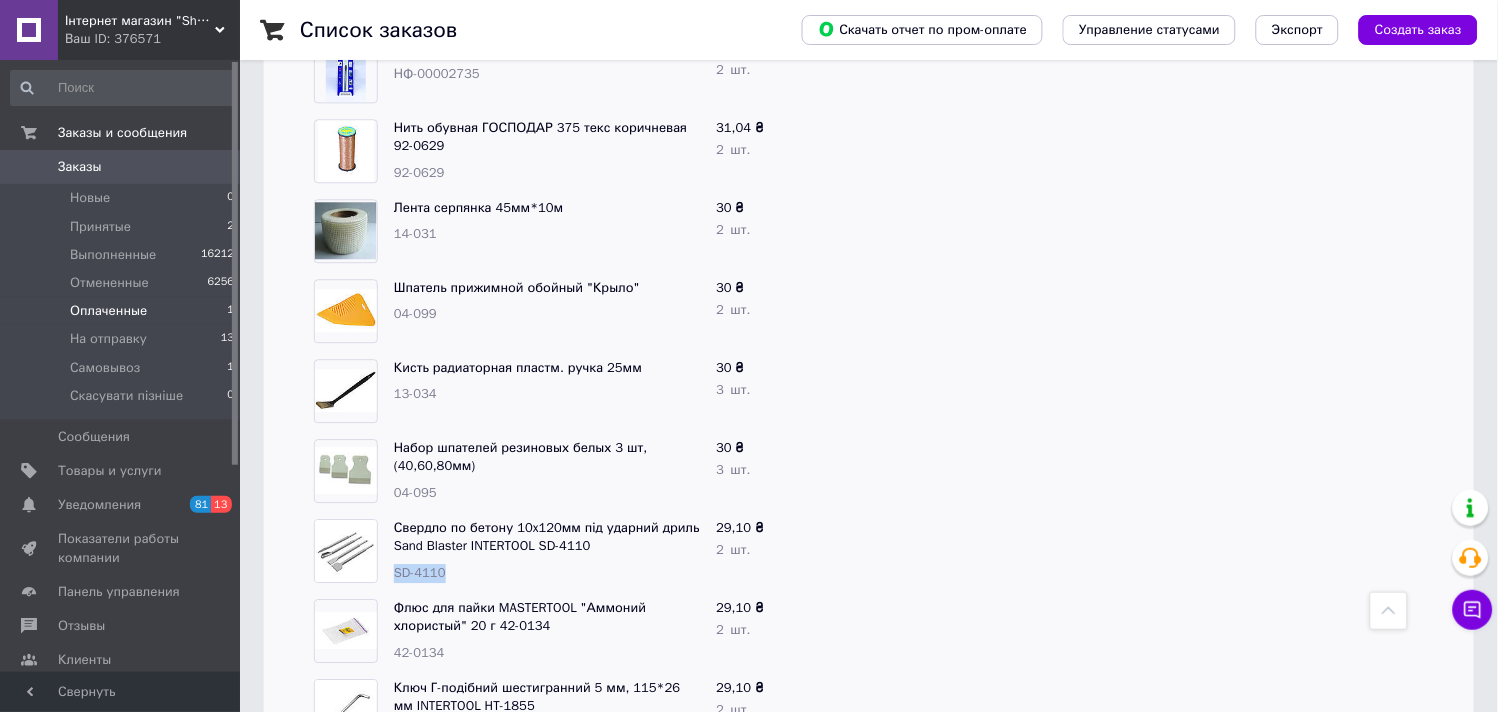 drag, startPoint x: 456, startPoint y: 574, endPoint x: 393, endPoint y: 577, distance: 63.07139 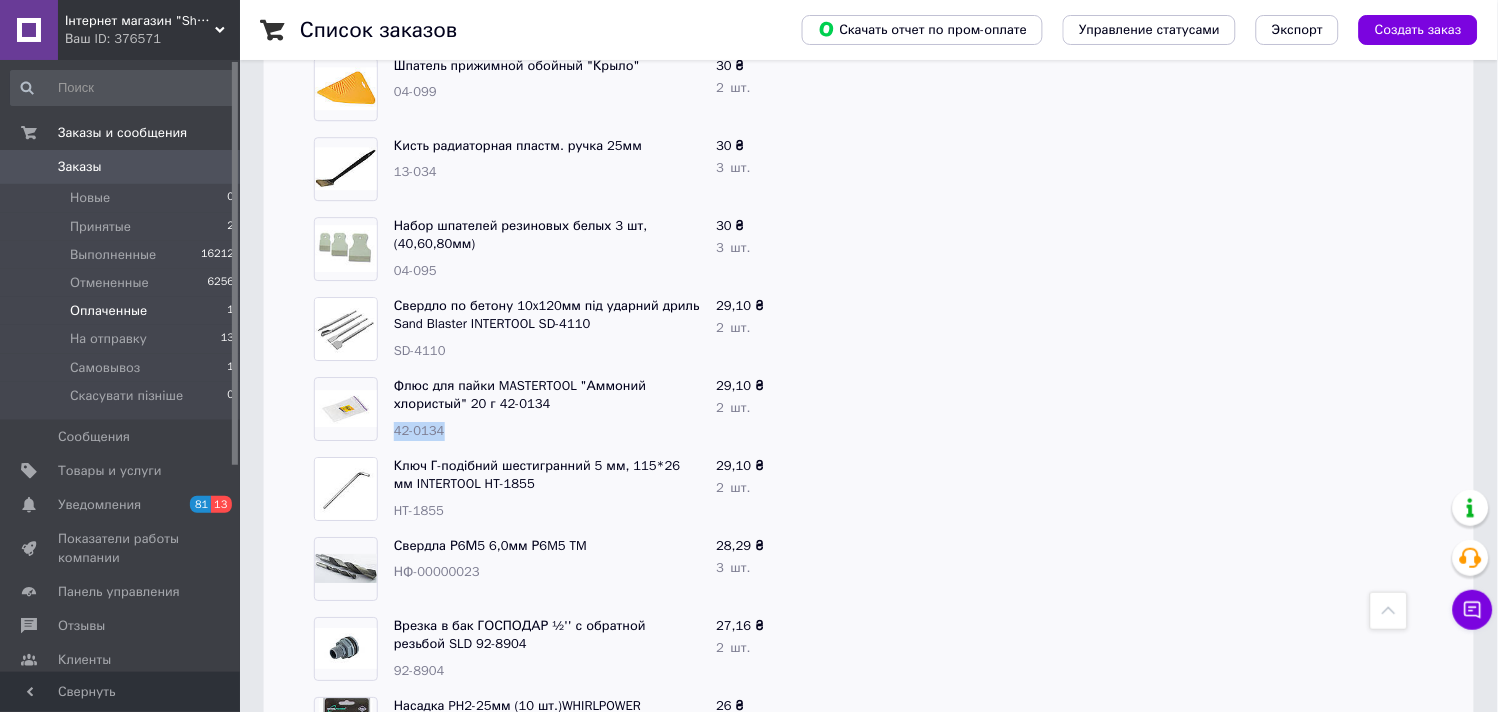 drag, startPoint x: 448, startPoint y: 431, endPoint x: 387, endPoint y: 431, distance: 61 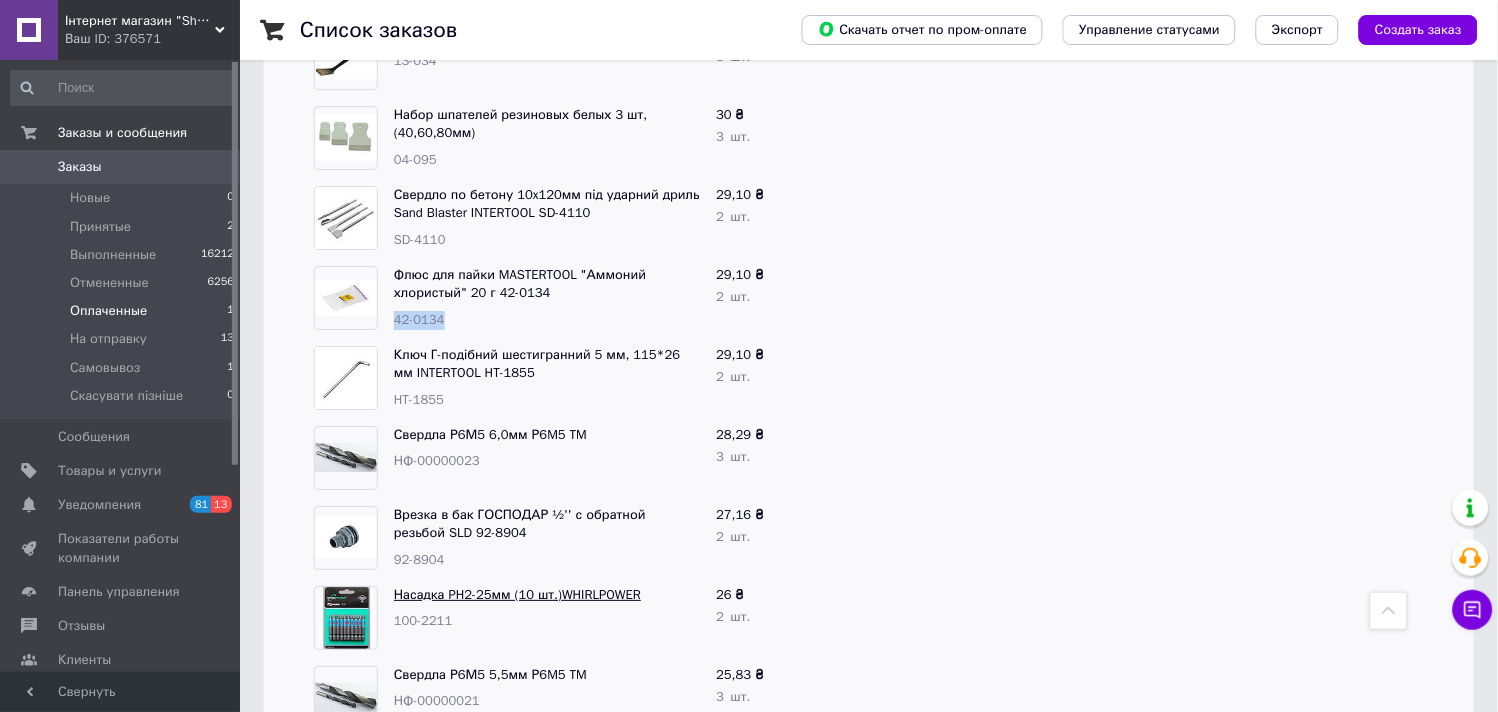 scroll, scrollTop: 1444, scrollLeft: 0, axis: vertical 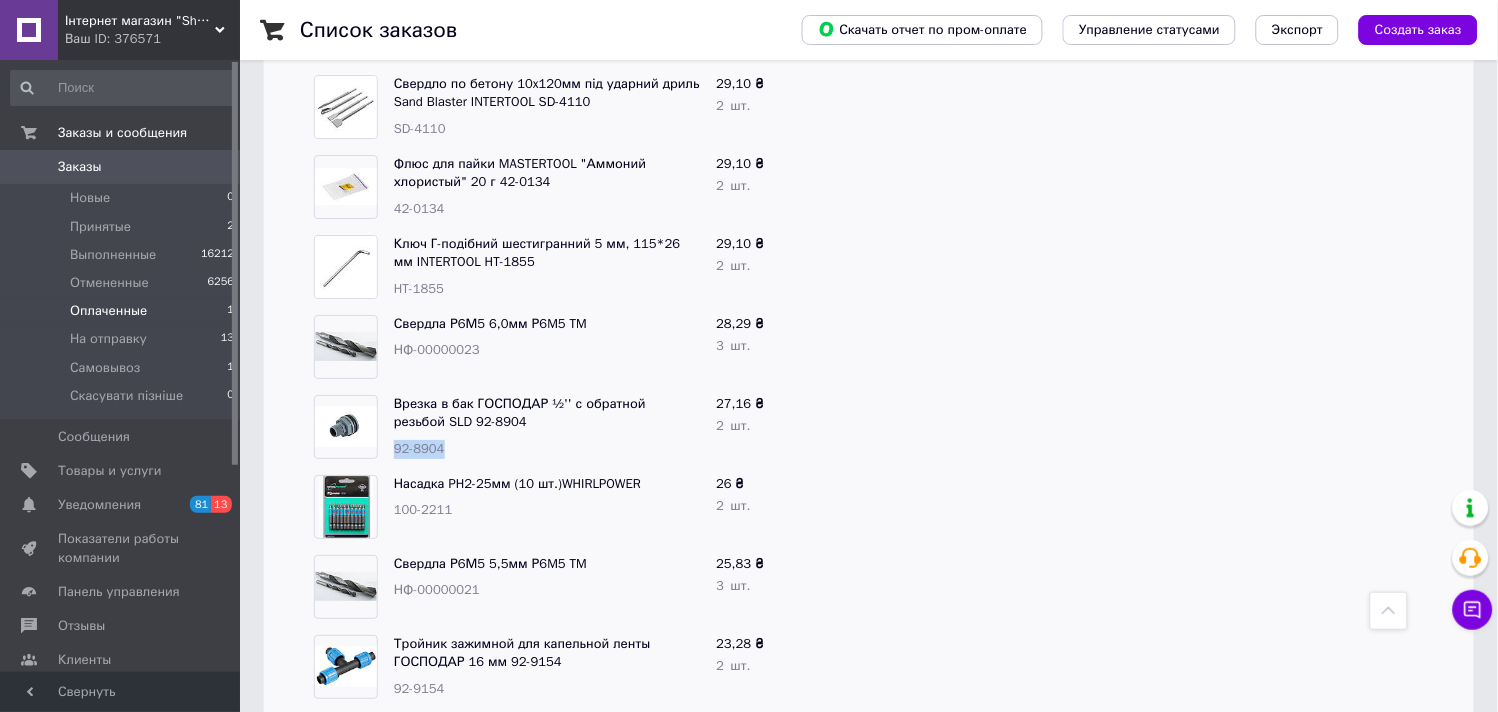 drag, startPoint x: 465, startPoint y: 448, endPoint x: 392, endPoint y: 448, distance: 73 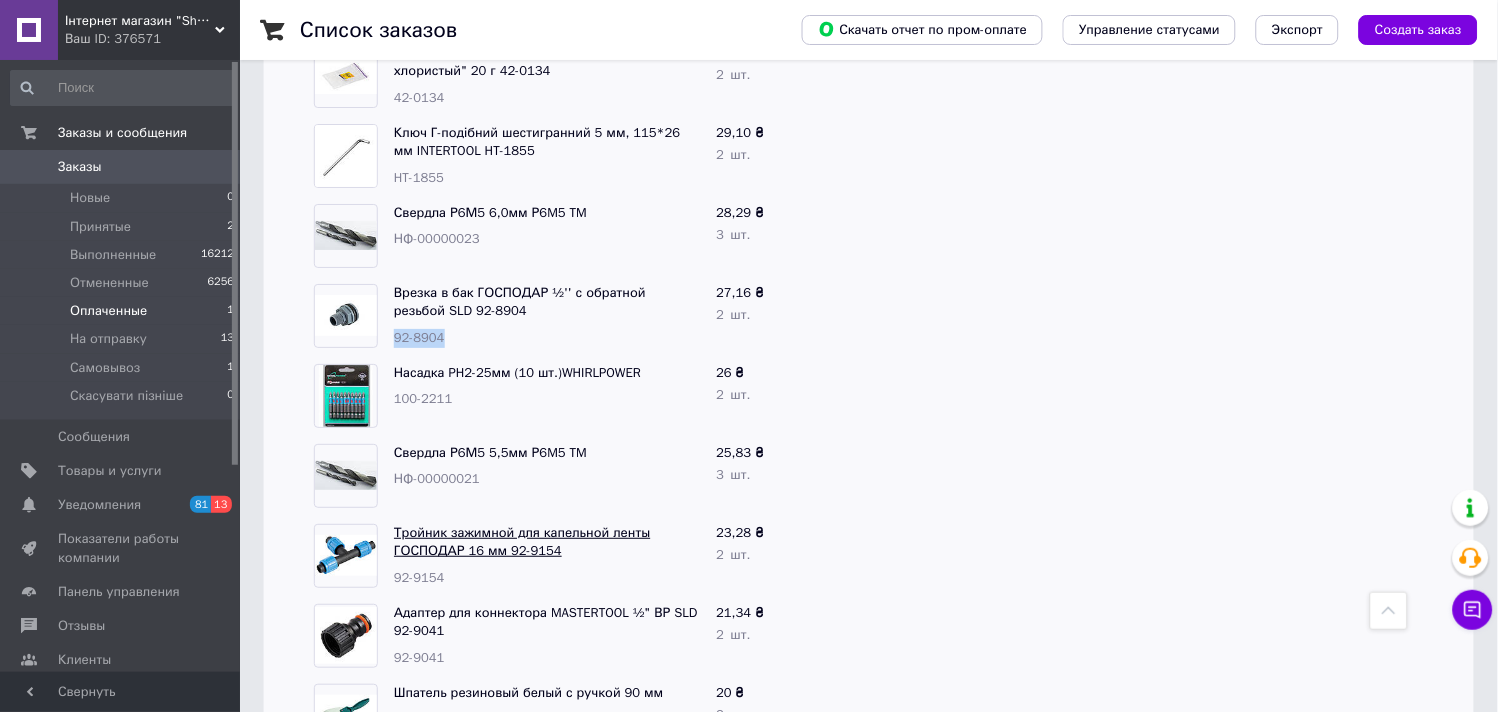 scroll, scrollTop: 1666, scrollLeft: 0, axis: vertical 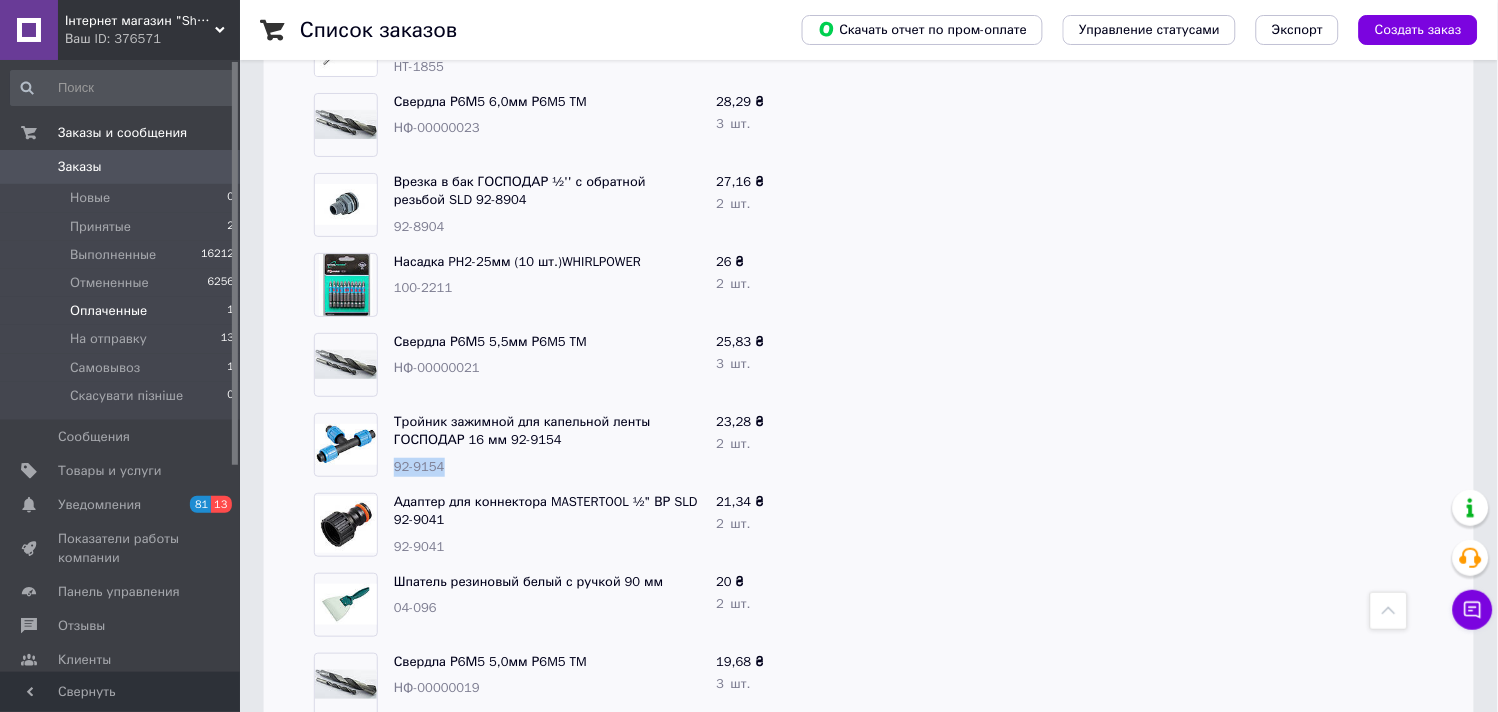 drag, startPoint x: 454, startPoint y: 465, endPoint x: 395, endPoint y: 472, distance: 59.413803 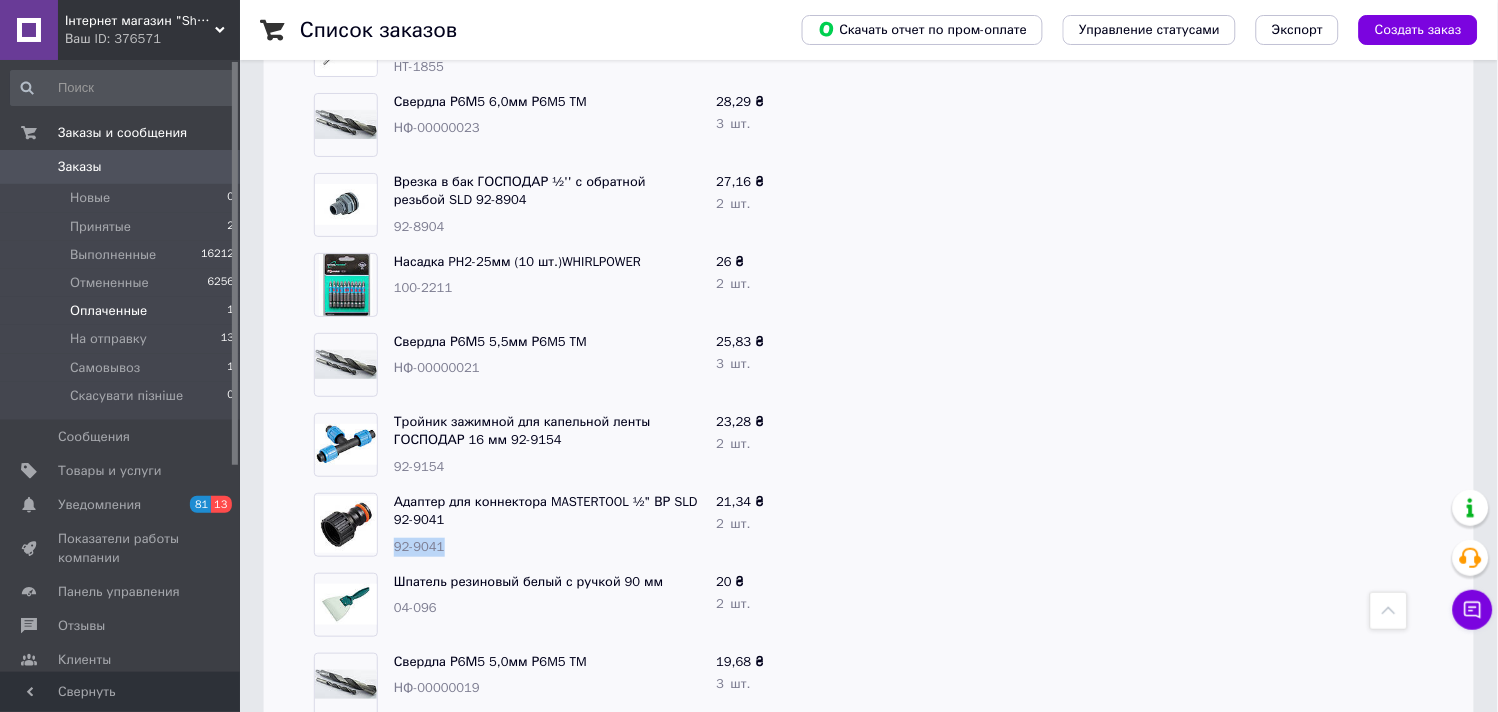 drag, startPoint x: 416, startPoint y: 552, endPoint x: 391, endPoint y: 554, distance: 25.079872 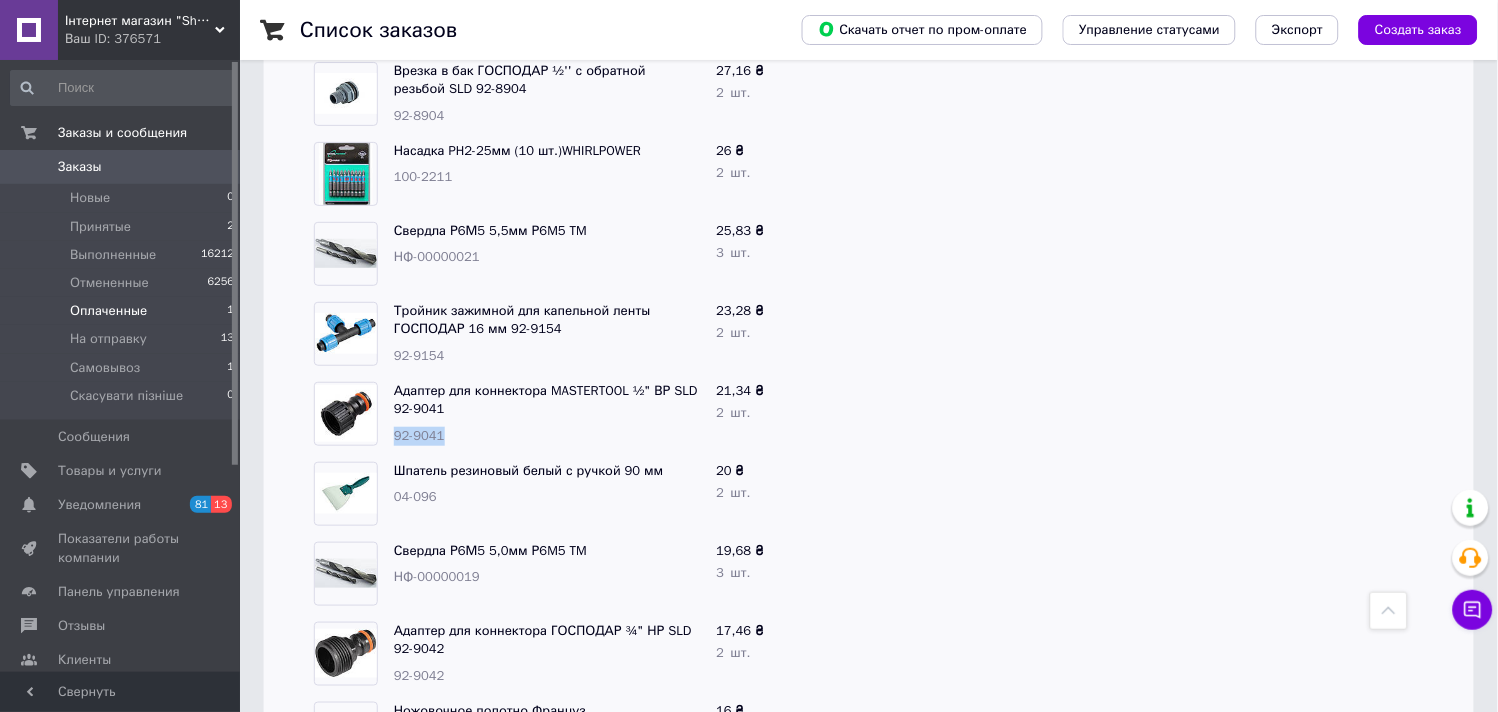 copy on "92-9041" 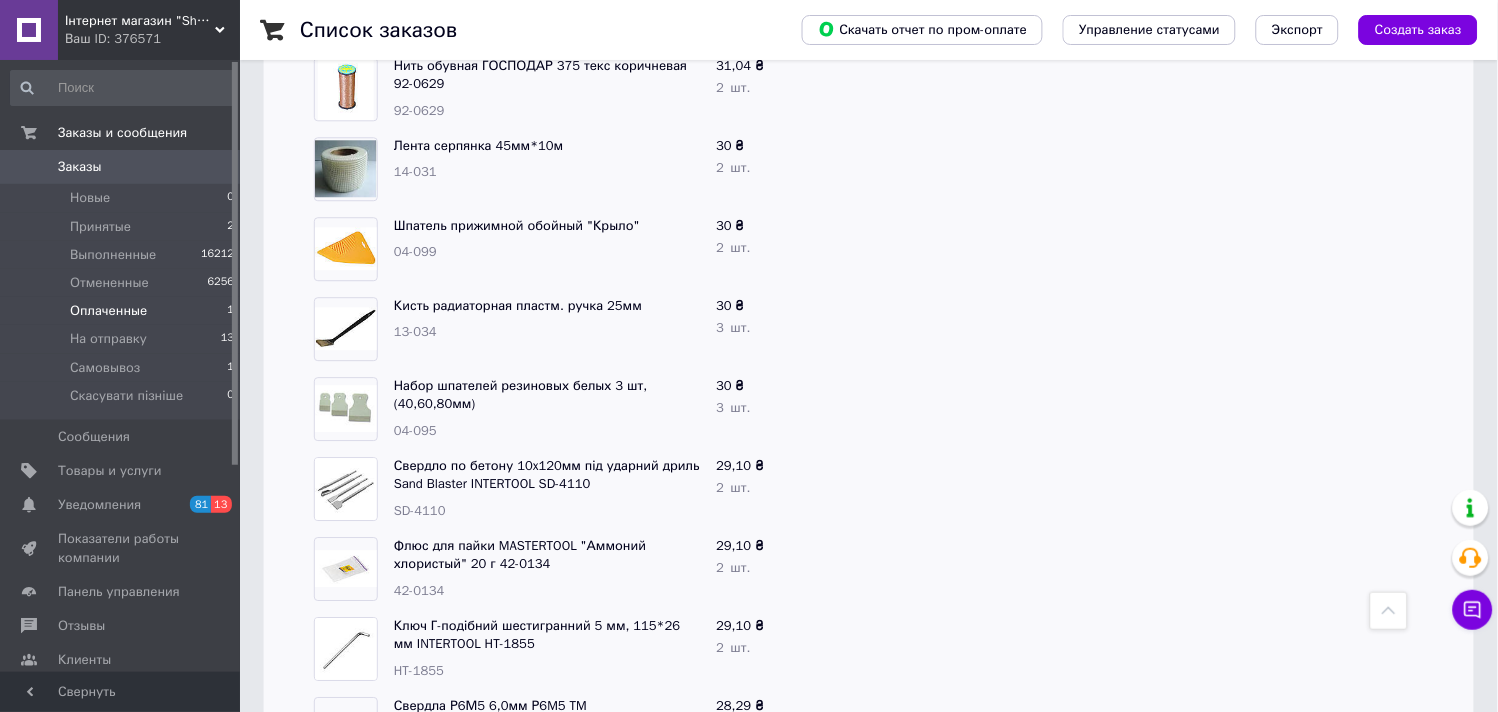 scroll, scrollTop: 1395, scrollLeft: 0, axis: vertical 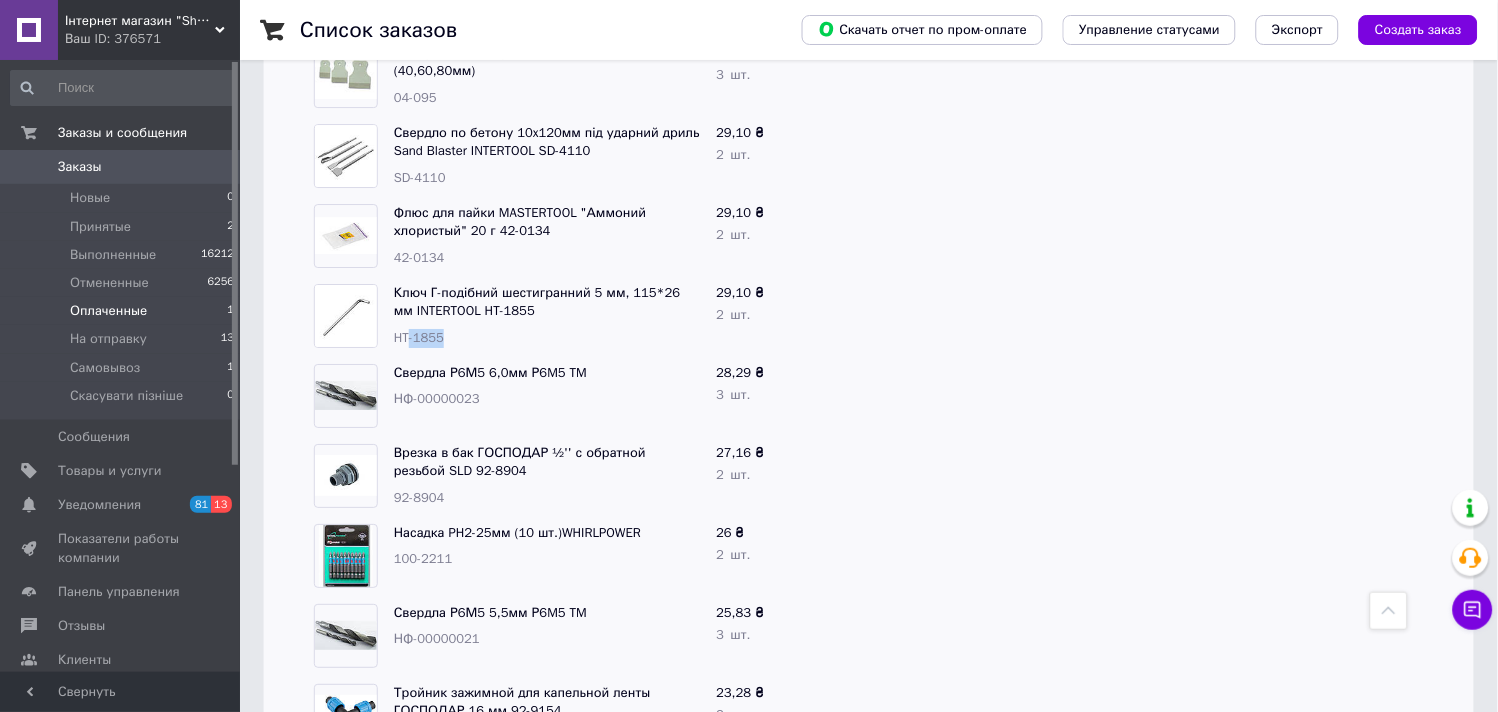 drag, startPoint x: 430, startPoint y: 341, endPoint x: 623, endPoint y: 395, distance: 200.41208 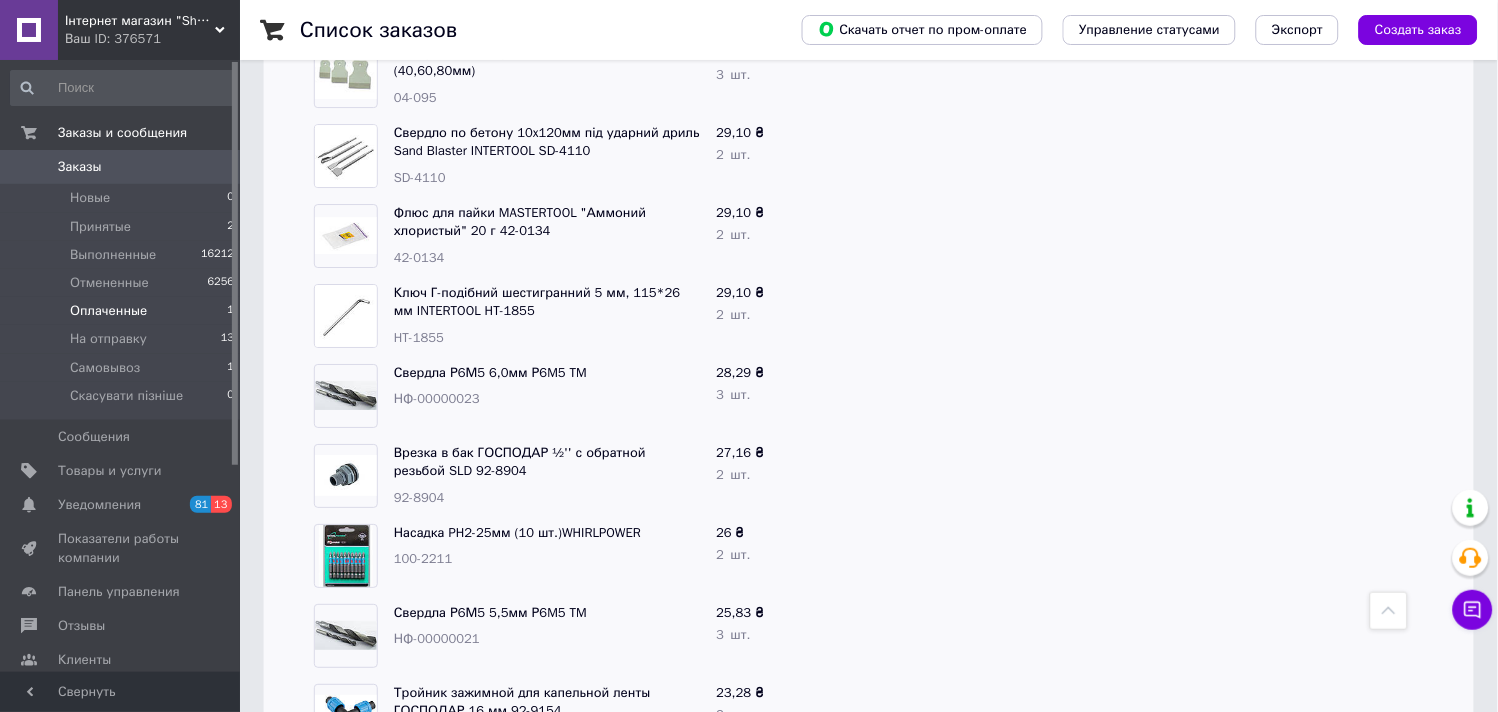 click at bounding box center [957, 556] 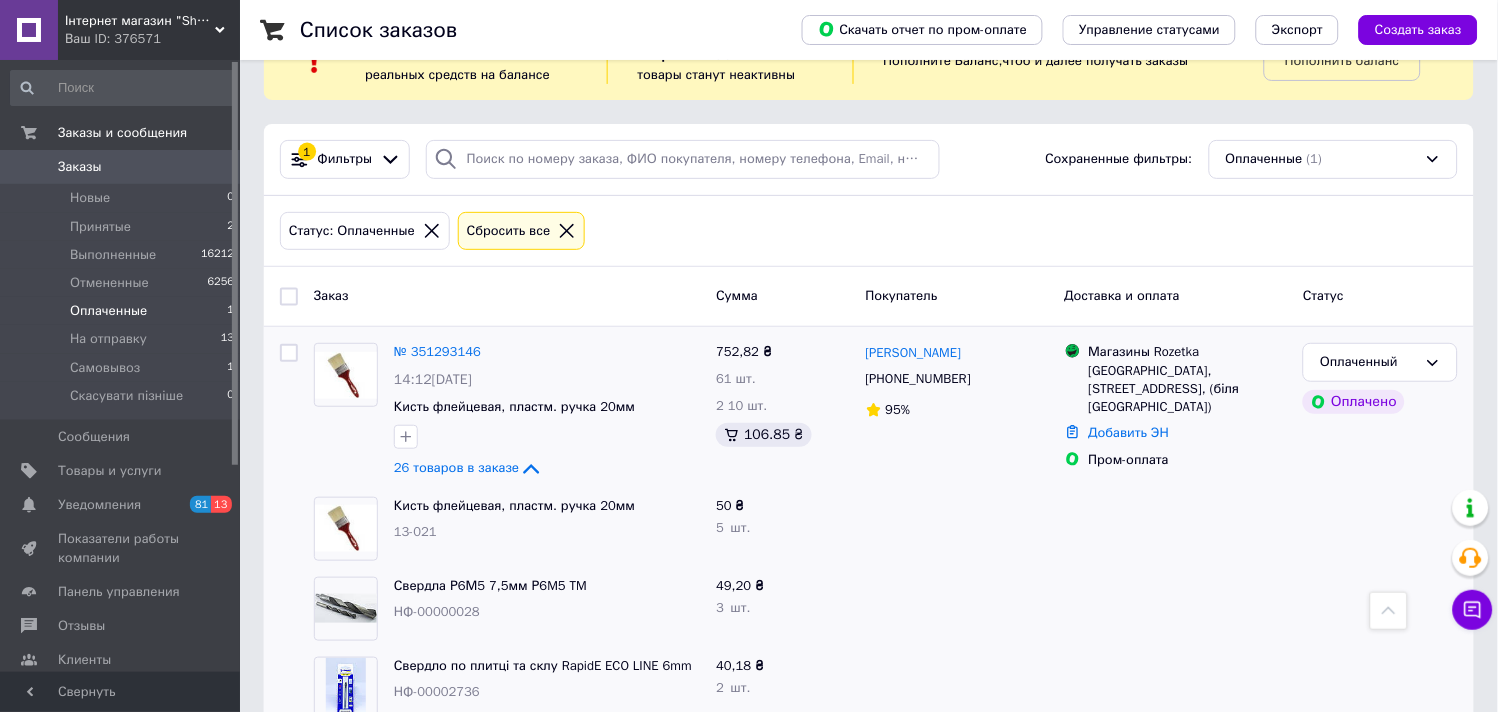 scroll, scrollTop: 0, scrollLeft: 0, axis: both 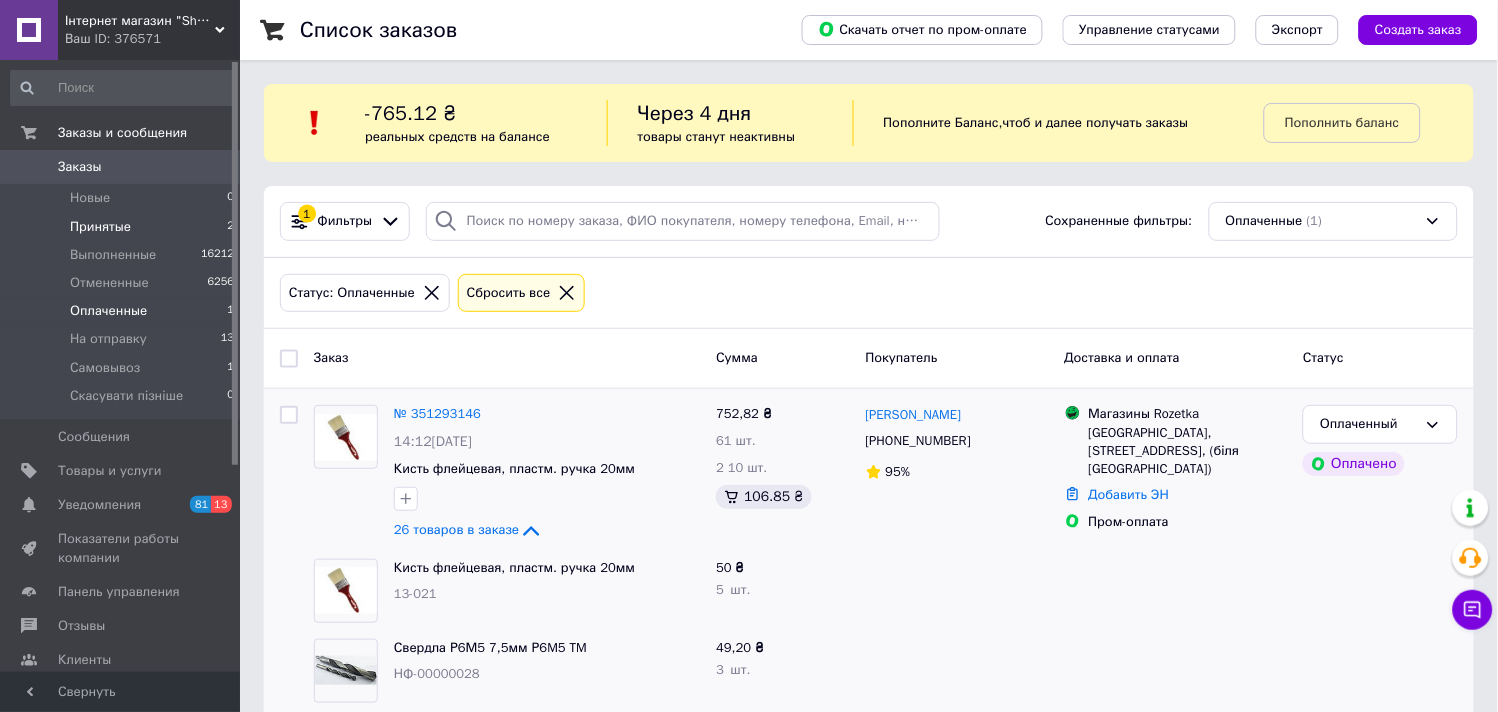 drag, startPoint x: 114, startPoint y: 222, endPoint x: 128, endPoint y: 216, distance: 15.231546 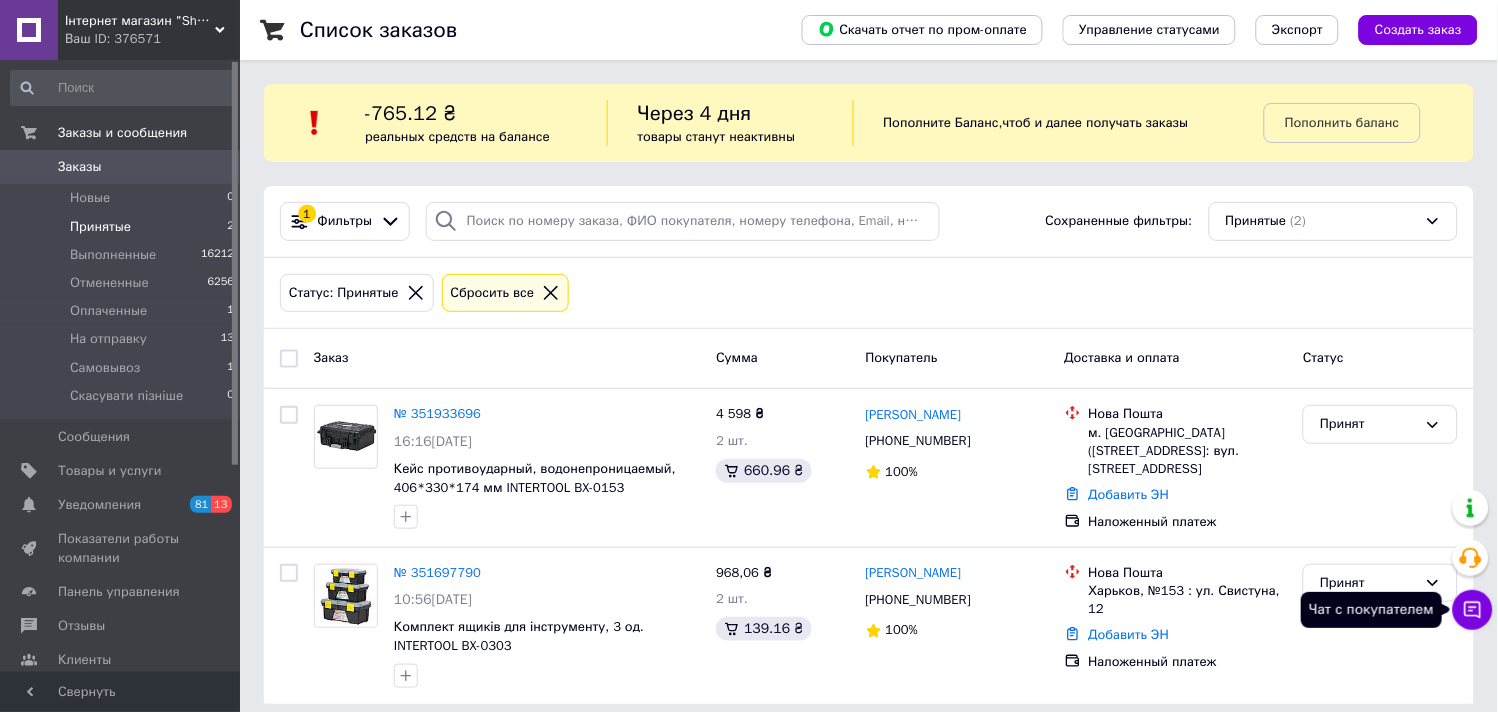click 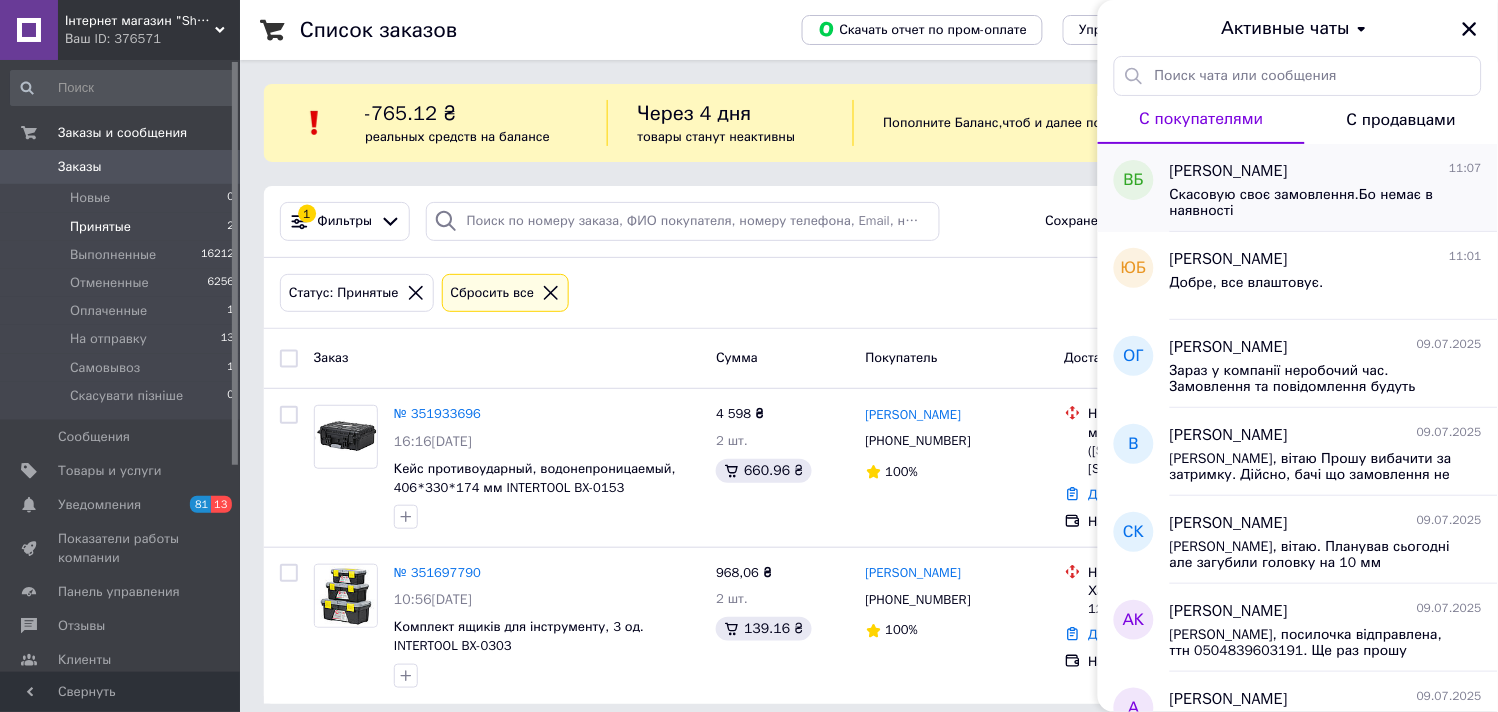 click on "Скасовую своє замовлення.Бо немає в наявності" at bounding box center [1312, 203] 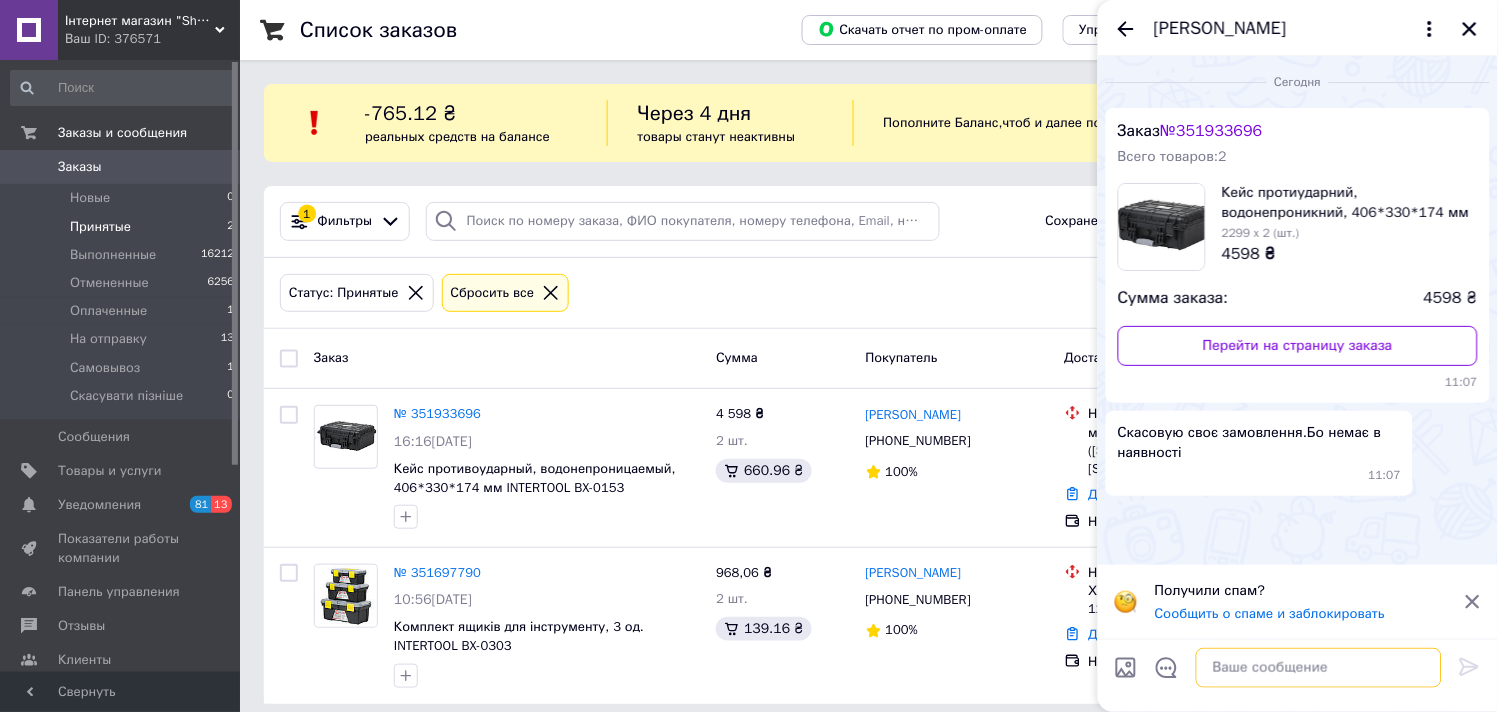 click at bounding box center [1319, 668] 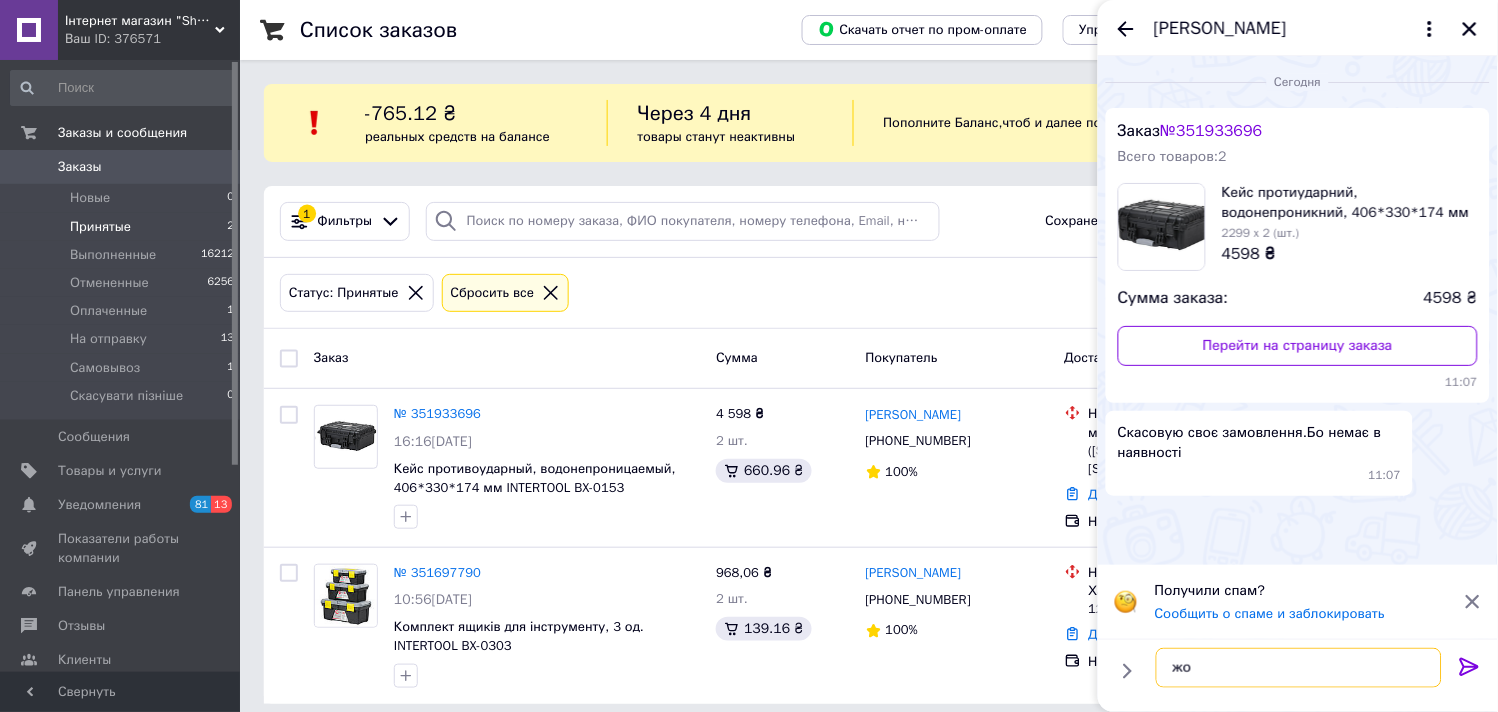 type on "ж" 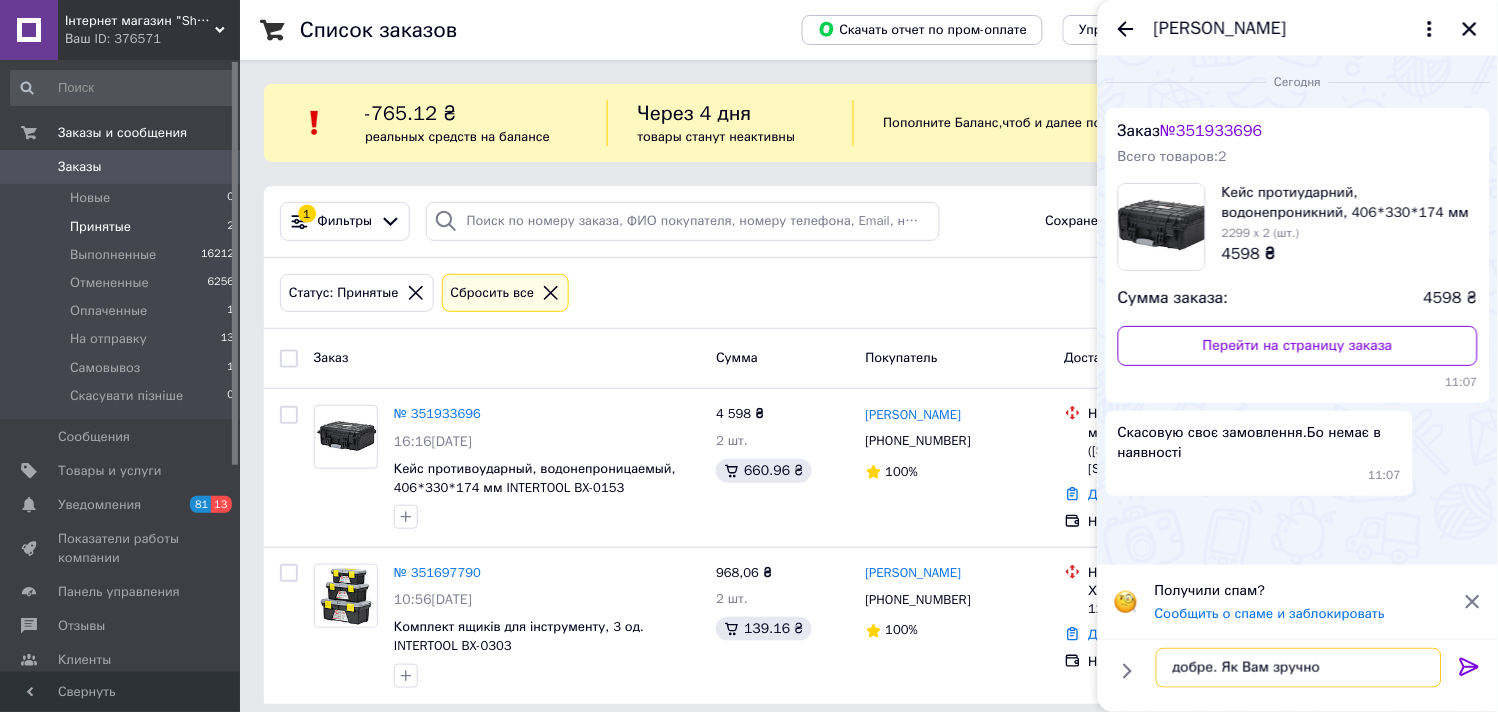 type on "добре. Як Вам зручно" 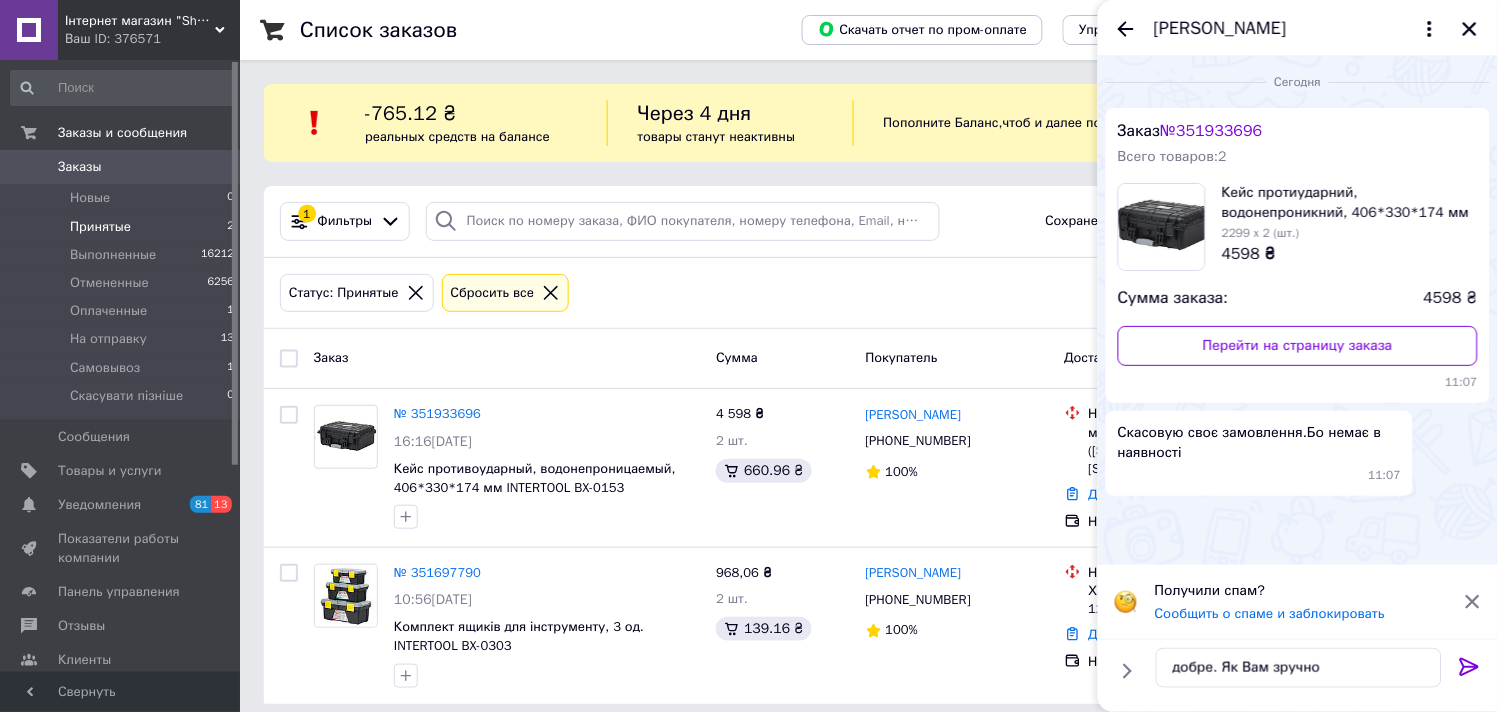 click 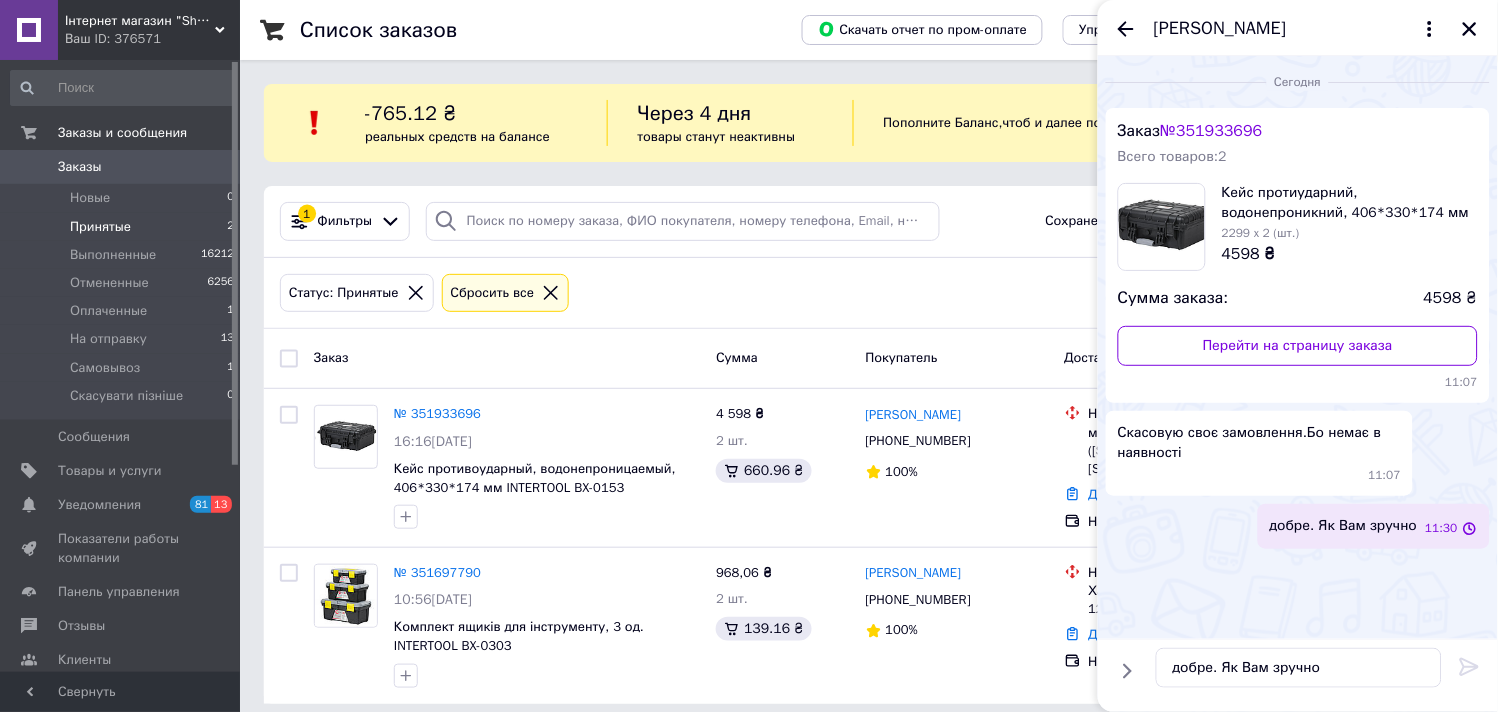 type 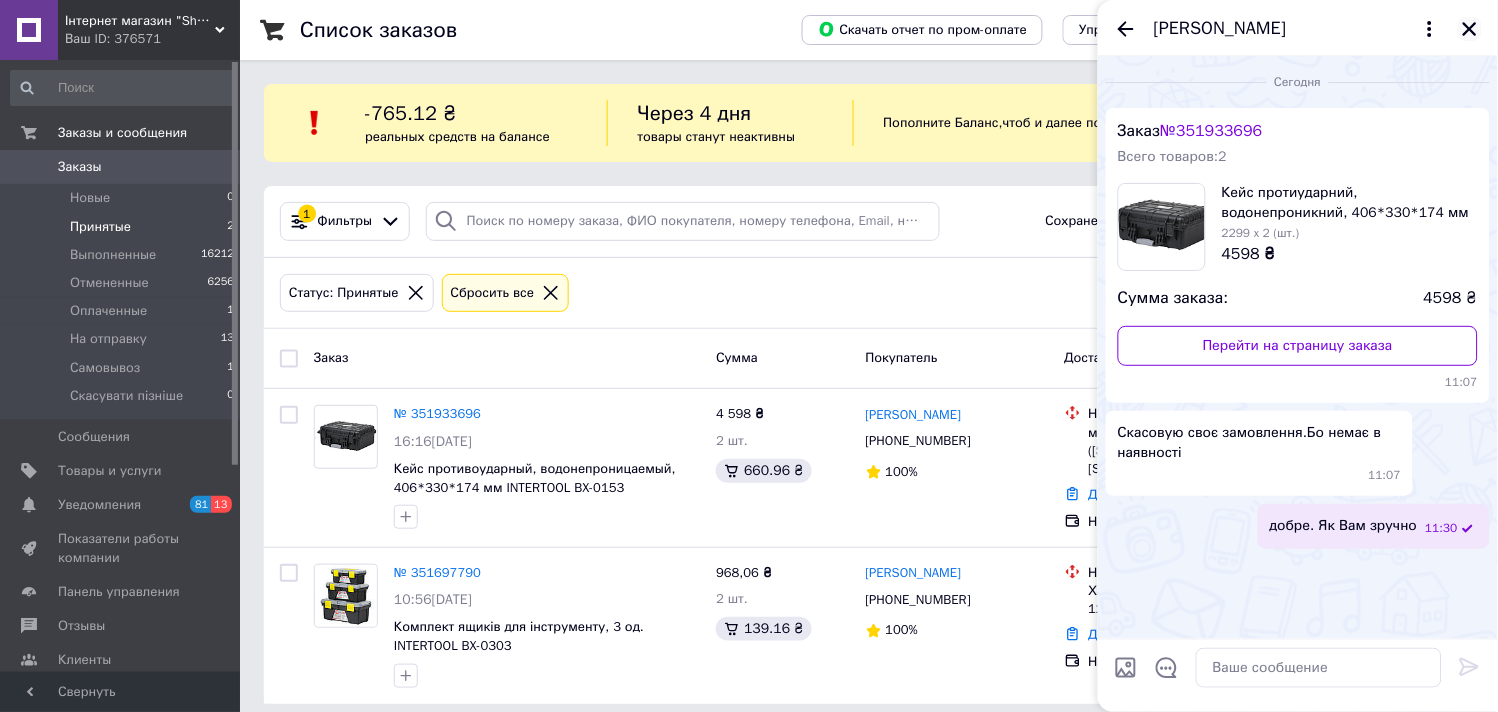 click 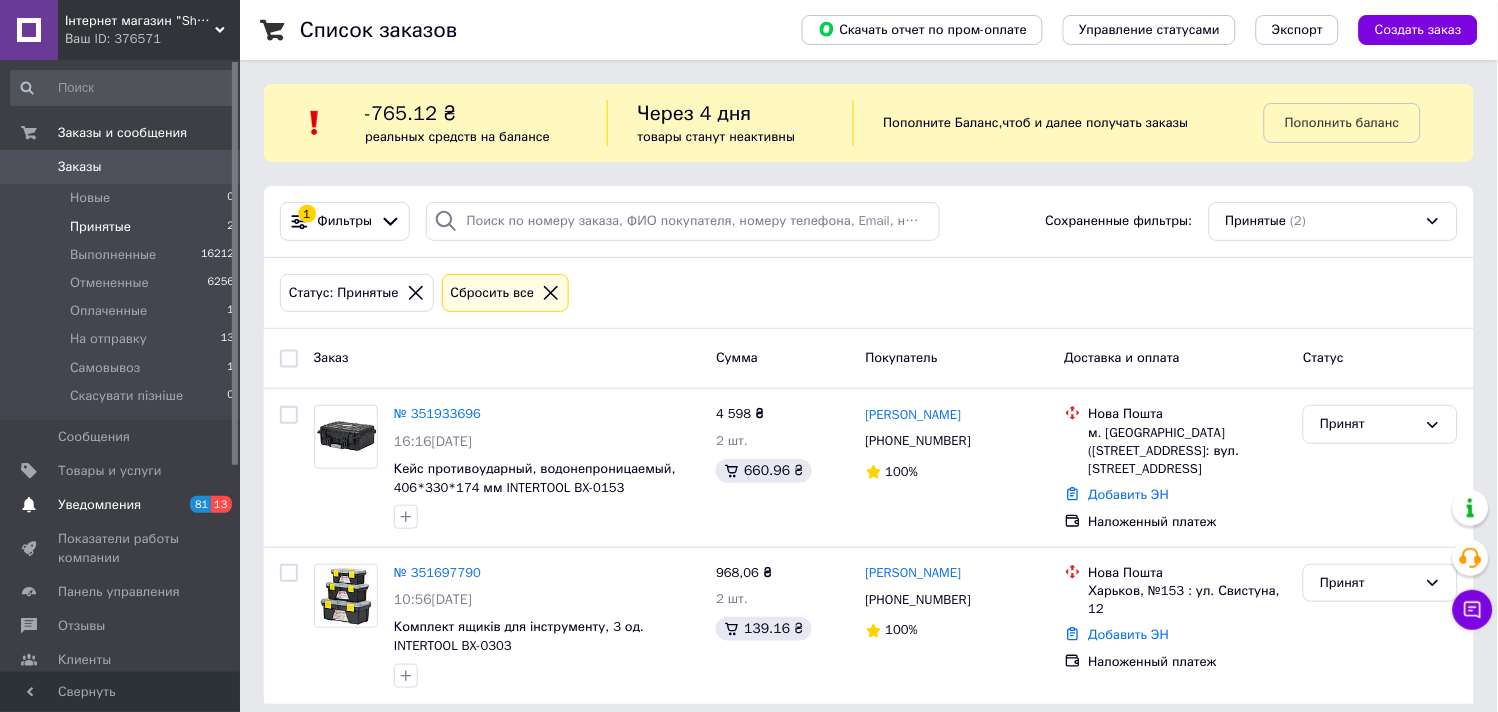 click on "Уведомления" at bounding box center [99, 505] 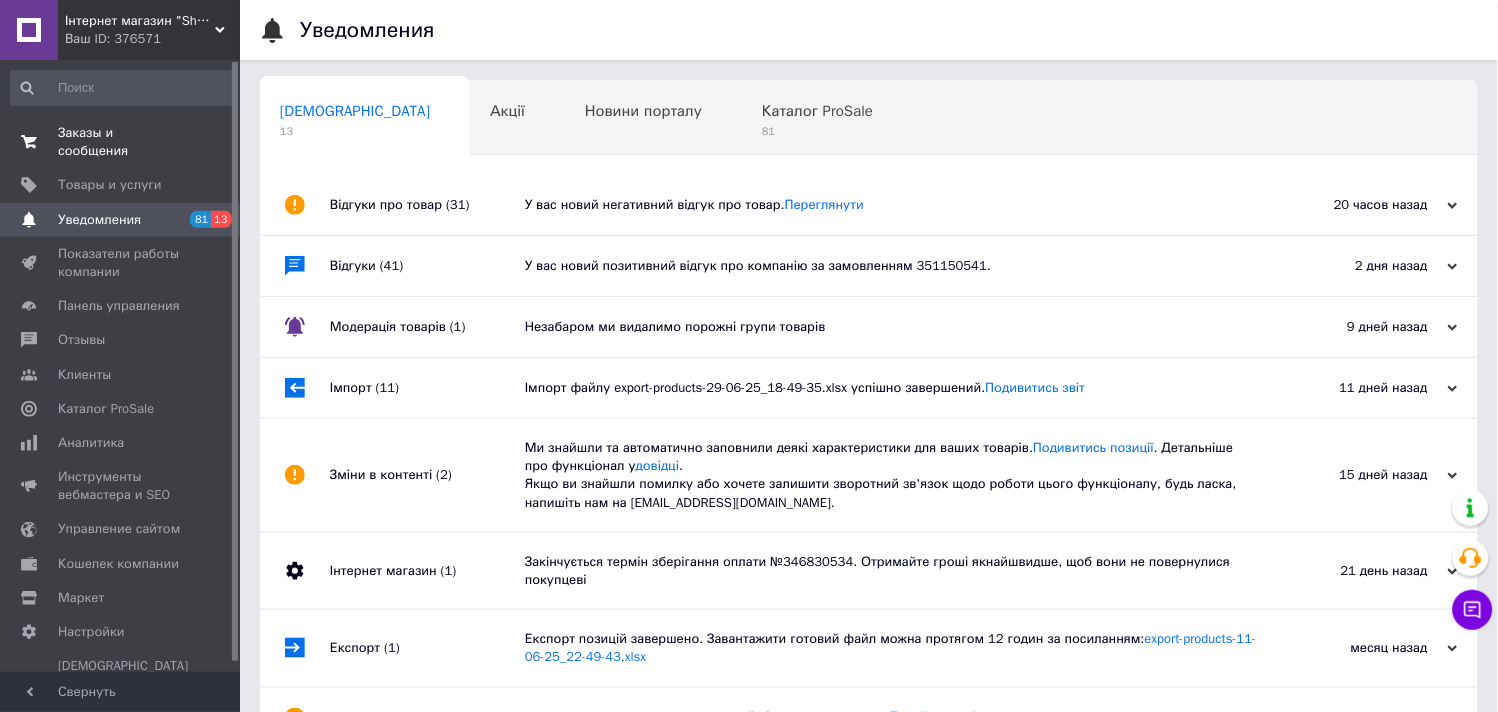 click on "Заказы и сообщения" at bounding box center [121, 142] 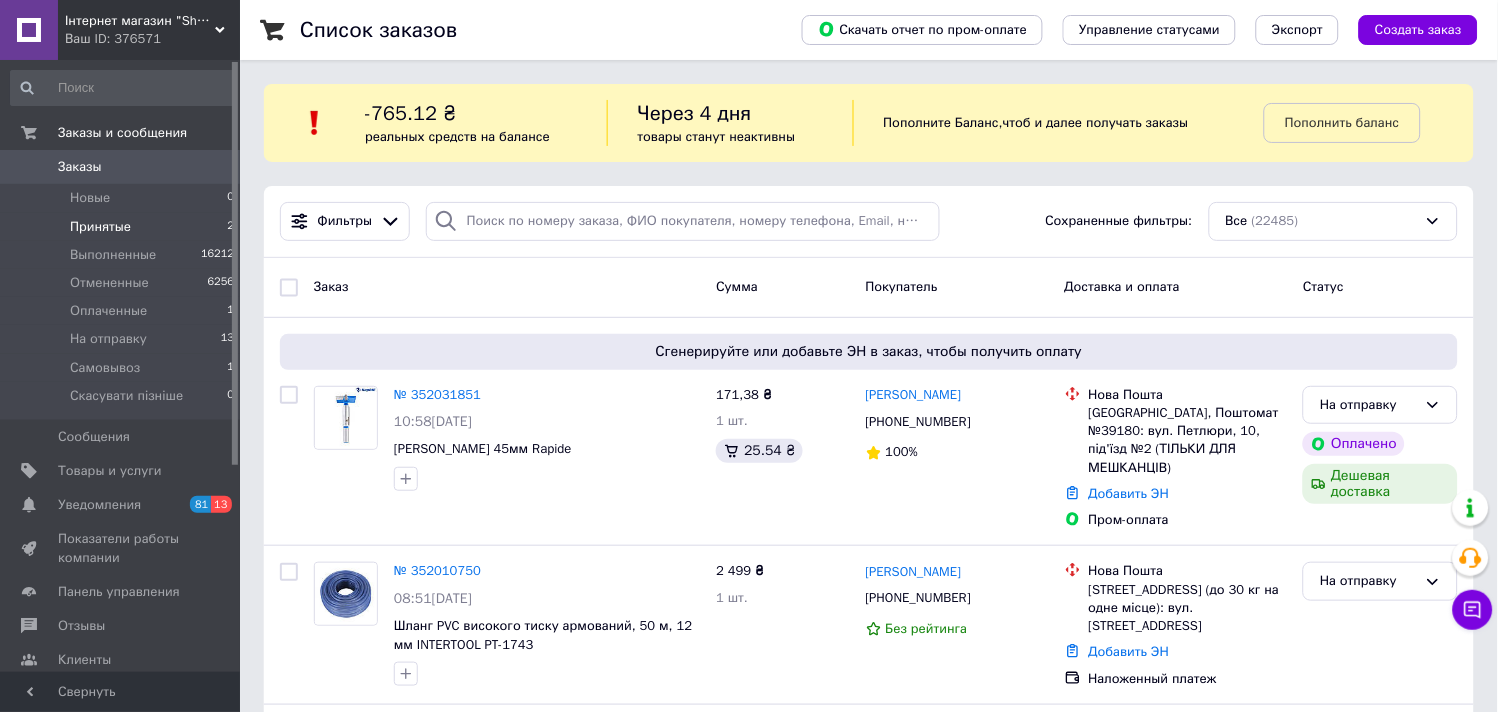 click on "Принятые" at bounding box center (100, 227) 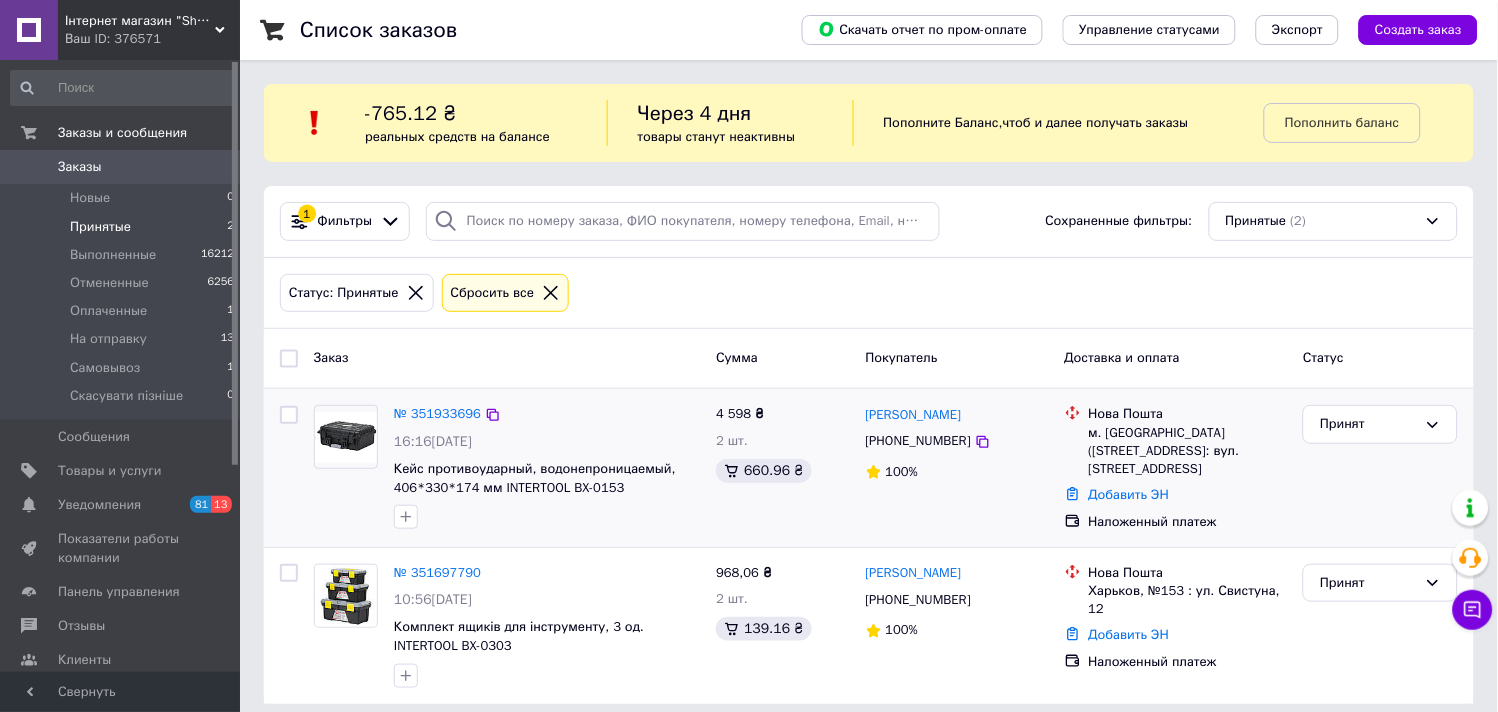 scroll, scrollTop: 14, scrollLeft: 0, axis: vertical 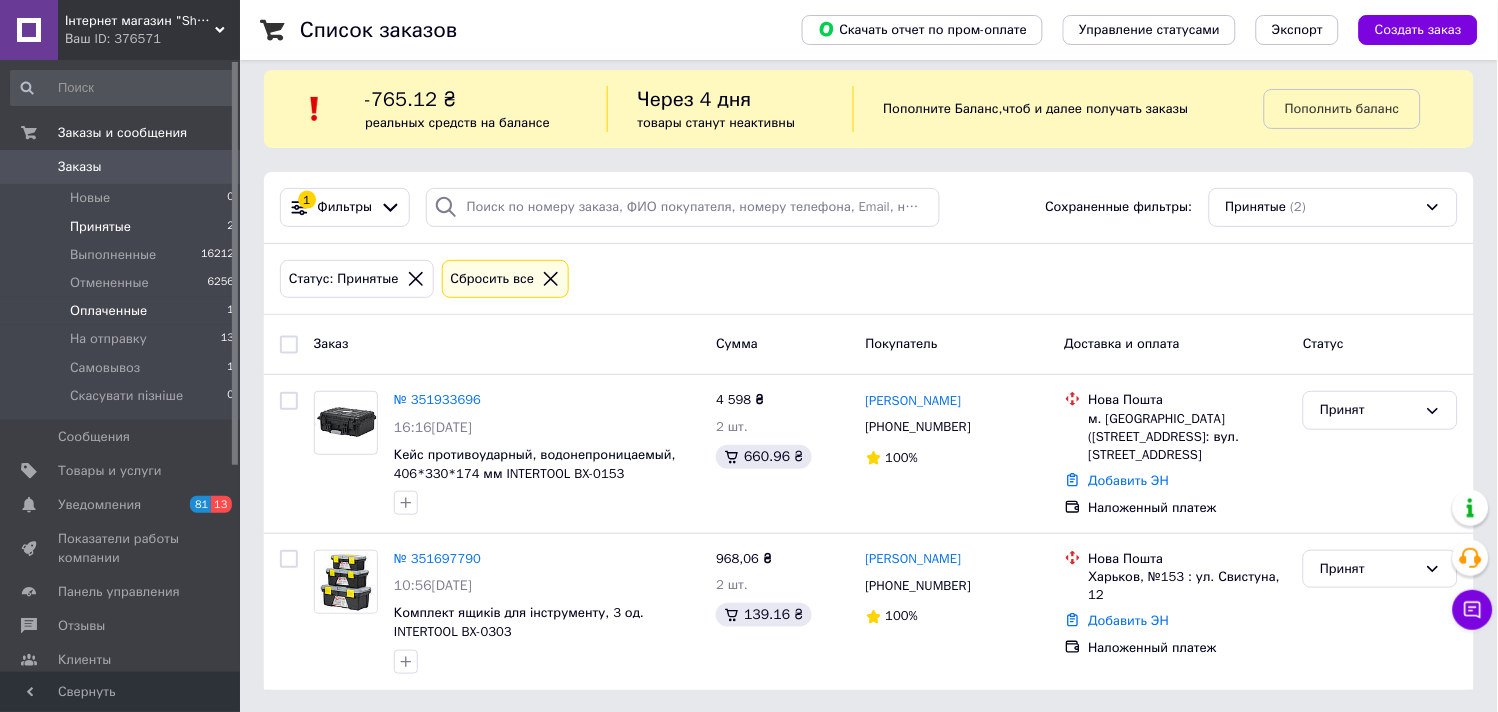 click on "Оплаченные" at bounding box center (108, 311) 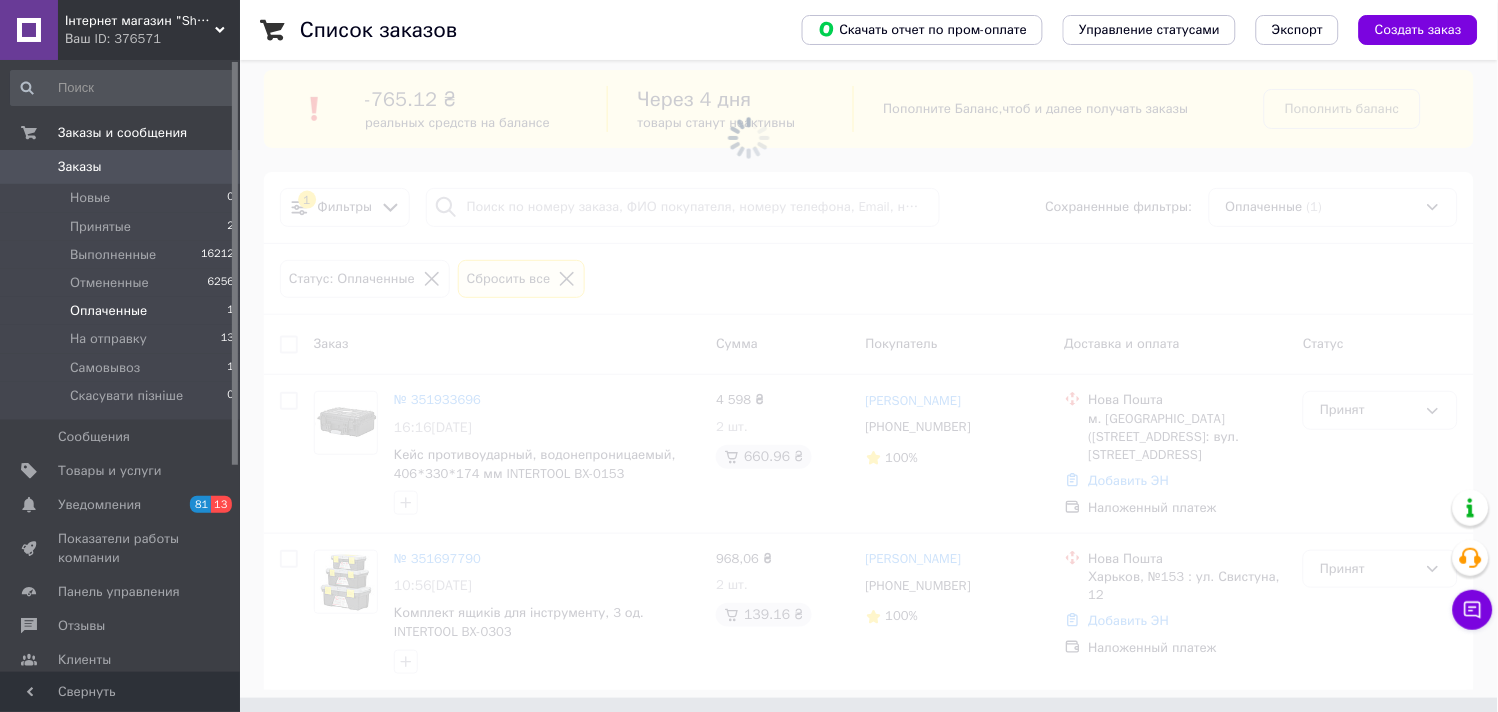 scroll, scrollTop: 0, scrollLeft: 0, axis: both 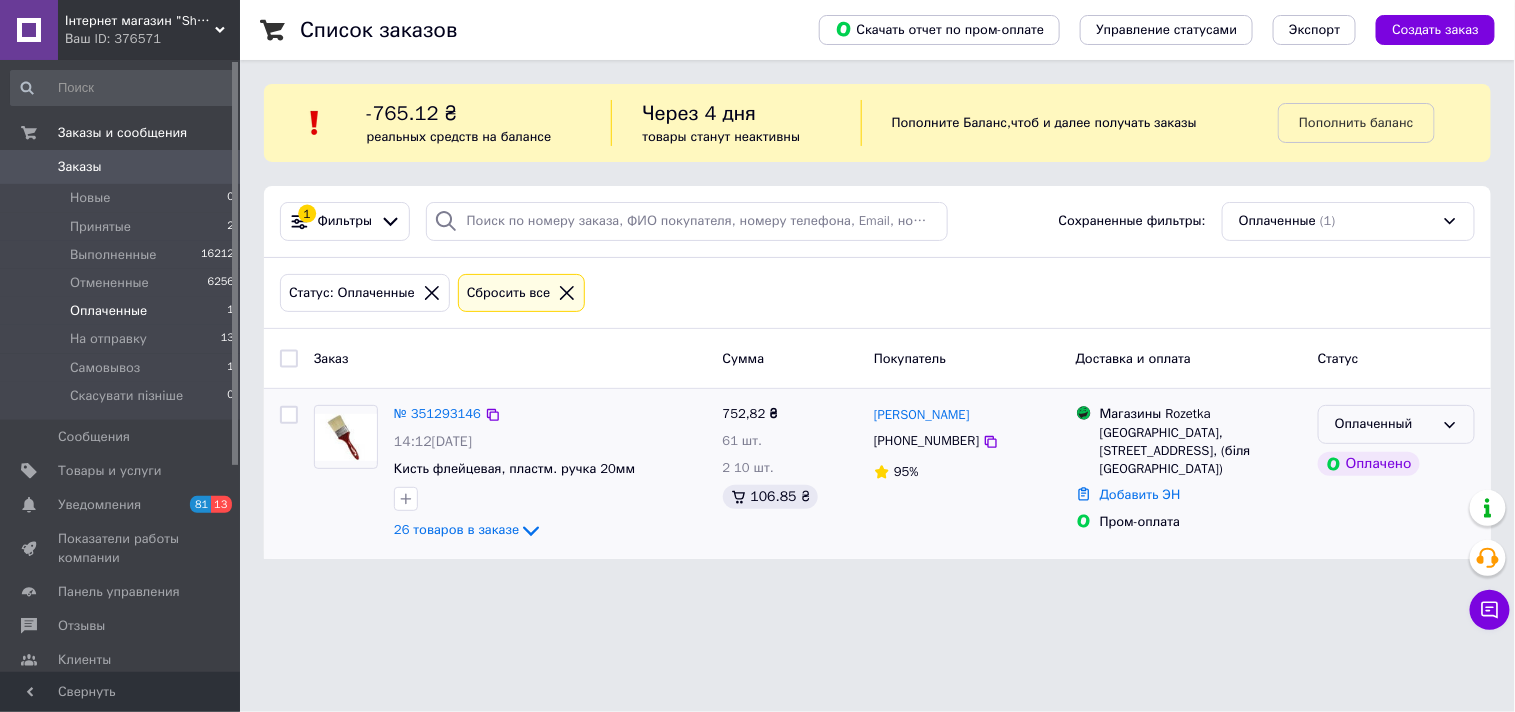 click 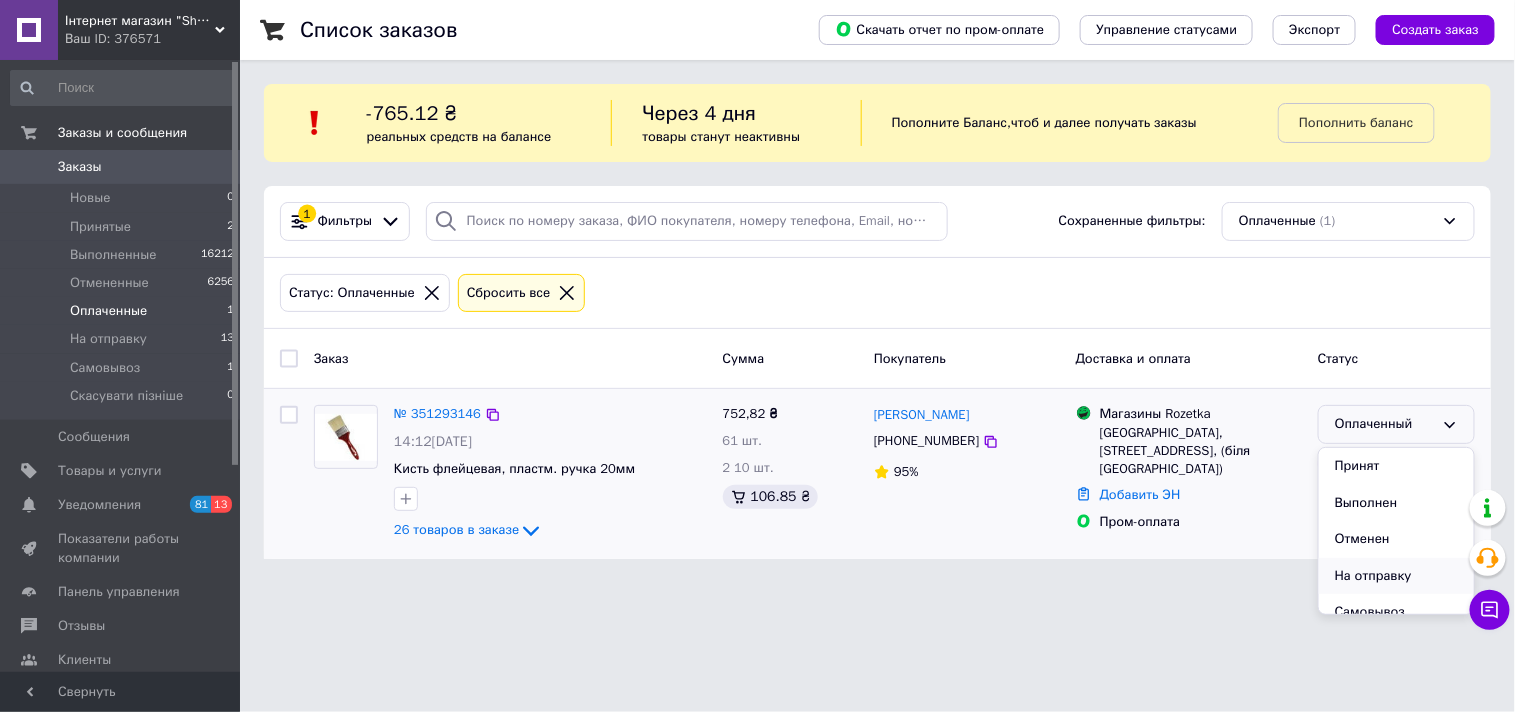click on "На отправку" at bounding box center [1396, 576] 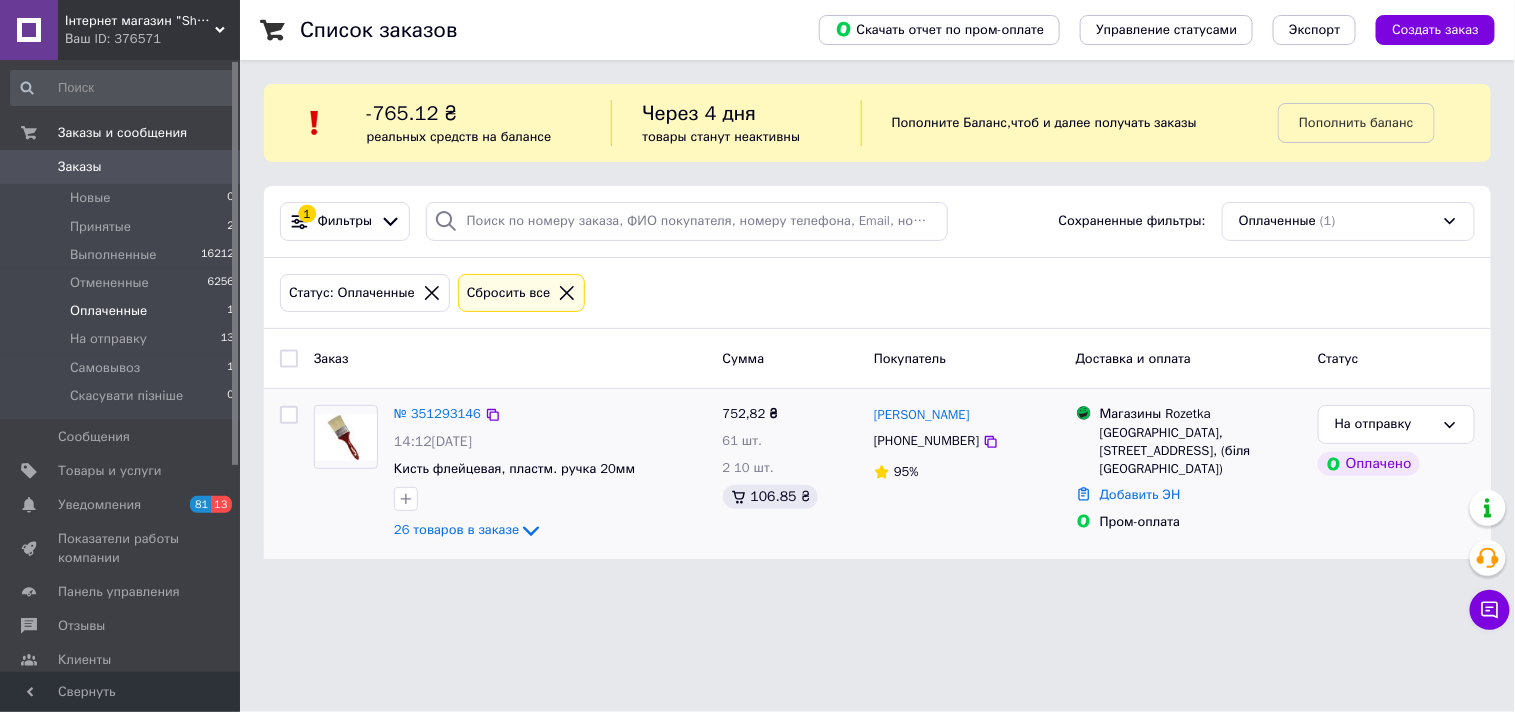 click on "Оплаченные" at bounding box center [108, 311] 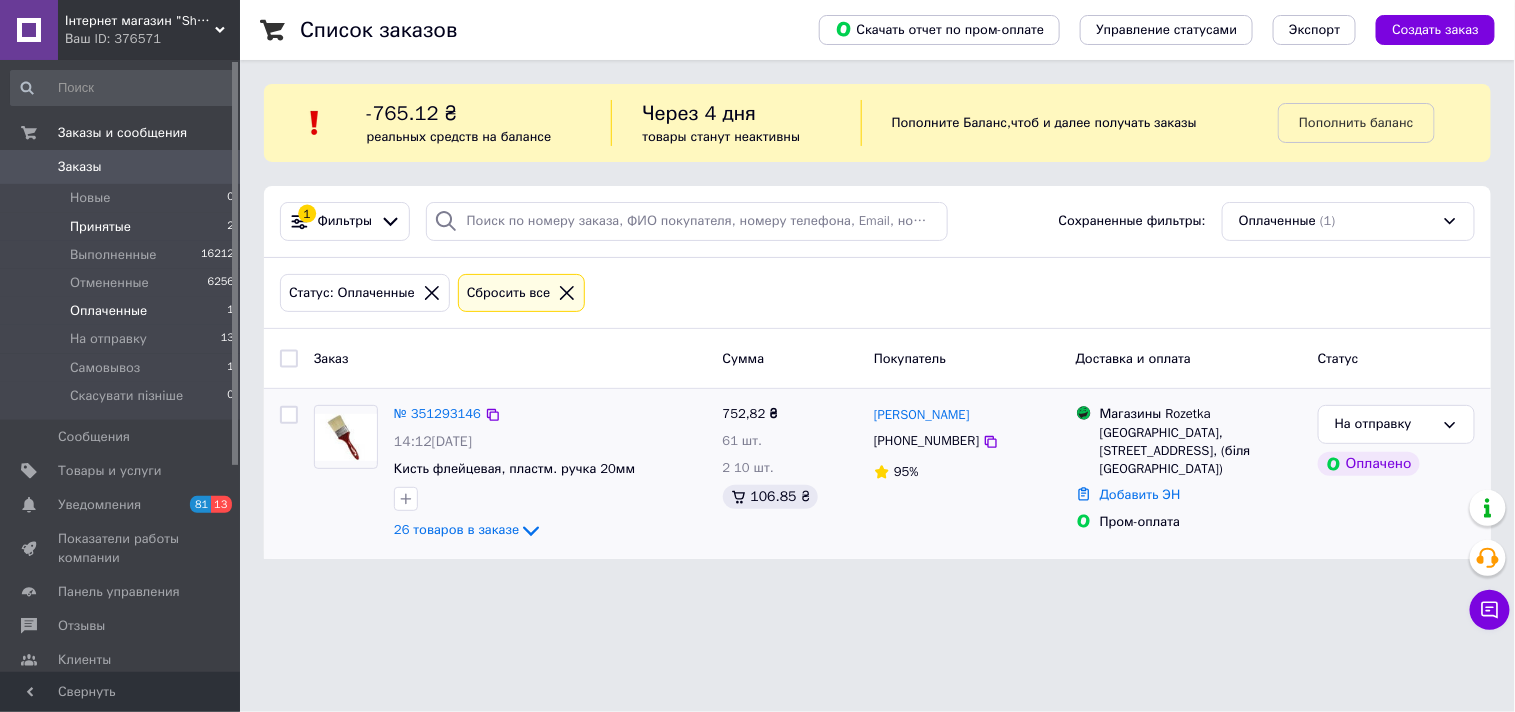 click on "Принятые 2" at bounding box center (123, 227) 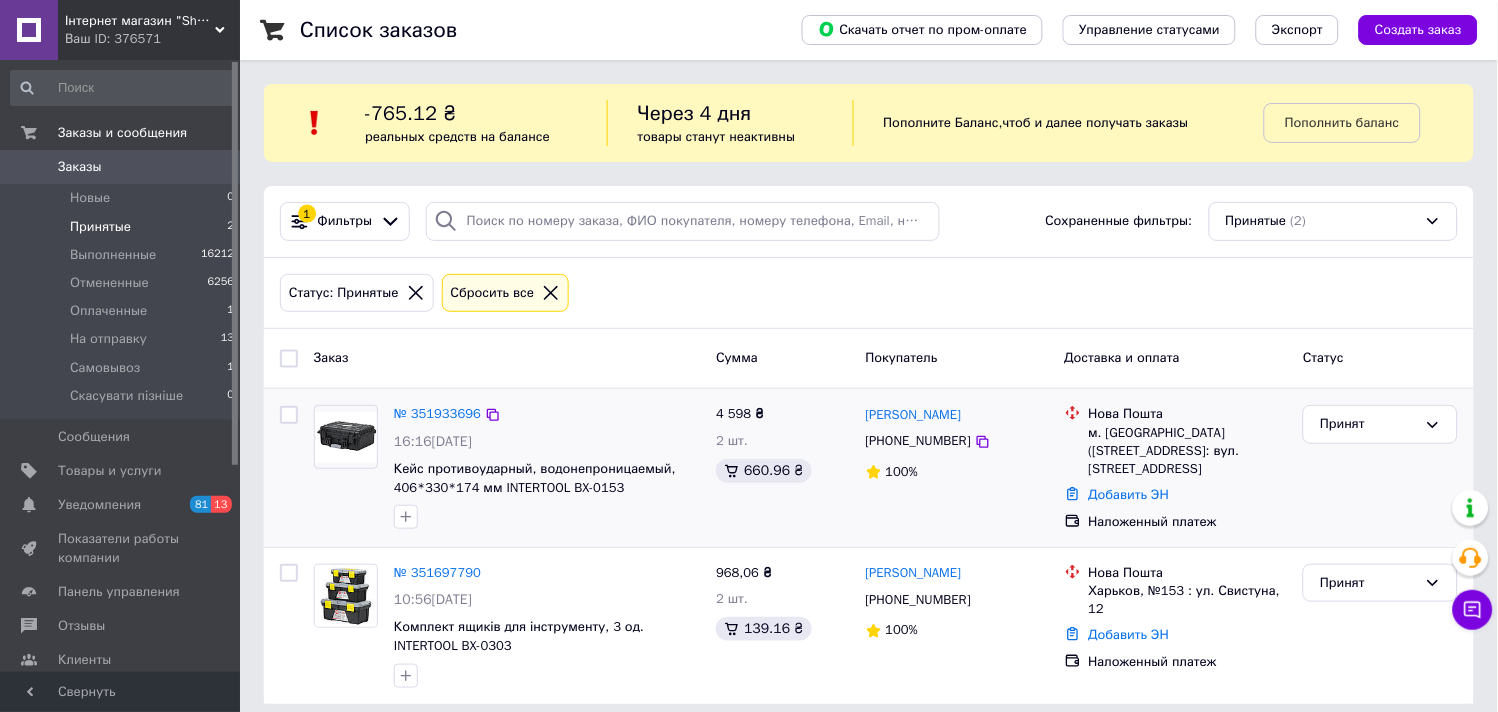 scroll, scrollTop: 14, scrollLeft: 0, axis: vertical 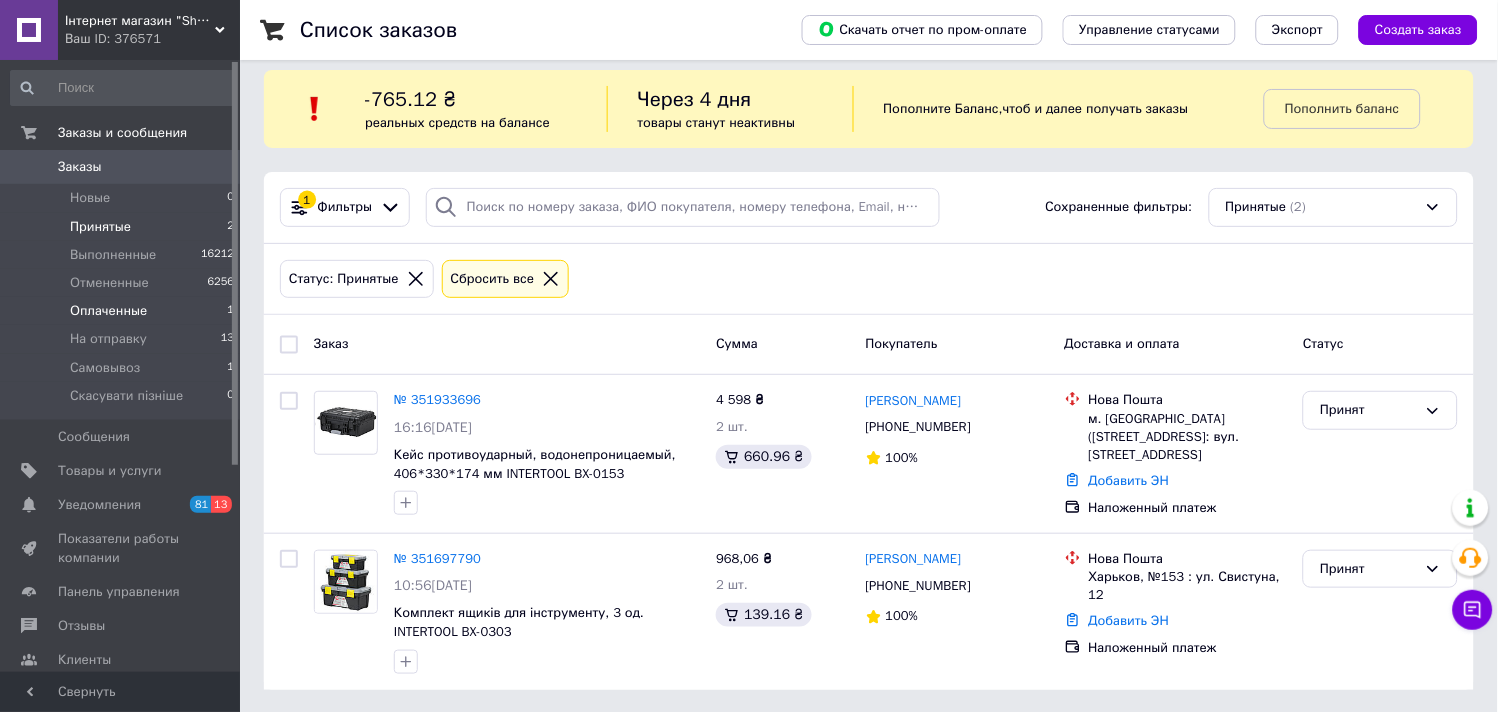 click on "Оплаченные" at bounding box center [108, 311] 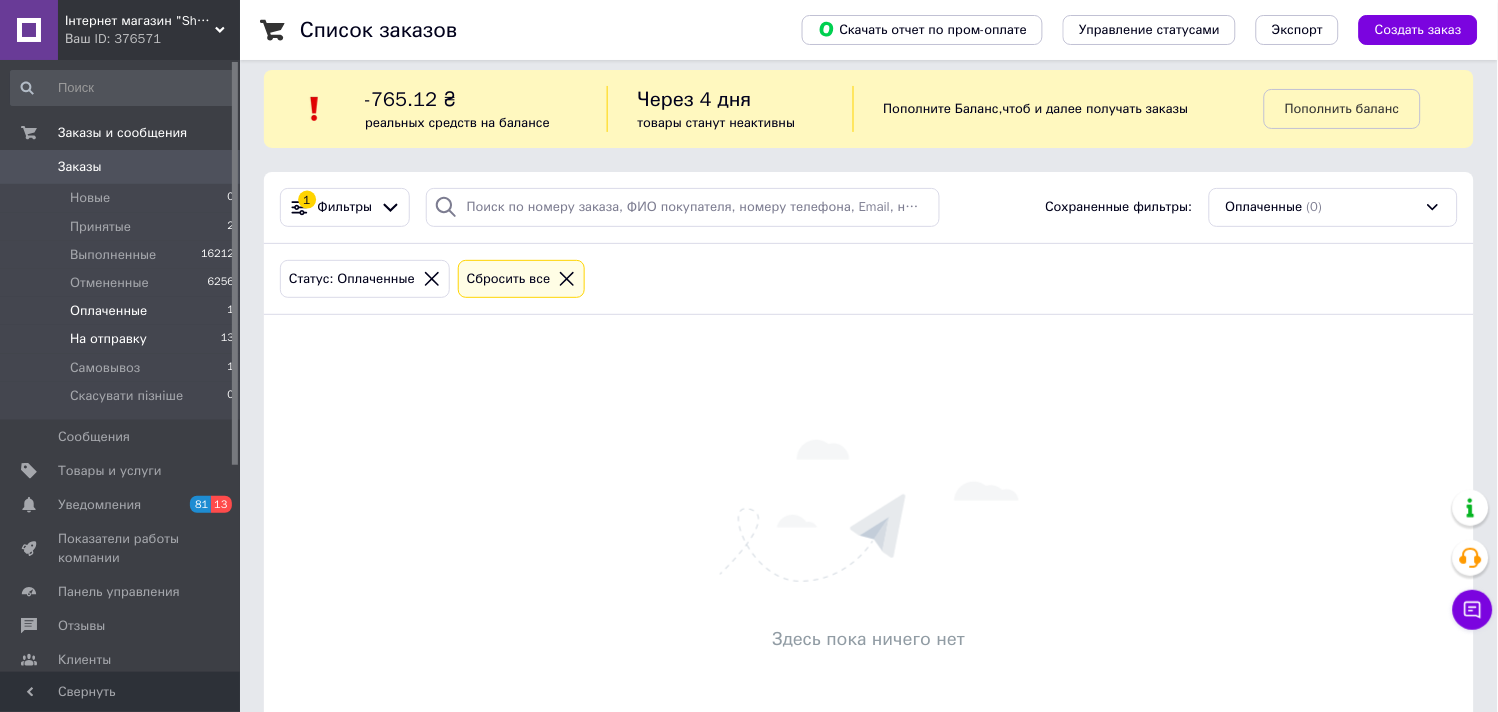scroll, scrollTop: 0, scrollLeft: 0, axis: both 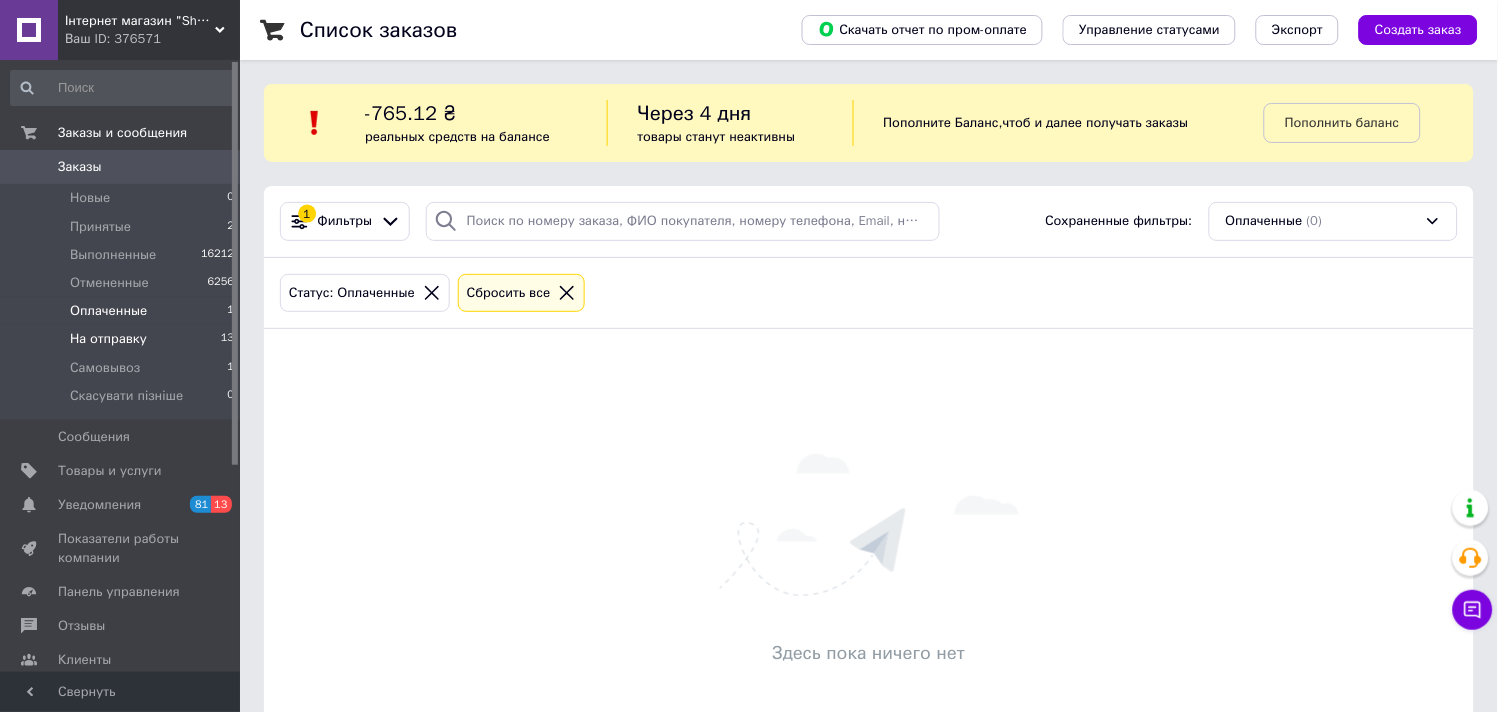 click on "На отправку" at bounding box center (108, 339) 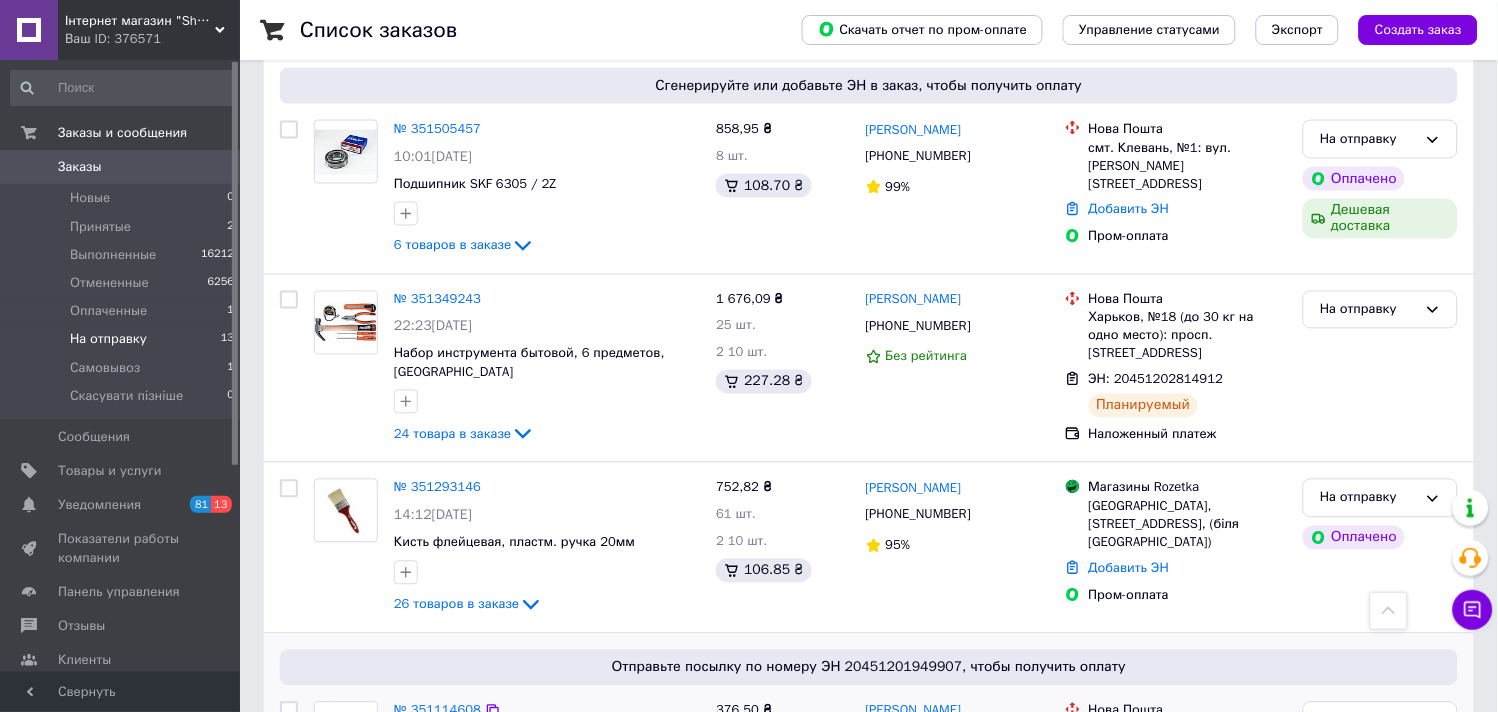 scroll, scrollTop: 2422, scrollLeft: 0, axis: vertical 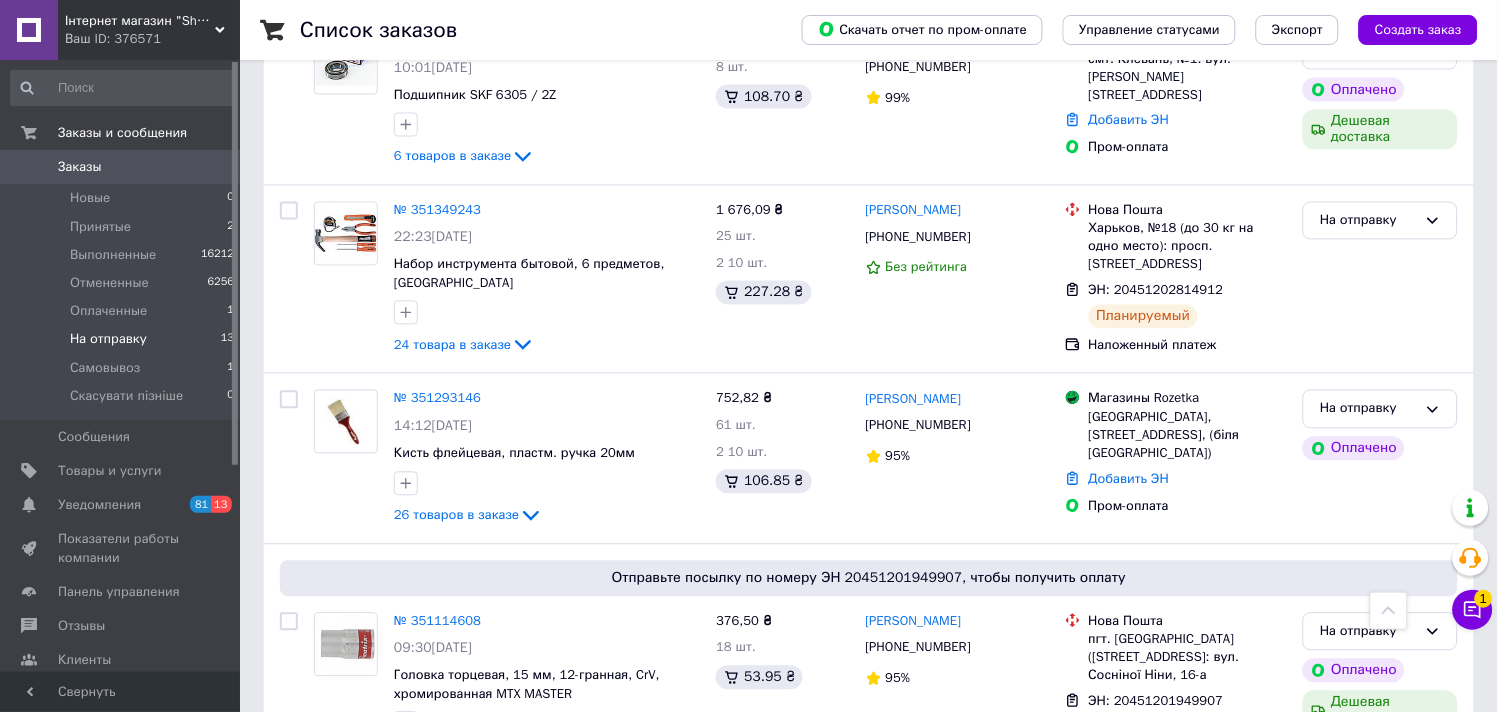 drag, startPoint x: 98, startPoint y: 471, endPoint x: 496, endPoint y: 504, distance: 399.36575 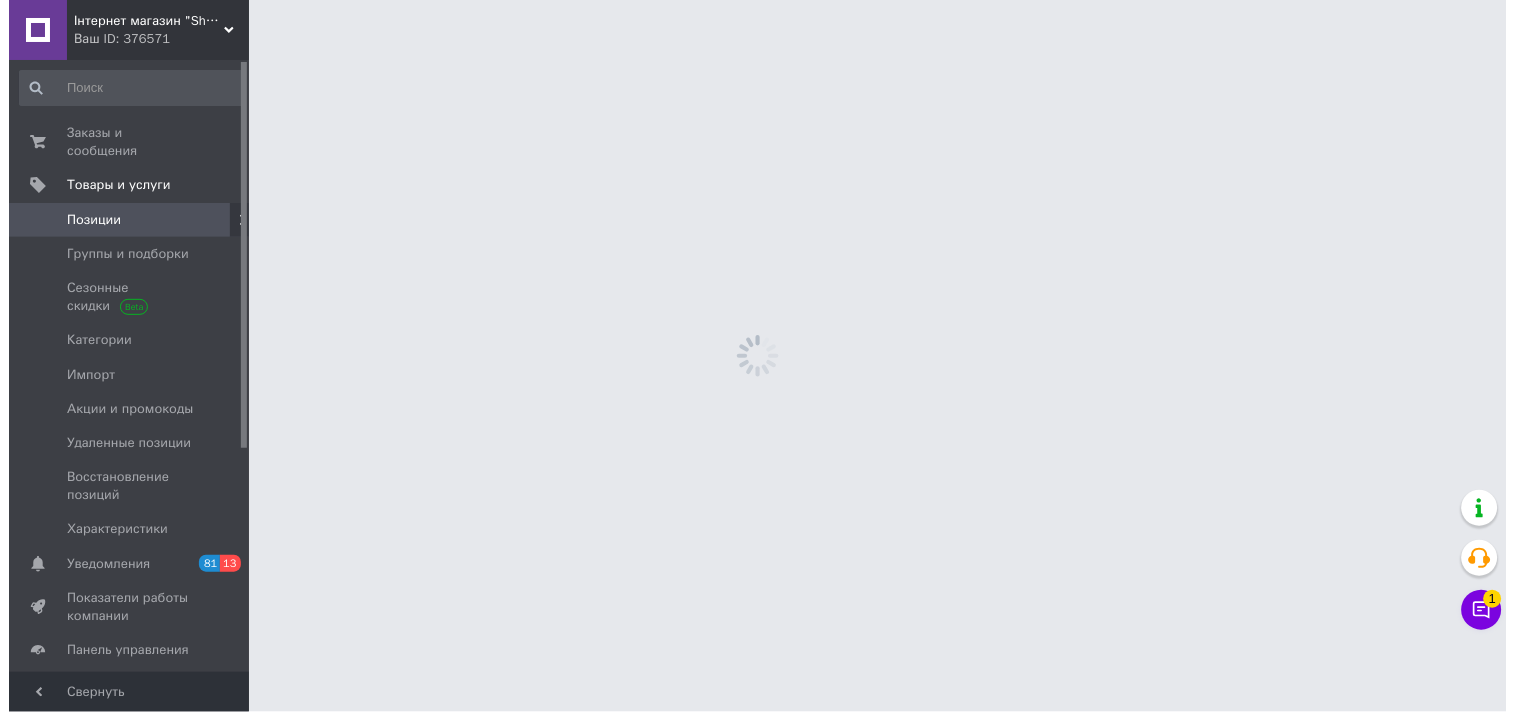 scroll, scrollTop: 0, scrollLeft: 0, axis: both 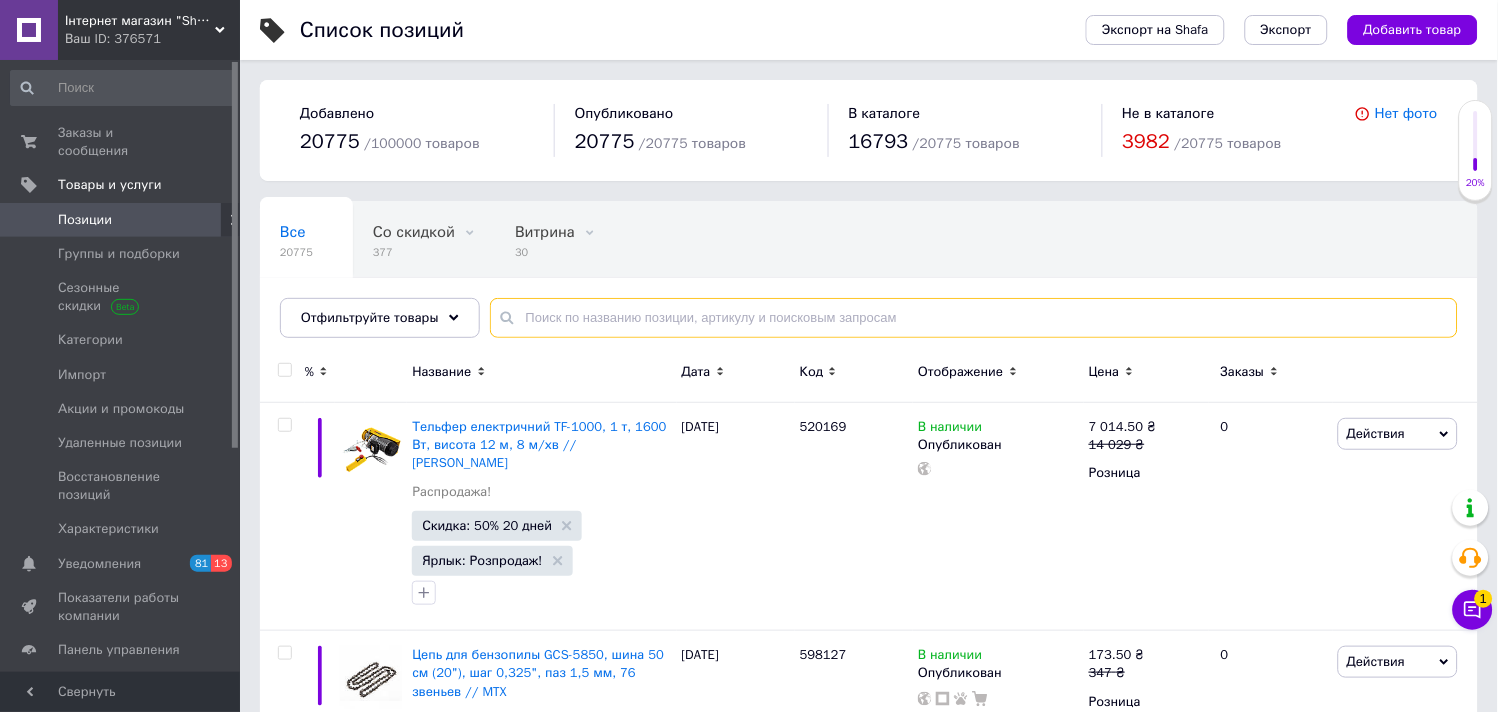 click at bounding box center (974, 318) 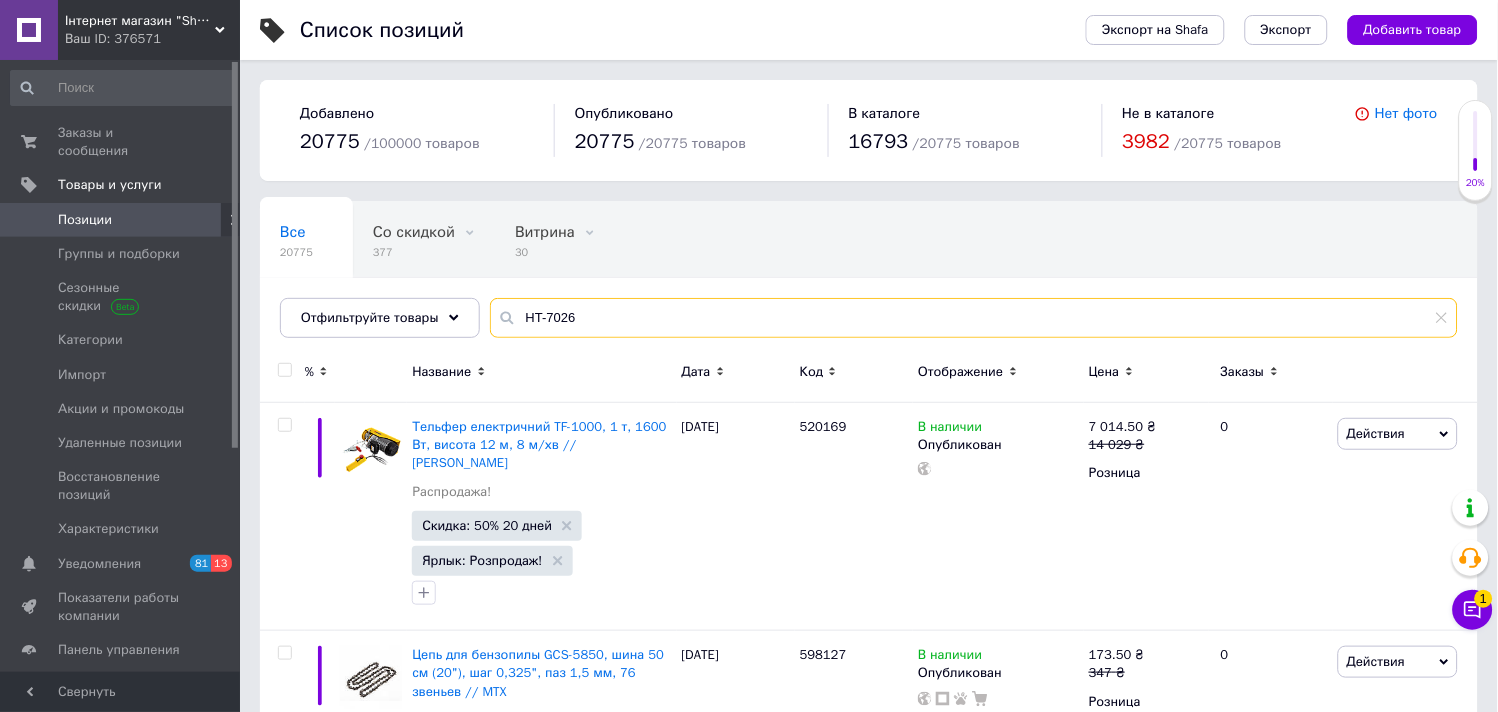 type on "HT-7026" 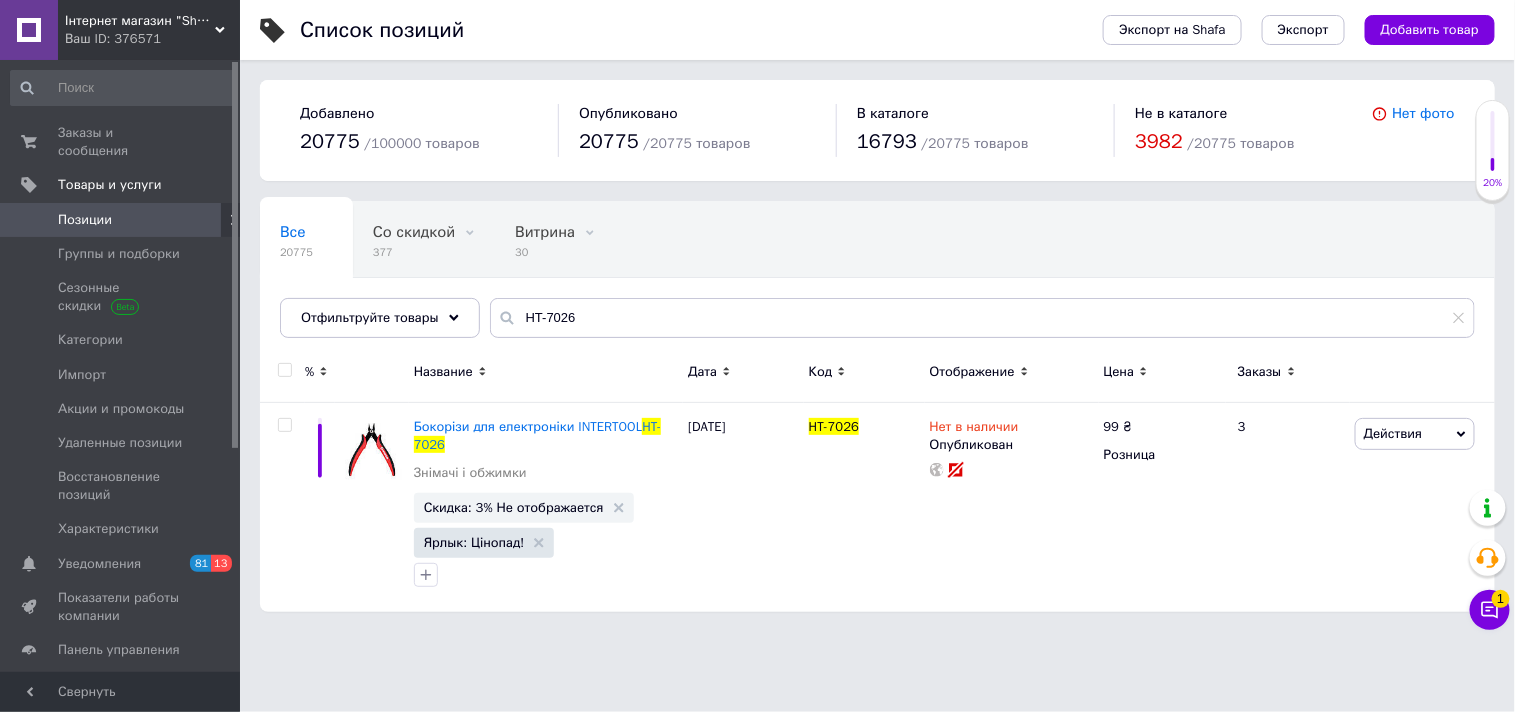 click 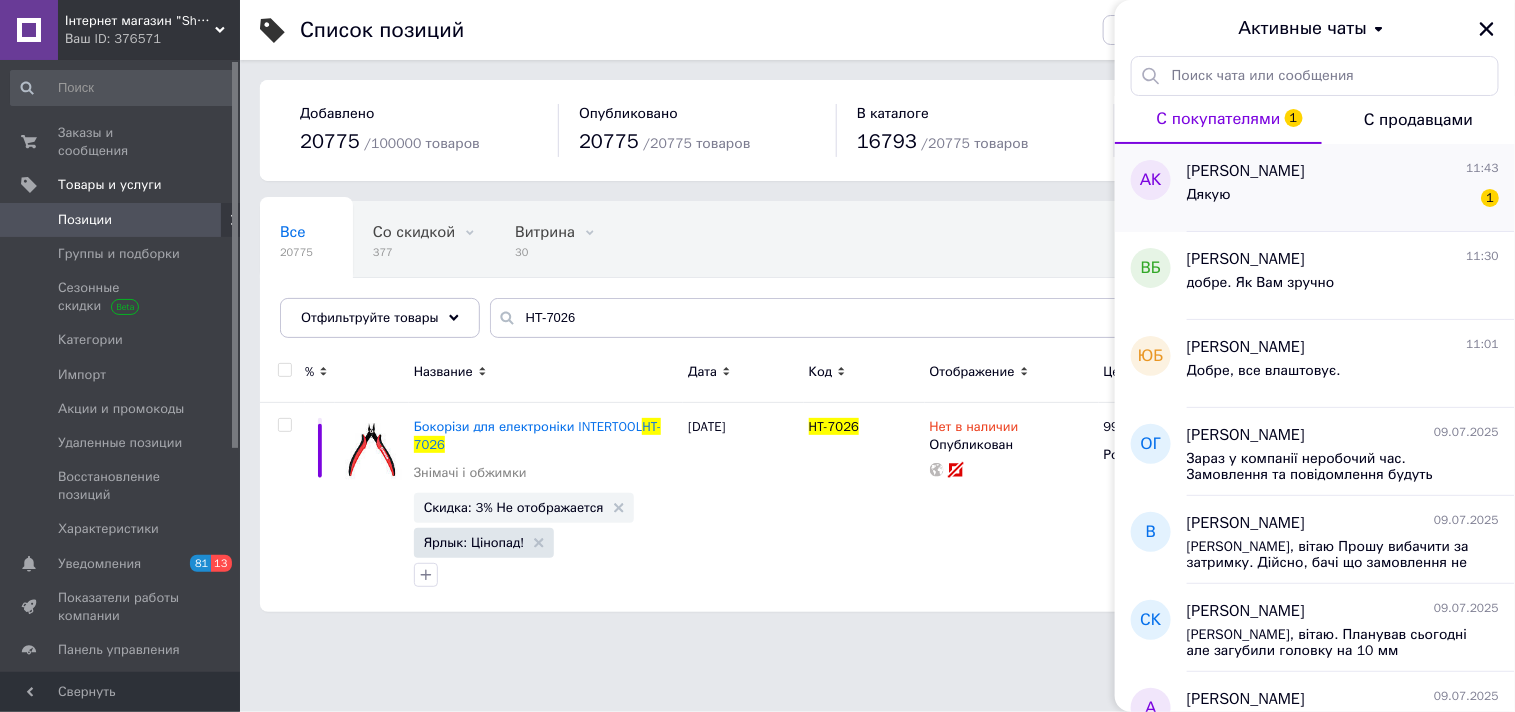 click on "Дякую 1" at bounding box center (1343, 199) 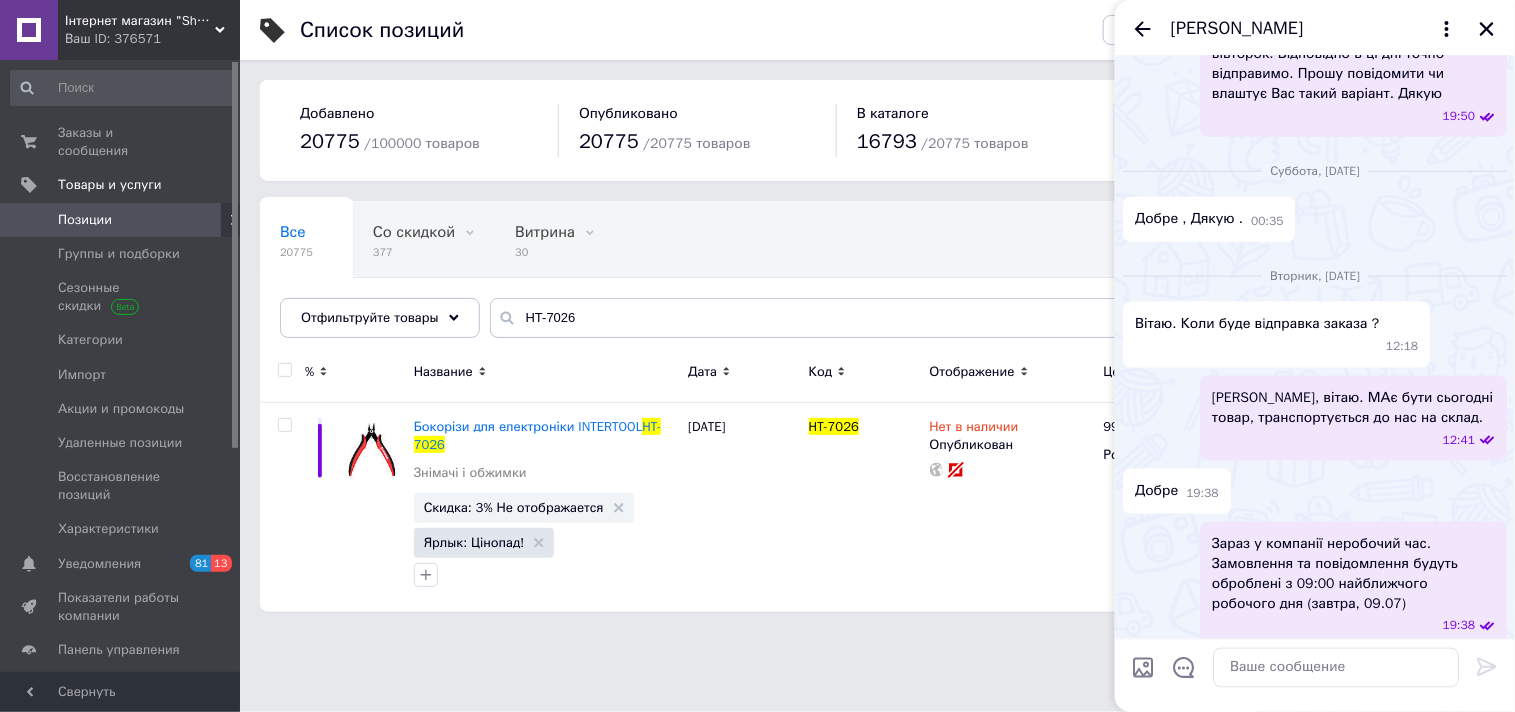 scroll, scrollTop: 1100, scrollLeft: 0, axis: vertical 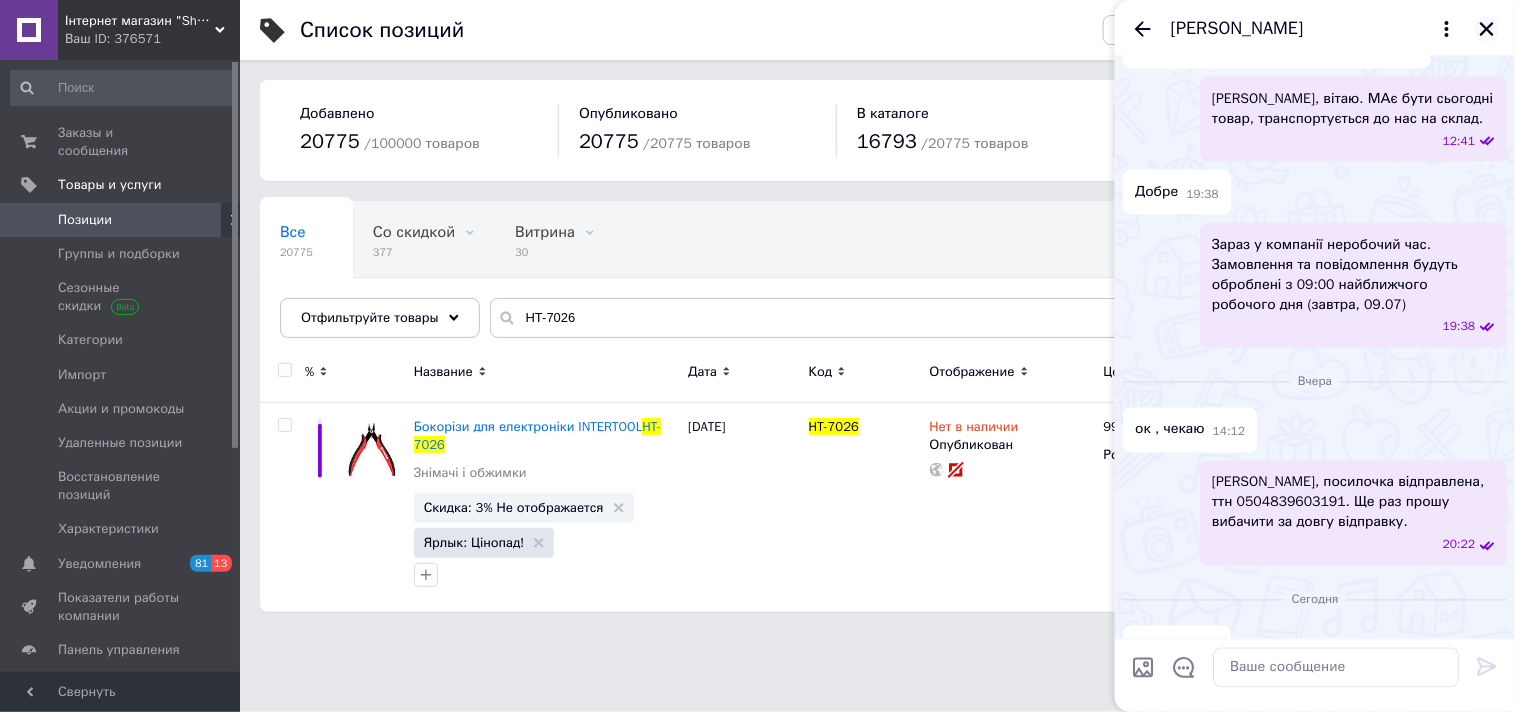 click 